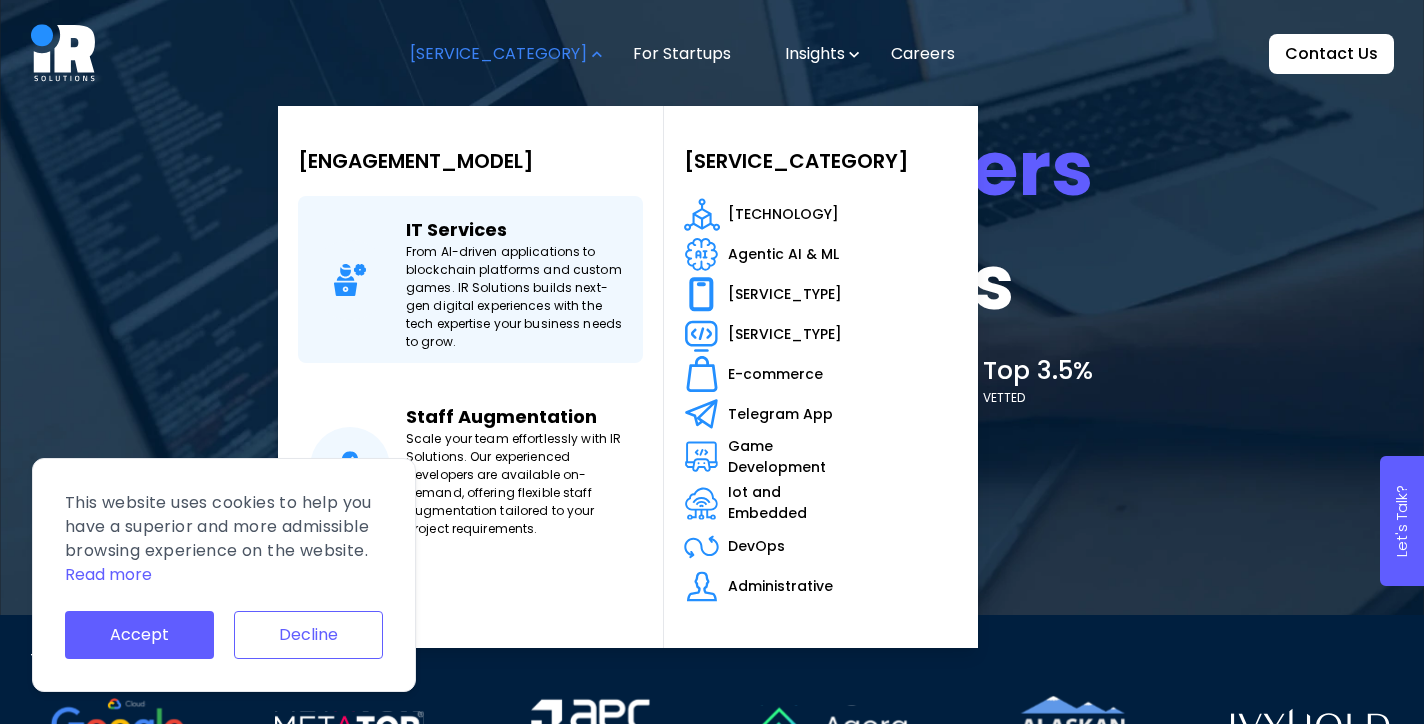 scroll, scrollTop: 0, scrollLeft: 0, axis: both 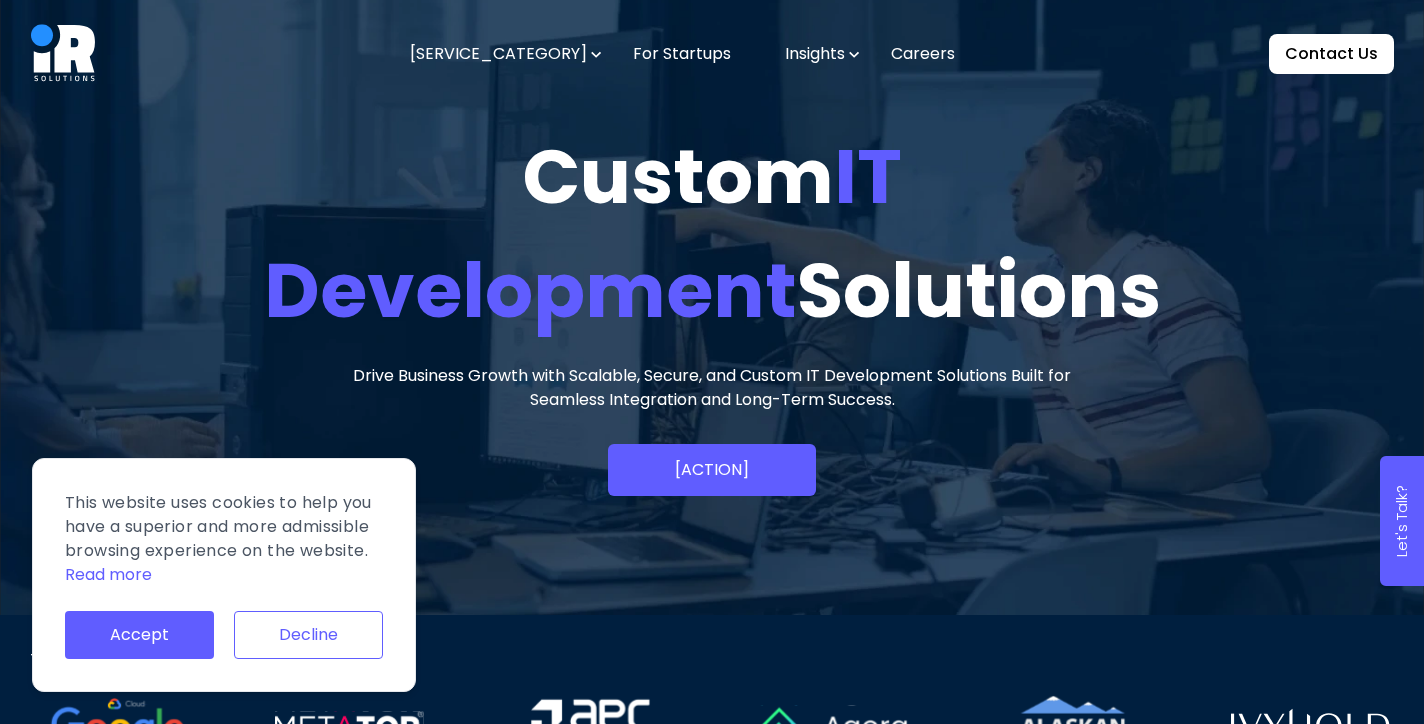 click on "Decline" at bounding box center [308, 635] 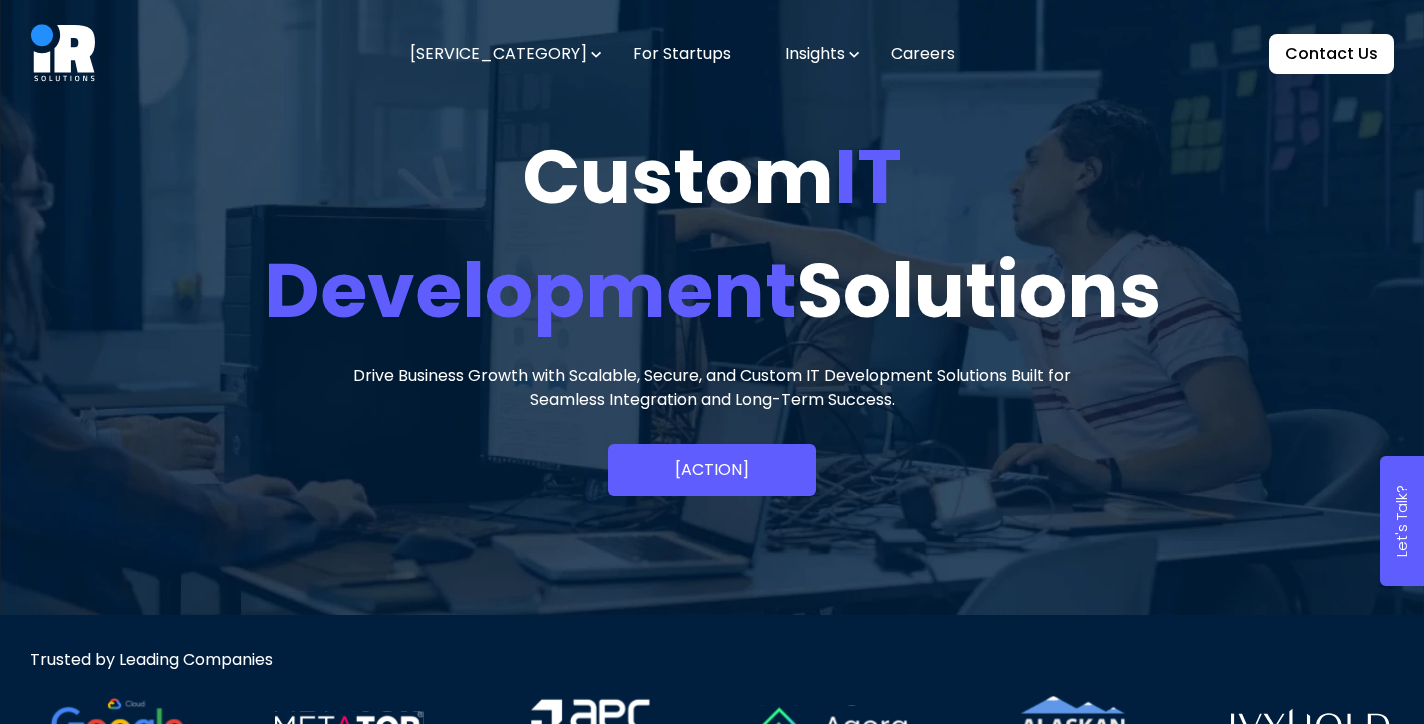 click at bounding box center [596, 54] 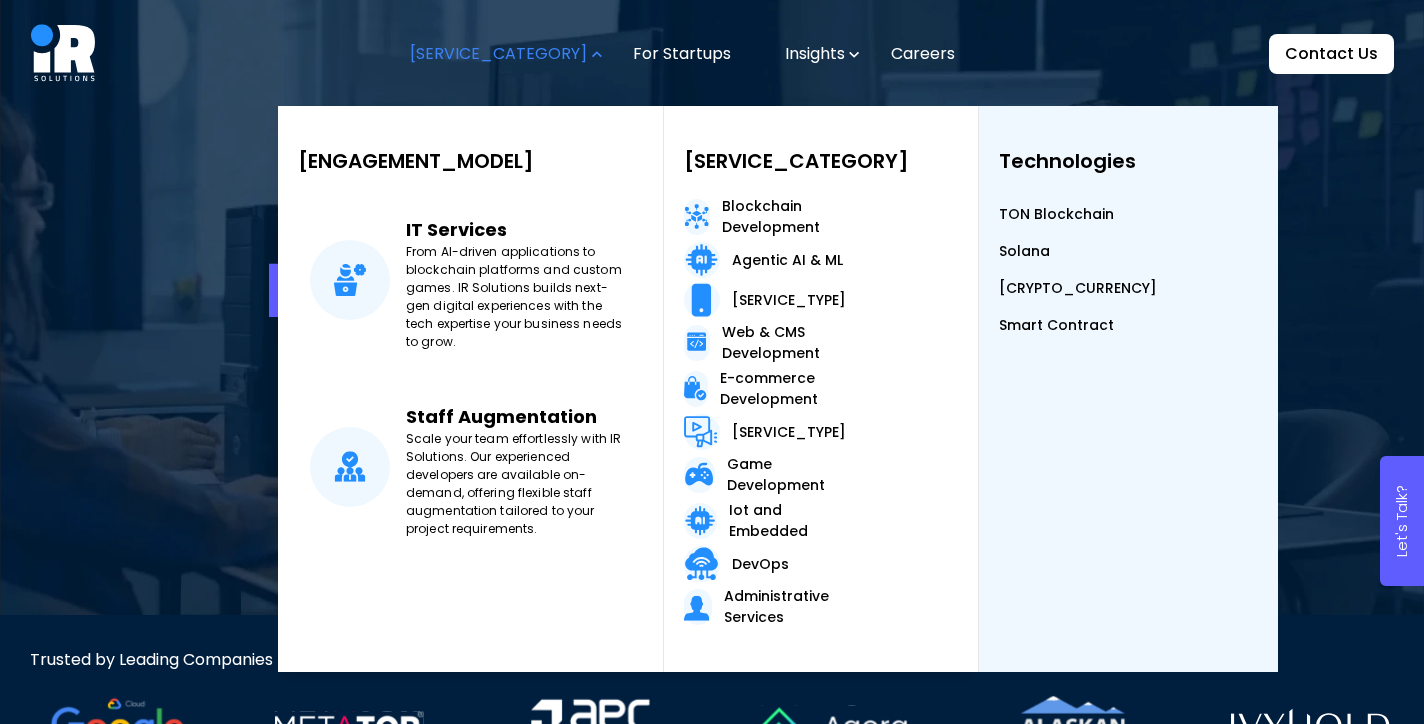 click on "Custom  IT      Development  Solutions    Drive Business Growth with Scalable, Secure, and Custom IT Development Solutions Built for Seamless Integration and Long-Term Success.  Schedule Meeting" at bounding box center [712, 307] 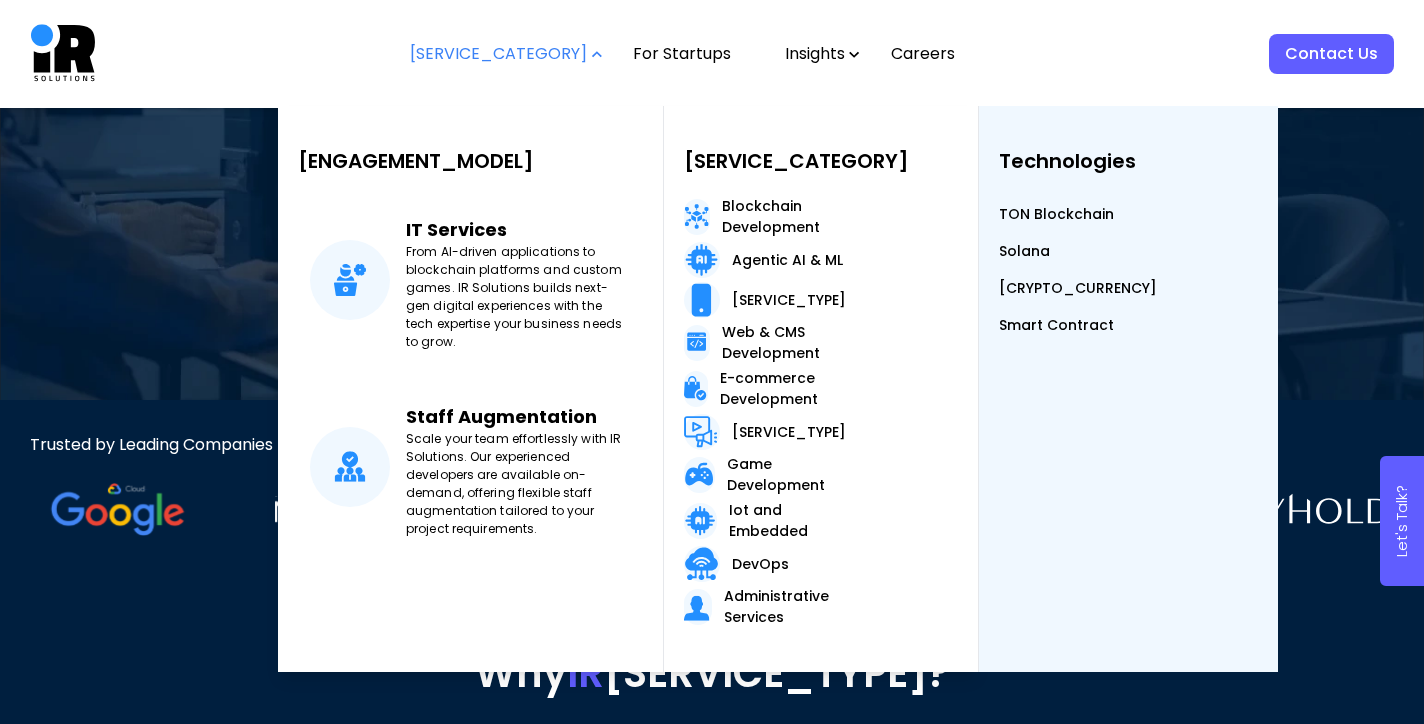 scroll, scrollTop: 221, scrollLeft: 0, axis: vertical 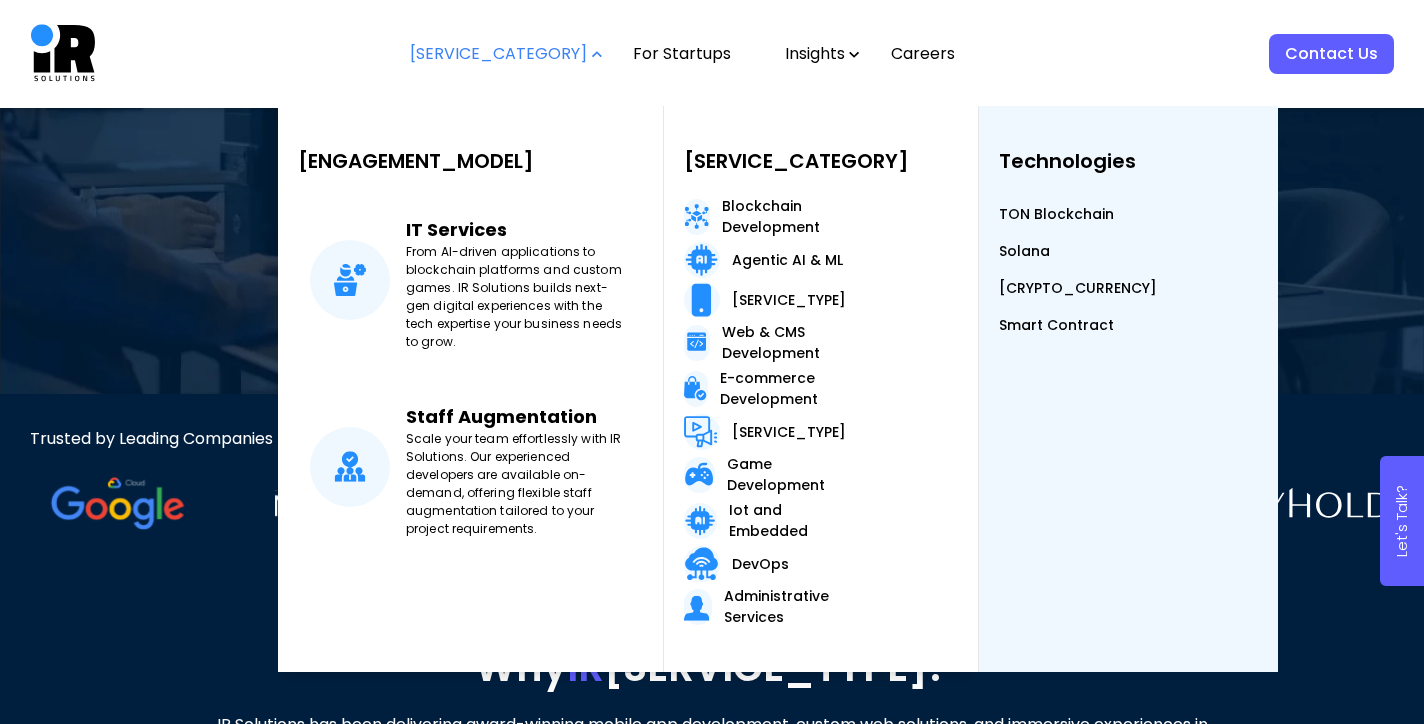 click at bounding box center [1230, 502] 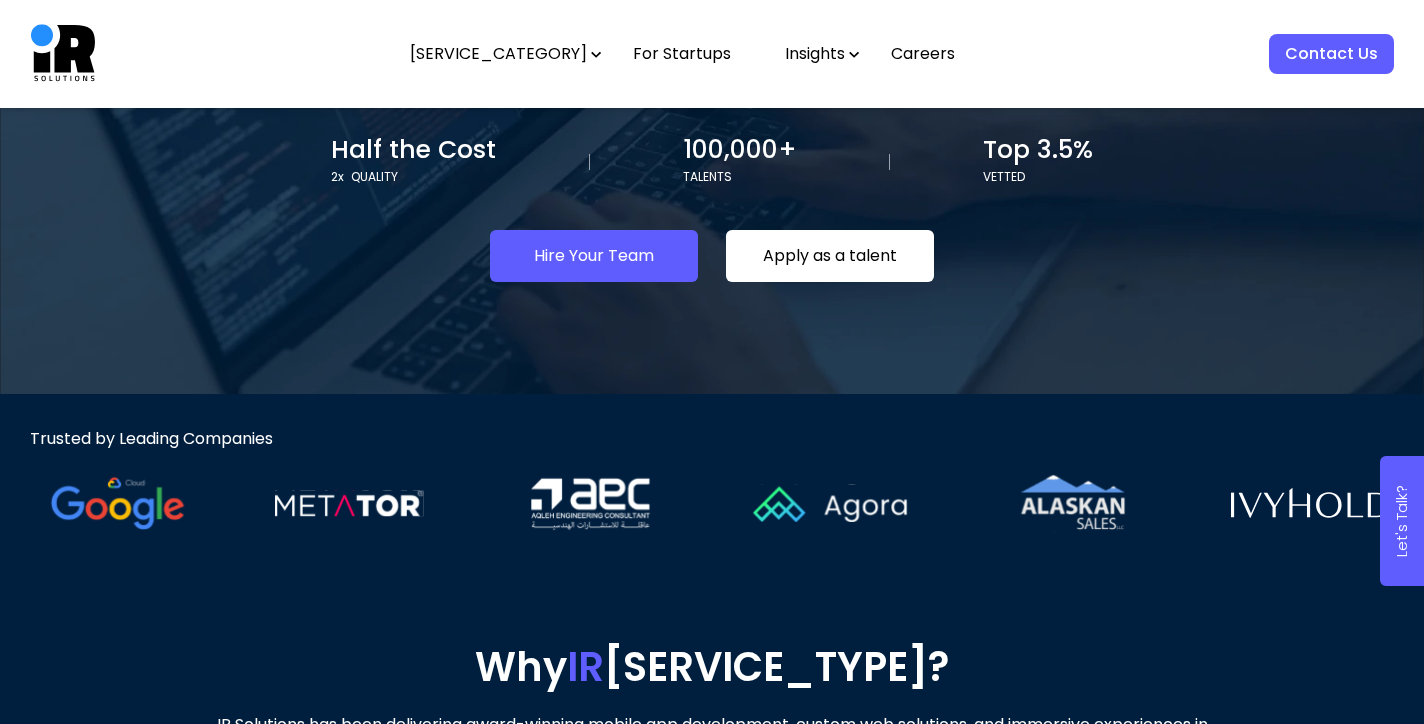 click on "Services" at bounding box center [506, 54] 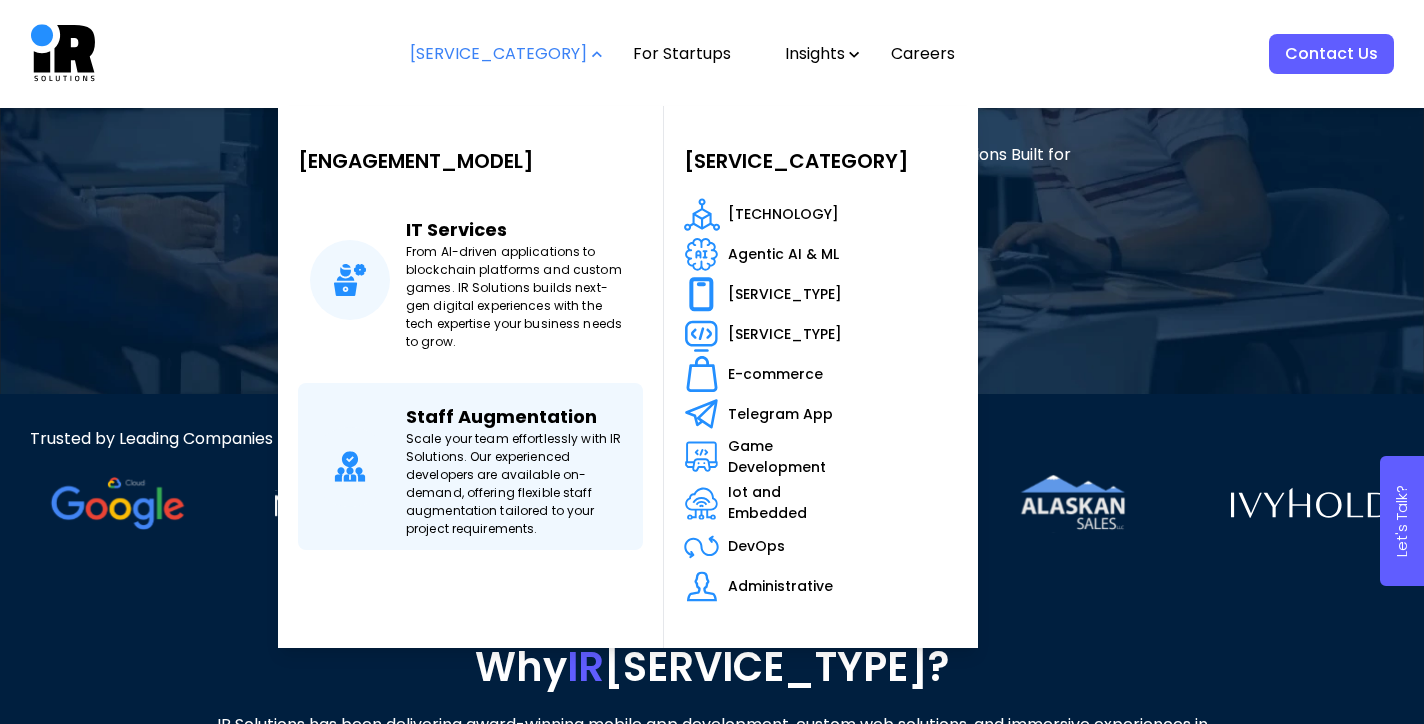 click on "Staff Augmentation" at bounding box center (501, 412) 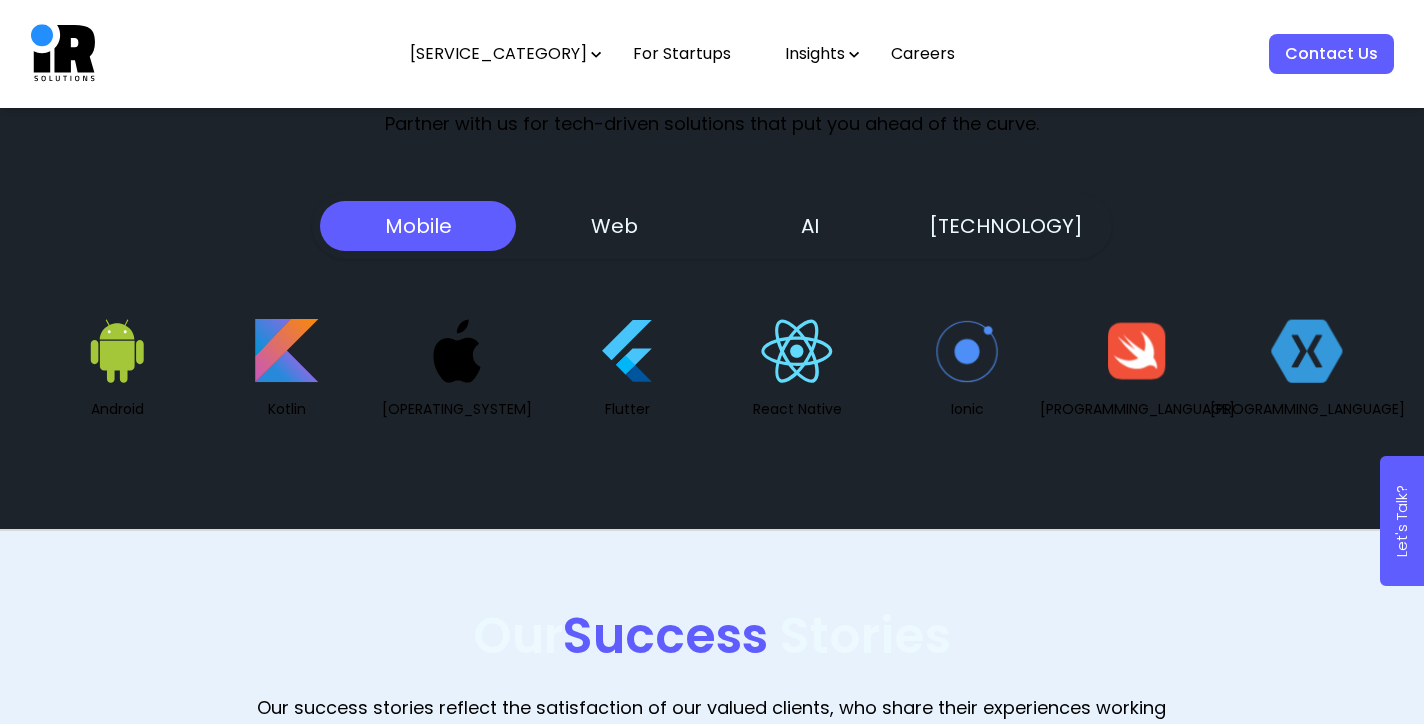 scroll, scrollTop: 4268, scrollLeft: 0, axis: vertical 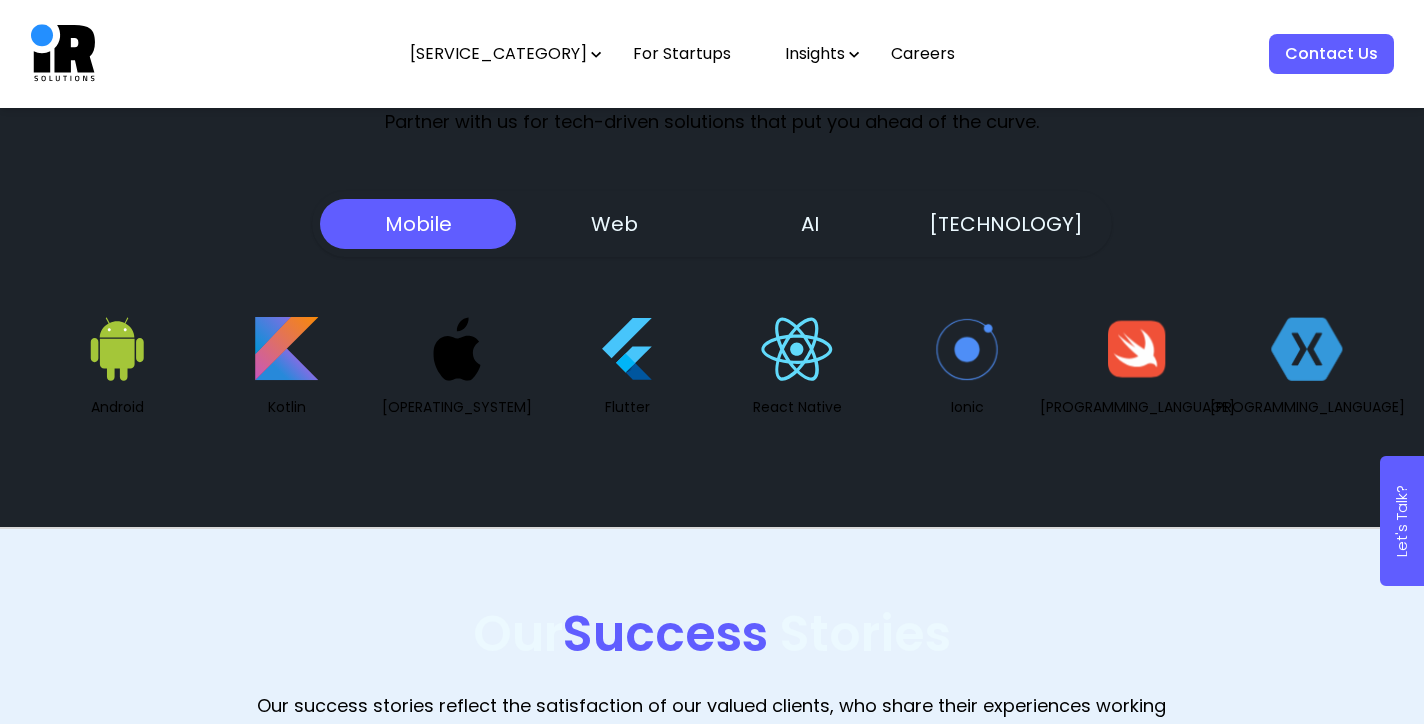 click on "Web" at bounding box center (614, 224) 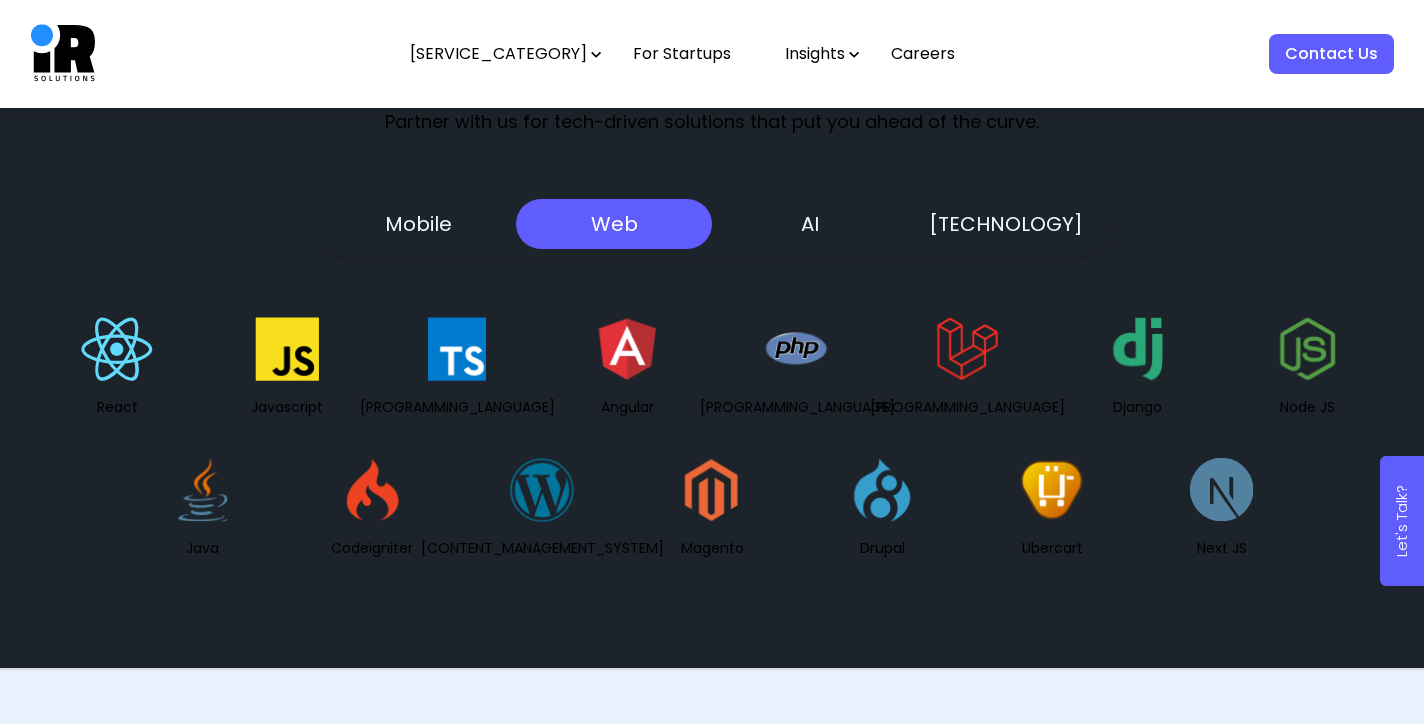 click on "AI" at bounding box center [810, 224] 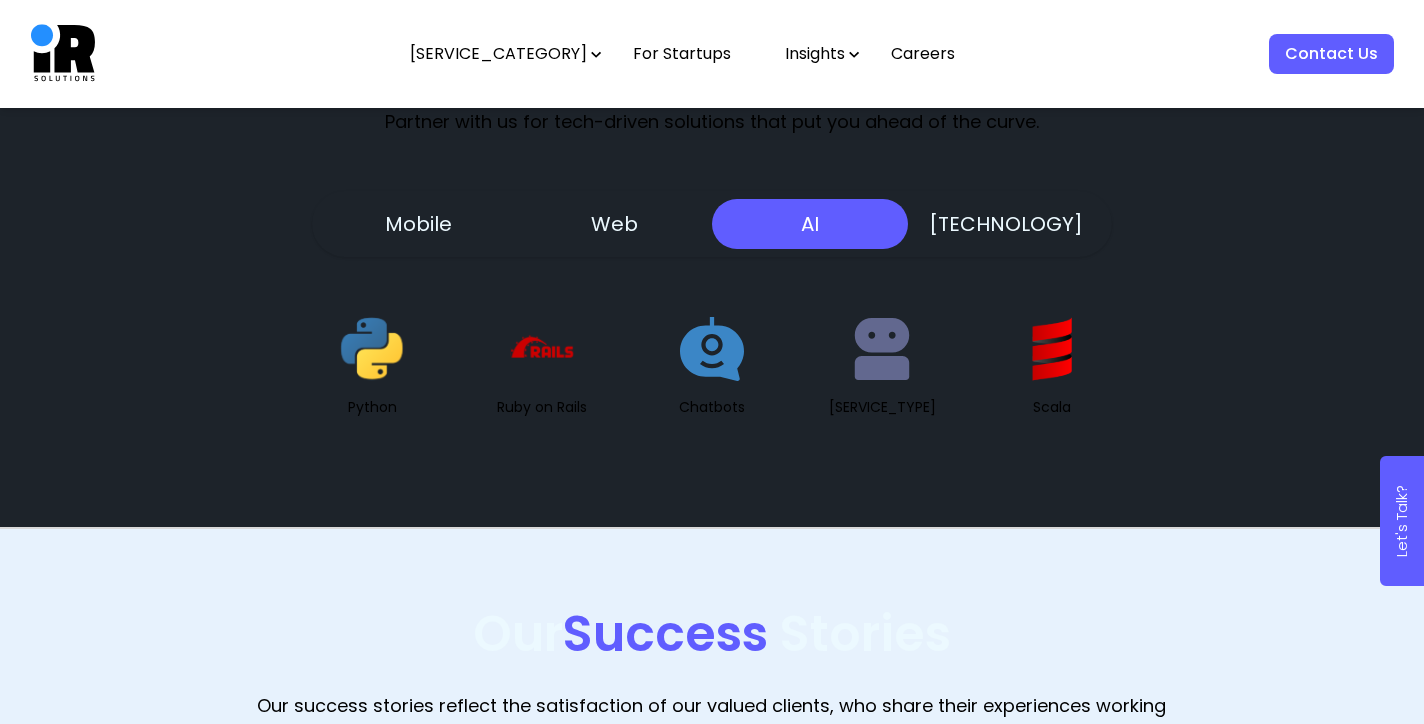 click on "Blockchain" at bounding box center (1006, 224) 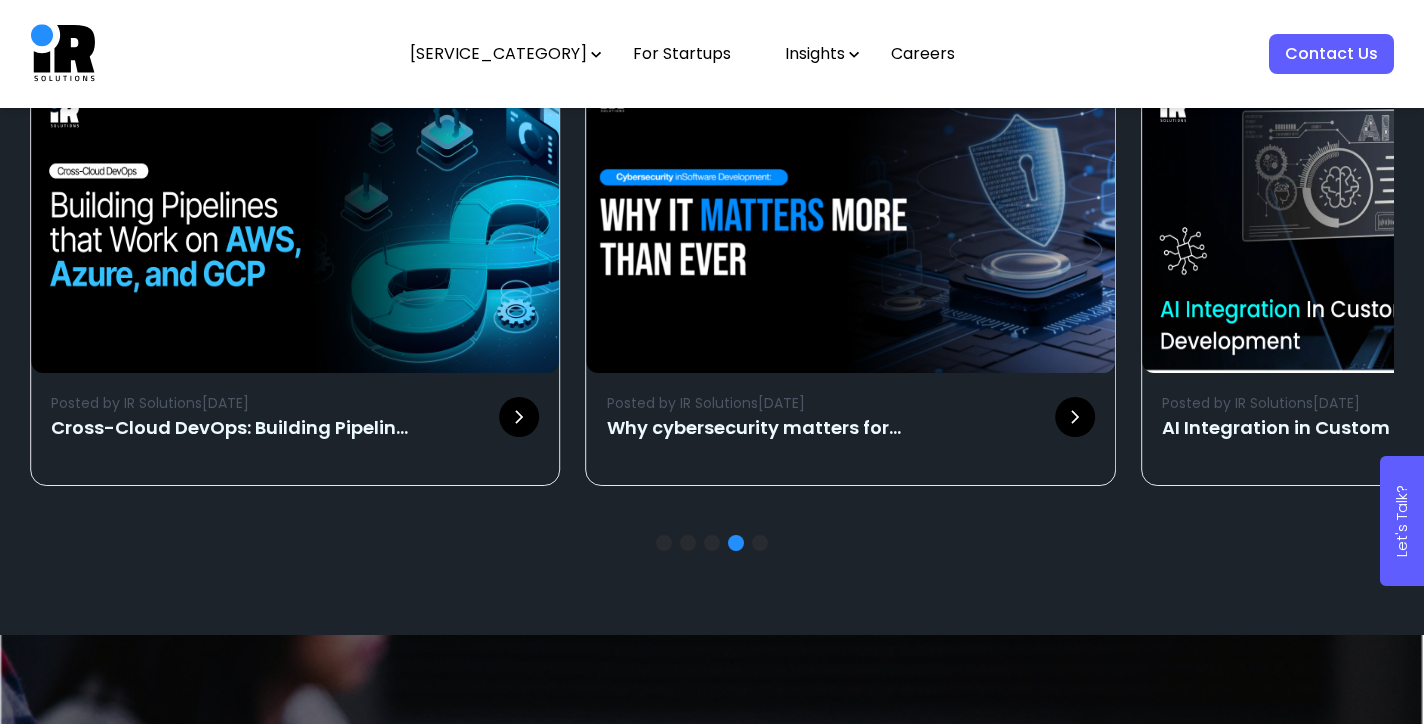scroll, scrollTop: 5735, scrollLeft: 0, axis: vertical 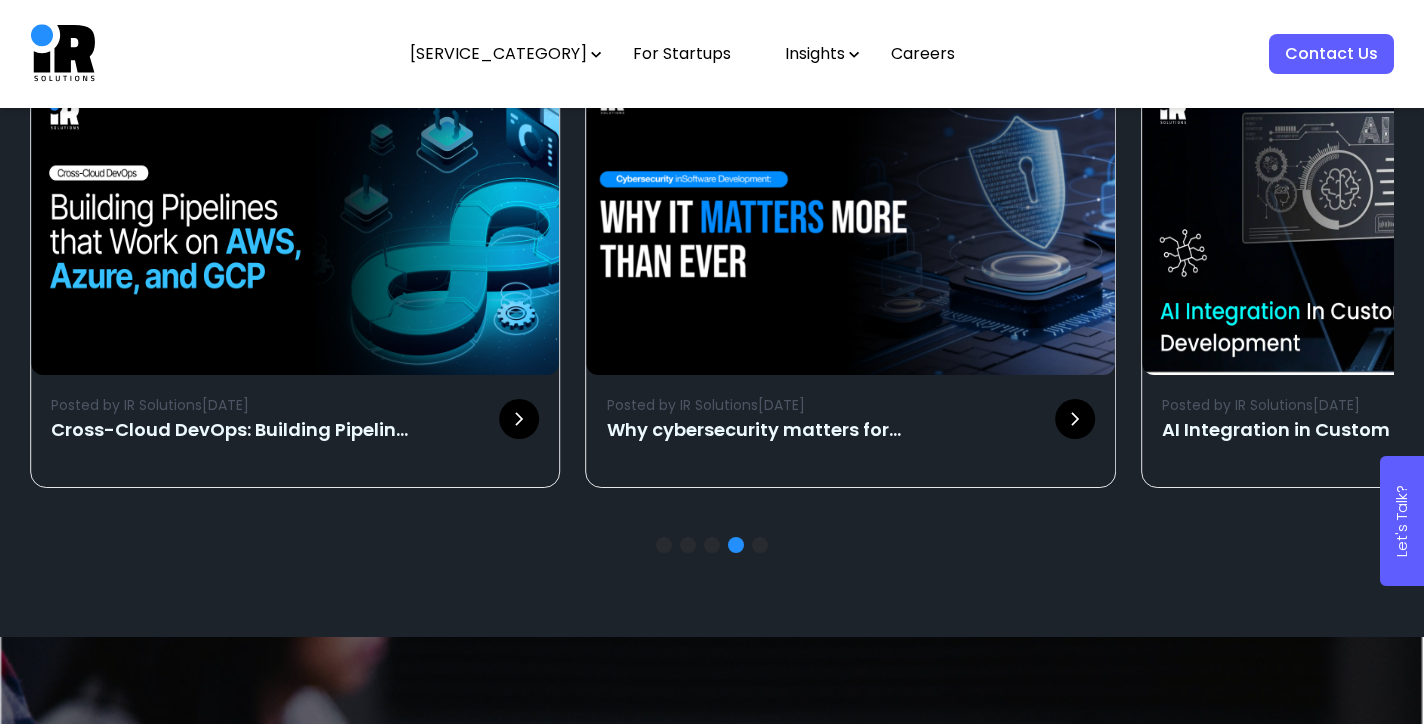 click at bounding box center (295, 226) 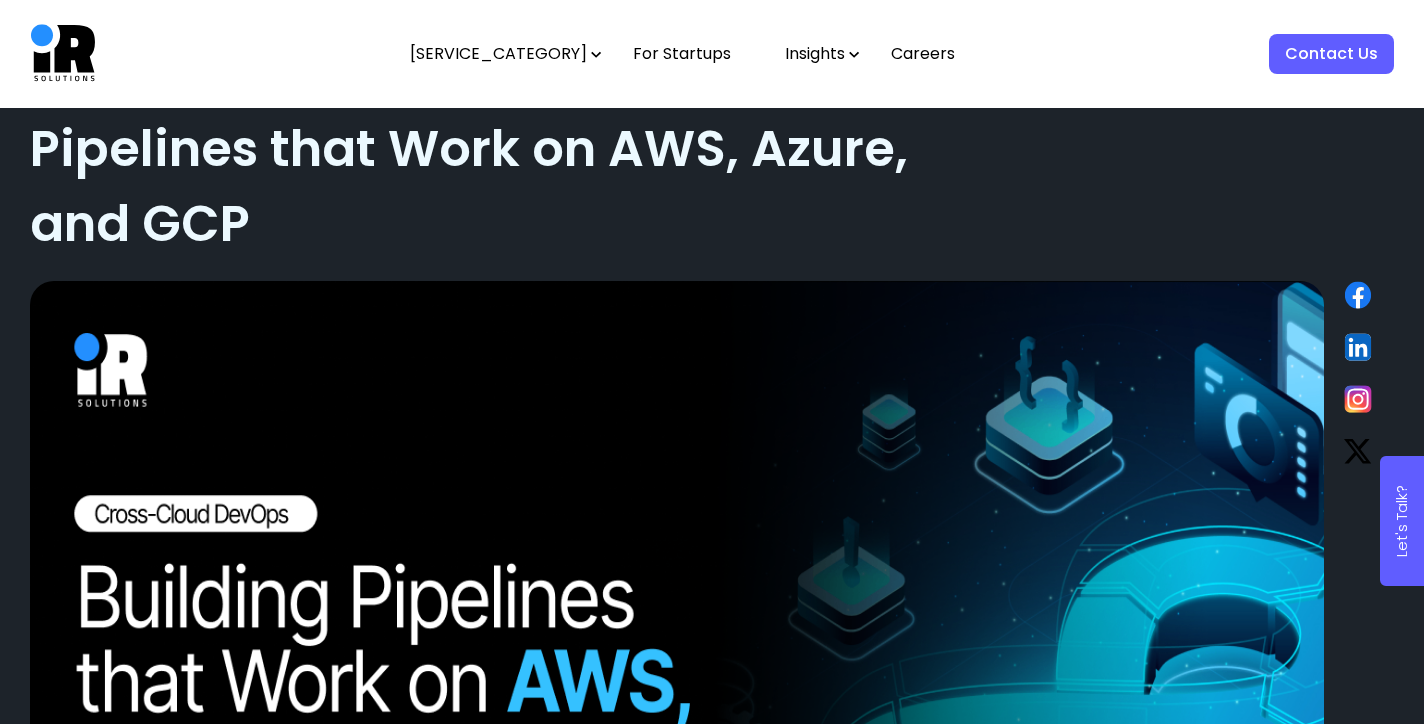 scroll, scrollTop: 0, scrollLeft: 0, axis: both 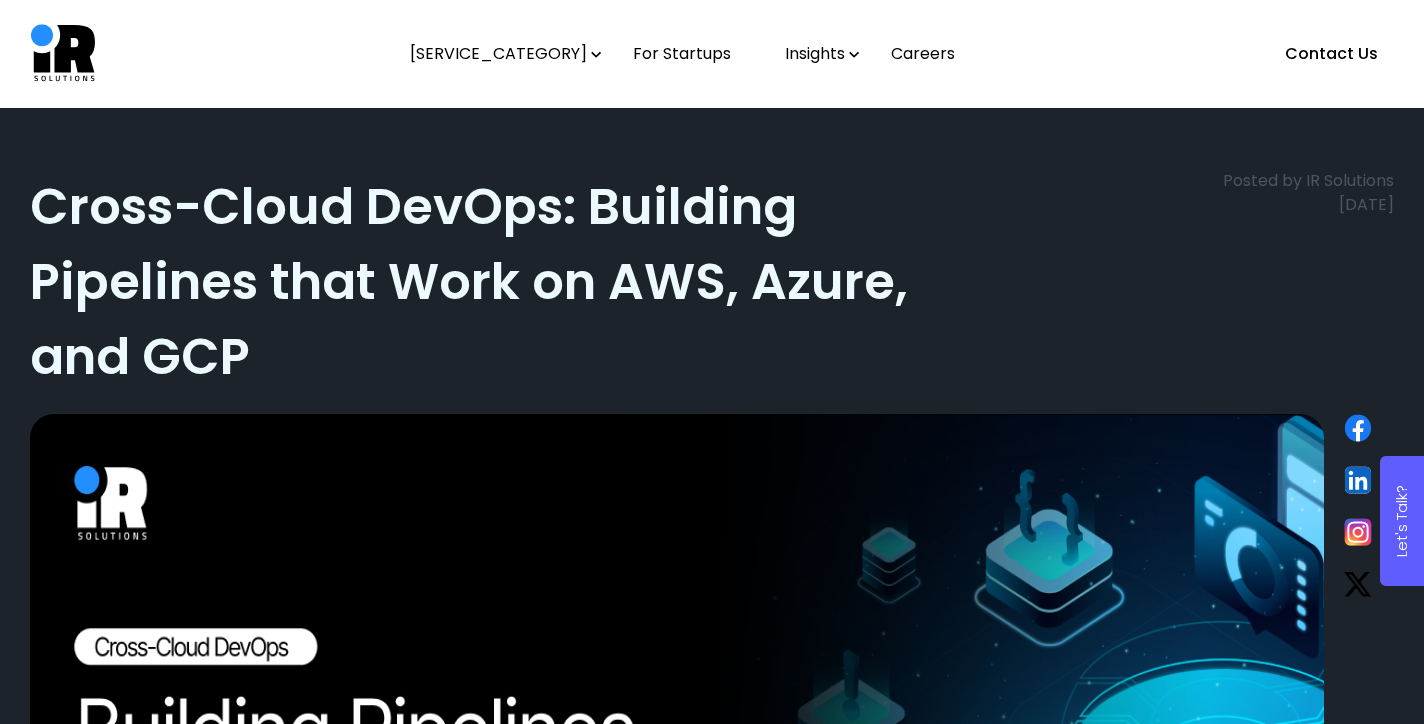 click on "Insights" at bounding box center (822, 54) 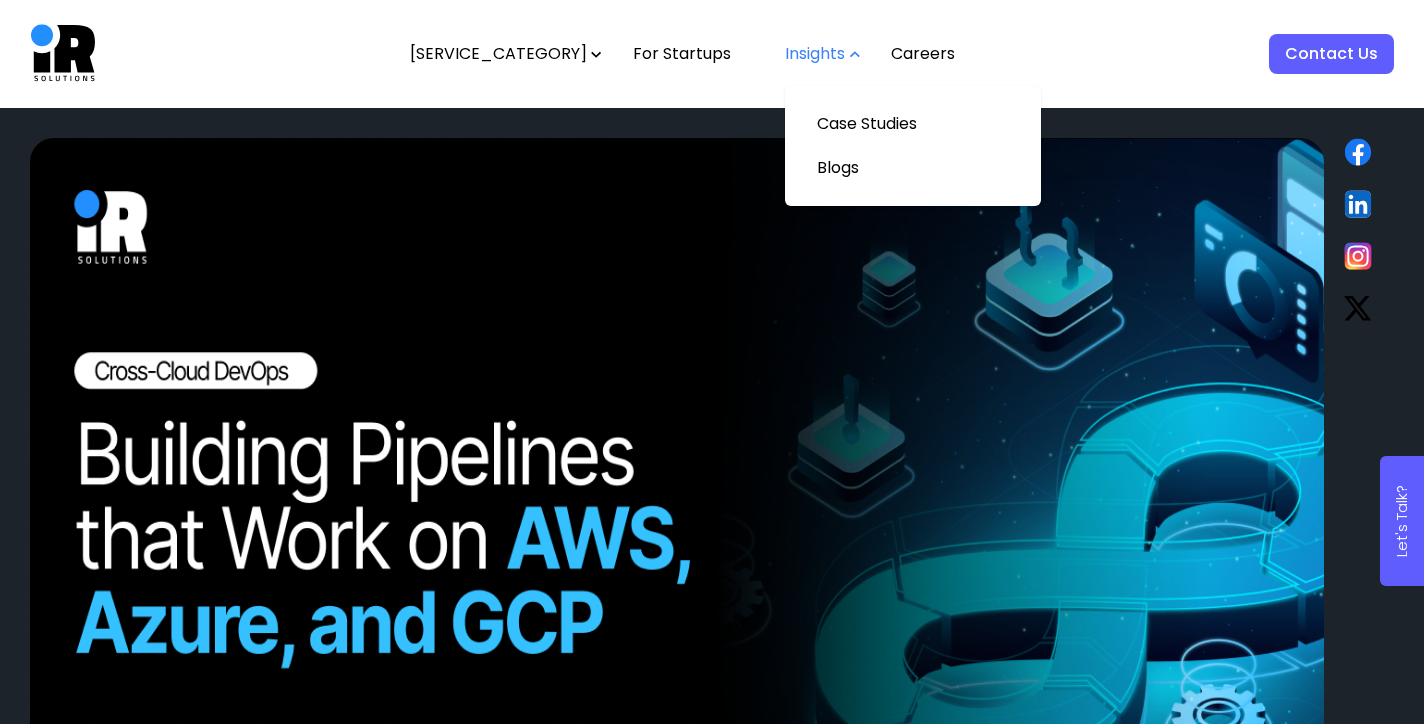 click at bounding box center [677, 502] 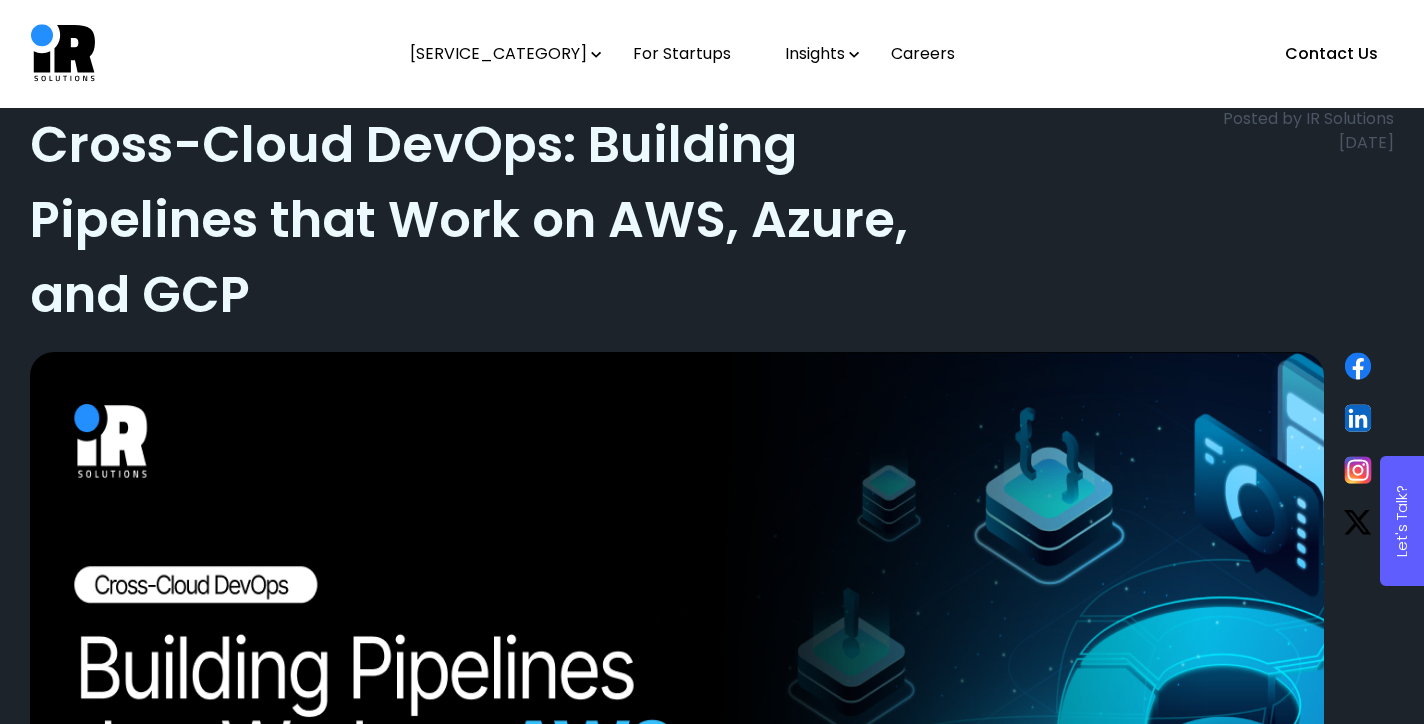 scroll, scrollTop: 0, scrollLeft: 0, axis: both 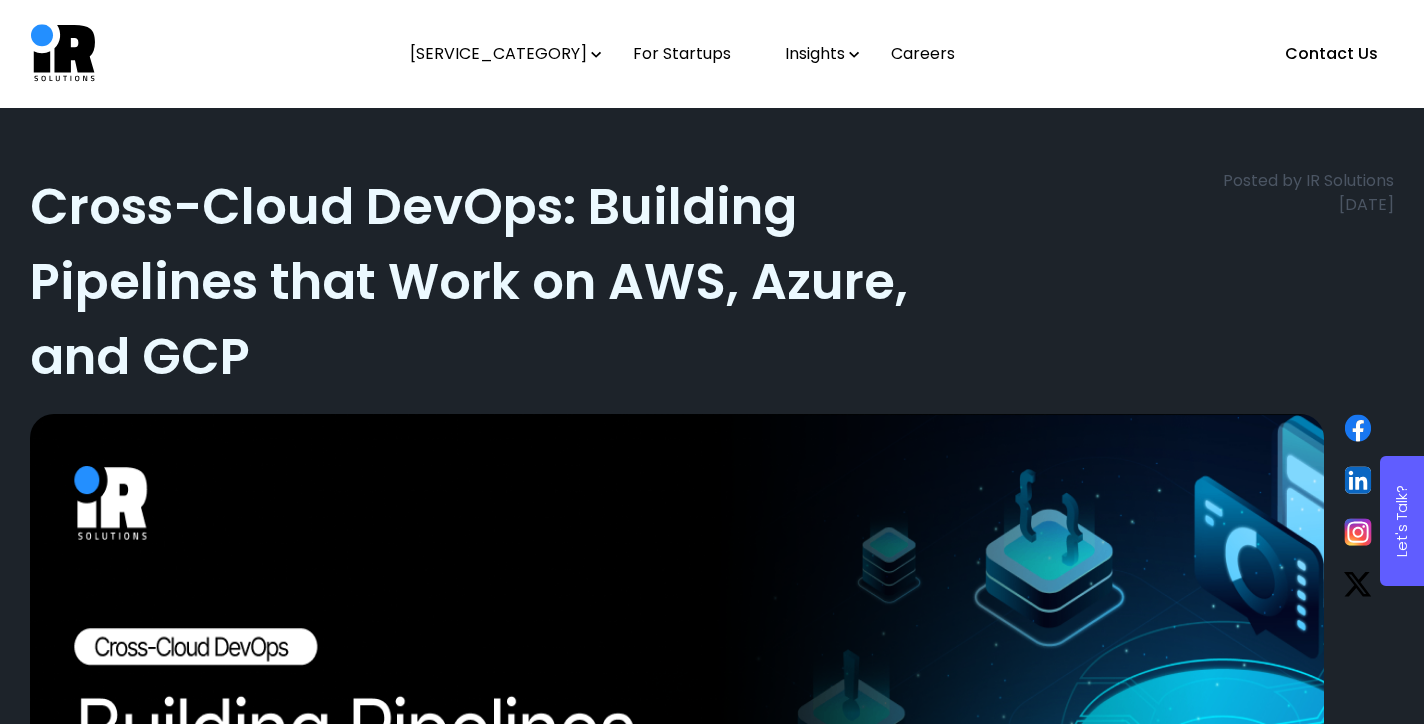 click on "Insights" at bounding box center (822, 54) 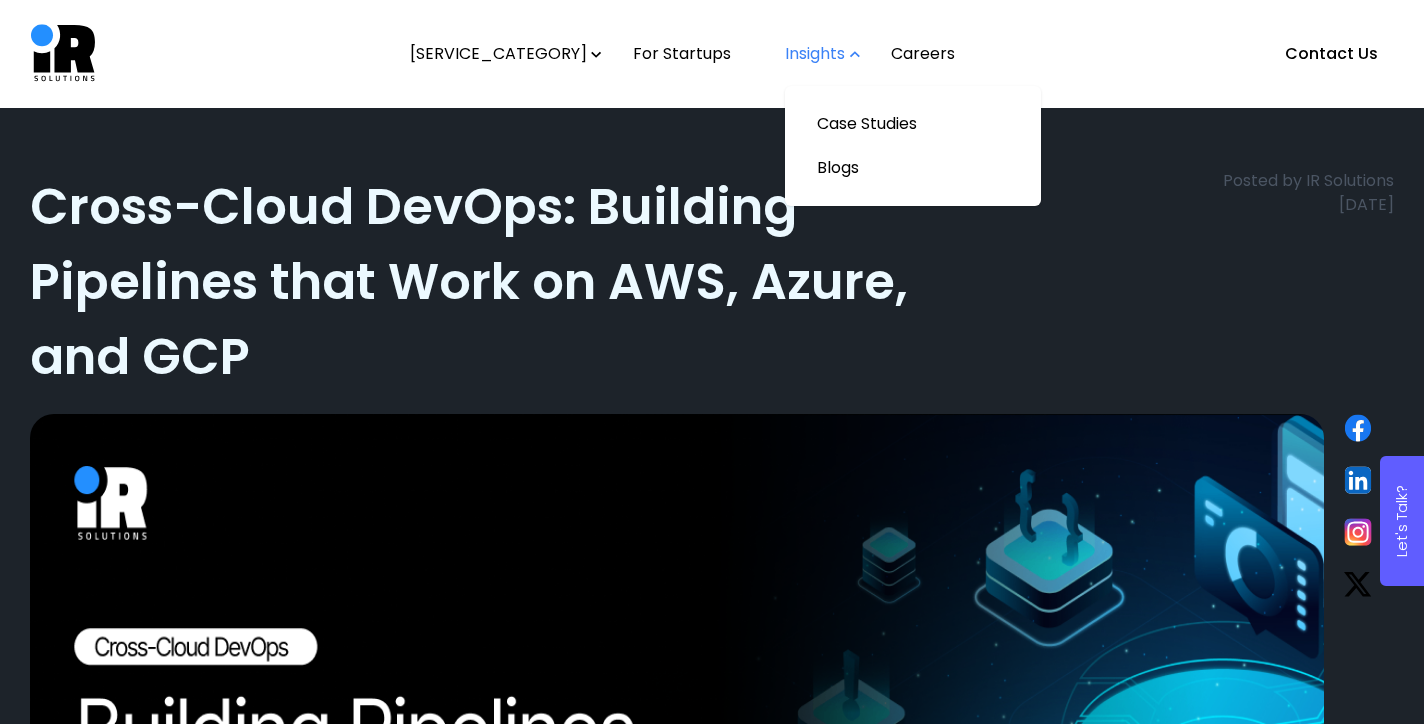 click on "Cross-Cloud DevOps: Building Pipelines that Work on AWS, Azure, and GCP" at bounding box center [500, 281] 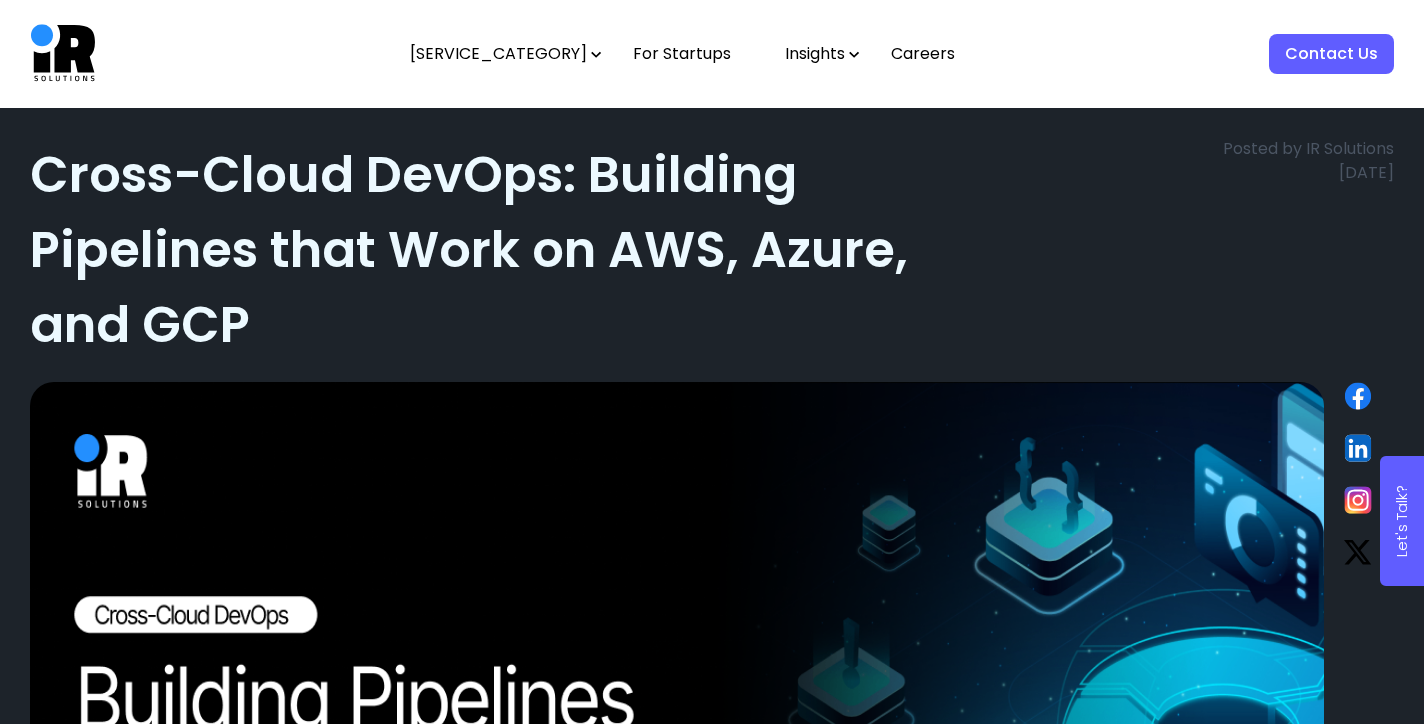 scroll, scrollTop: 0, scrollLeft: 0, axis: both 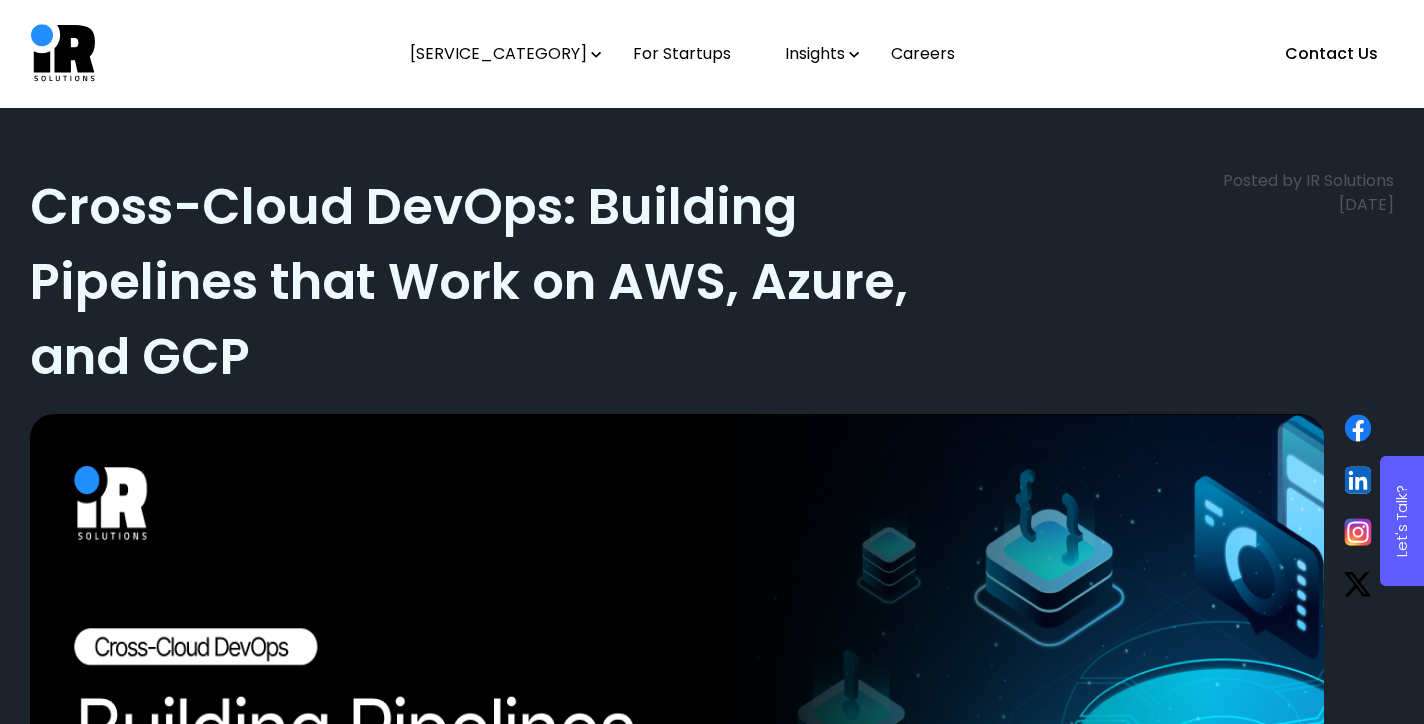 click on "Insights" at bounding box center [822, 54] 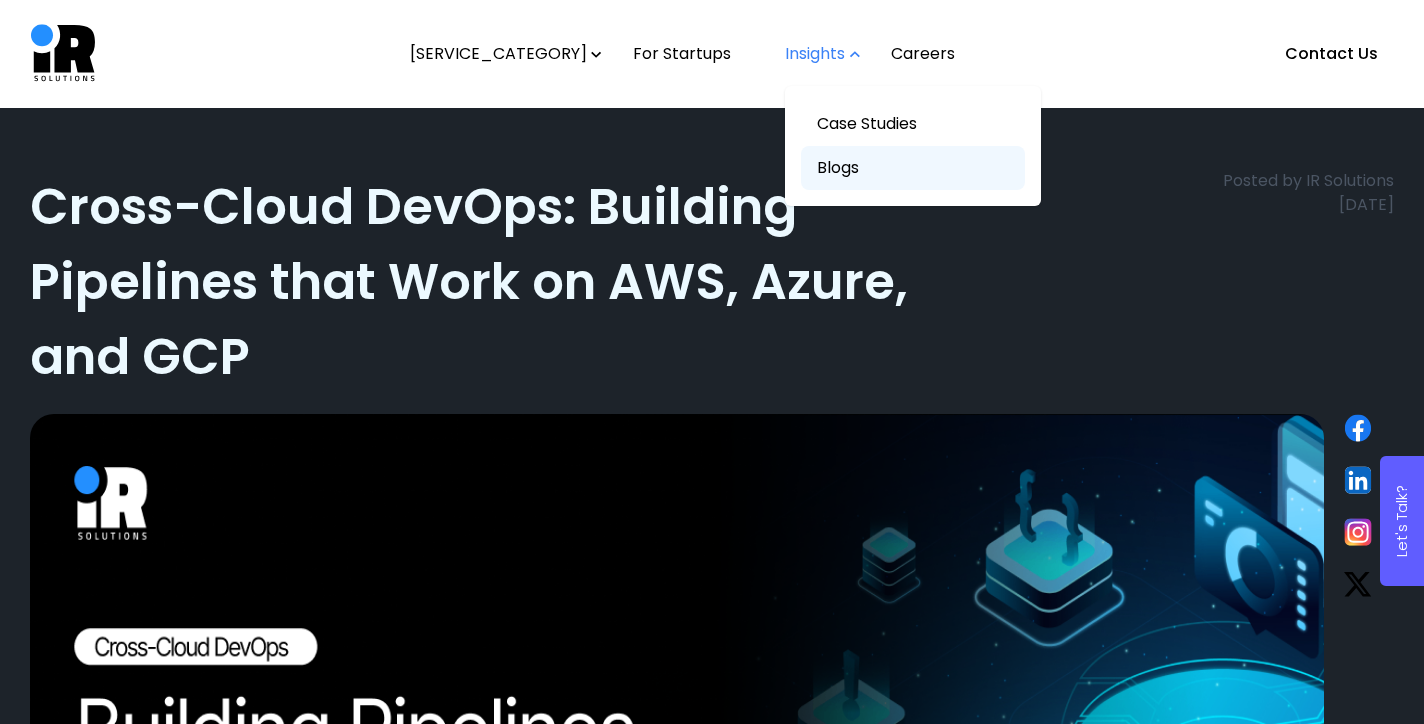 click on "Blogs" at bounding box center (913, 168) 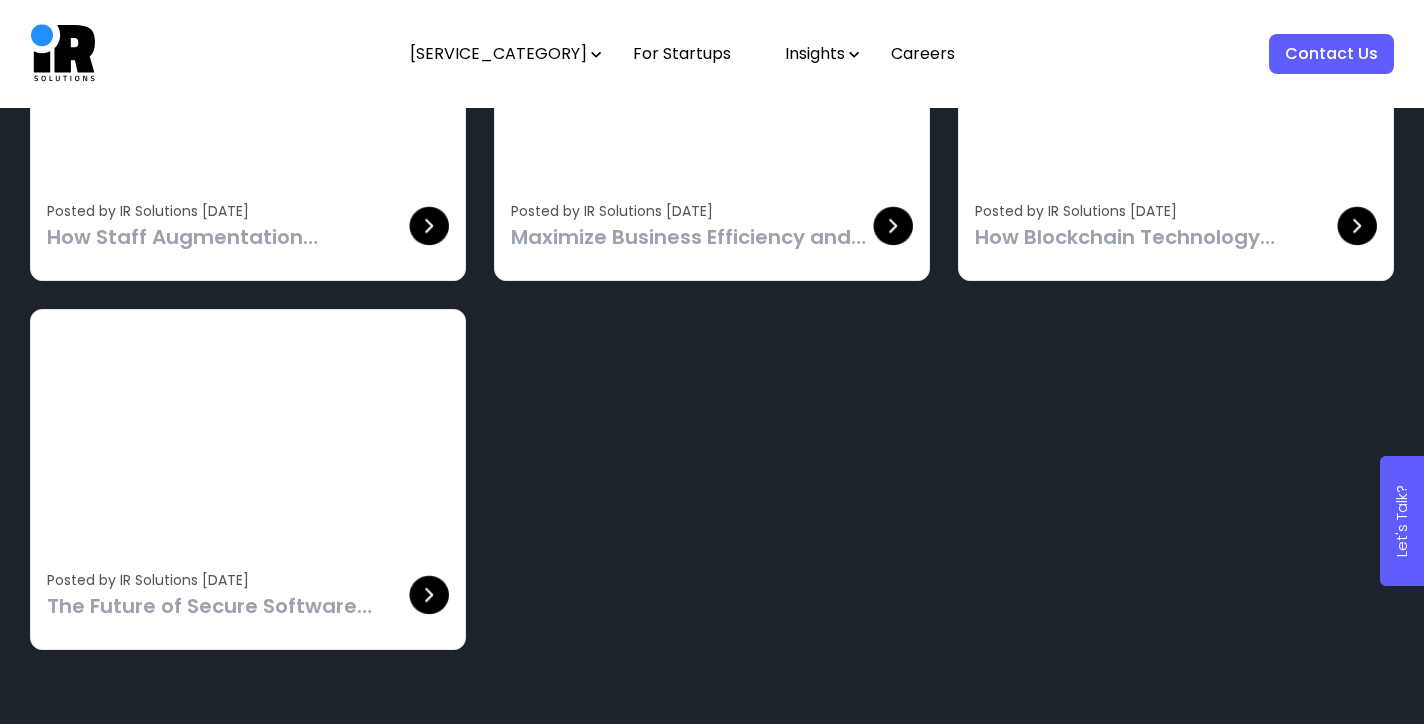 scroll, scrollTop: 1988, scrollLeft: 0, axis: vertical 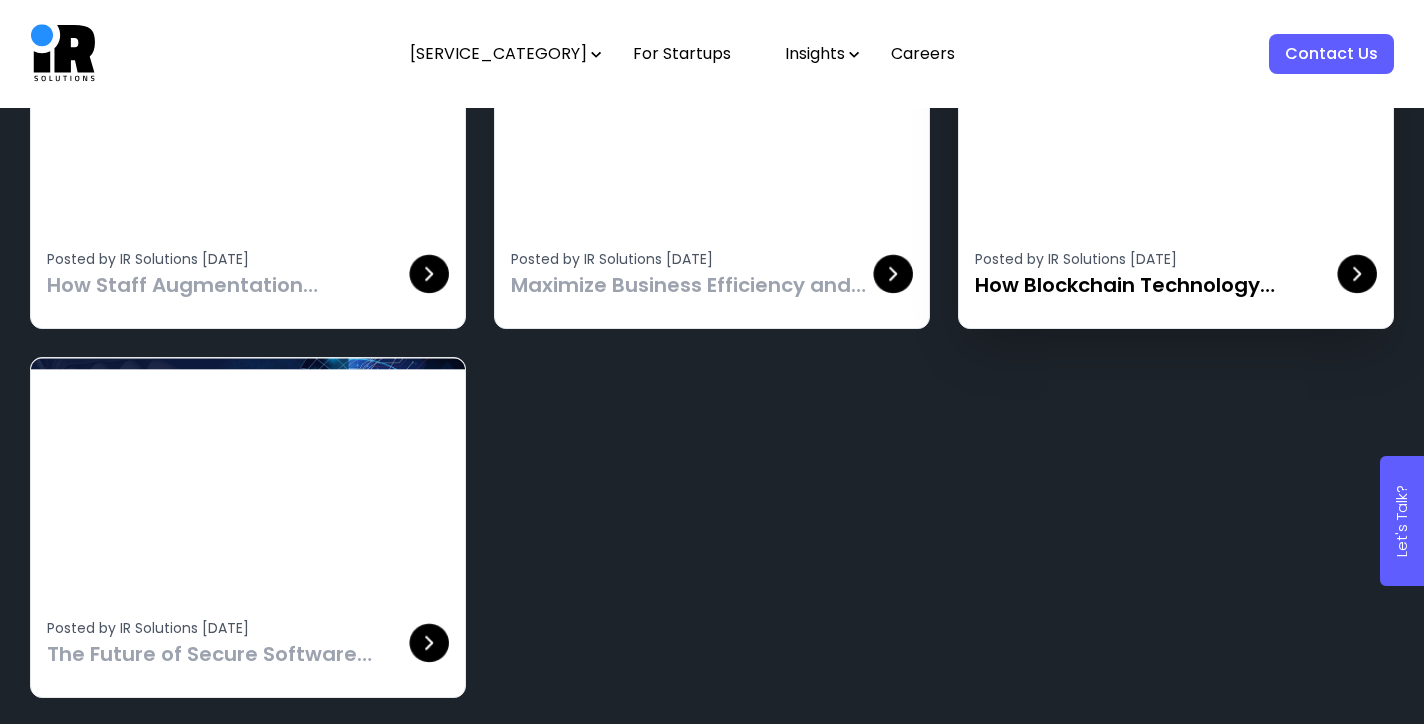 click on "How Blockchain Technology Enhances Business Transparency, Security, and Trust?" at bounding box center (1156, 285) 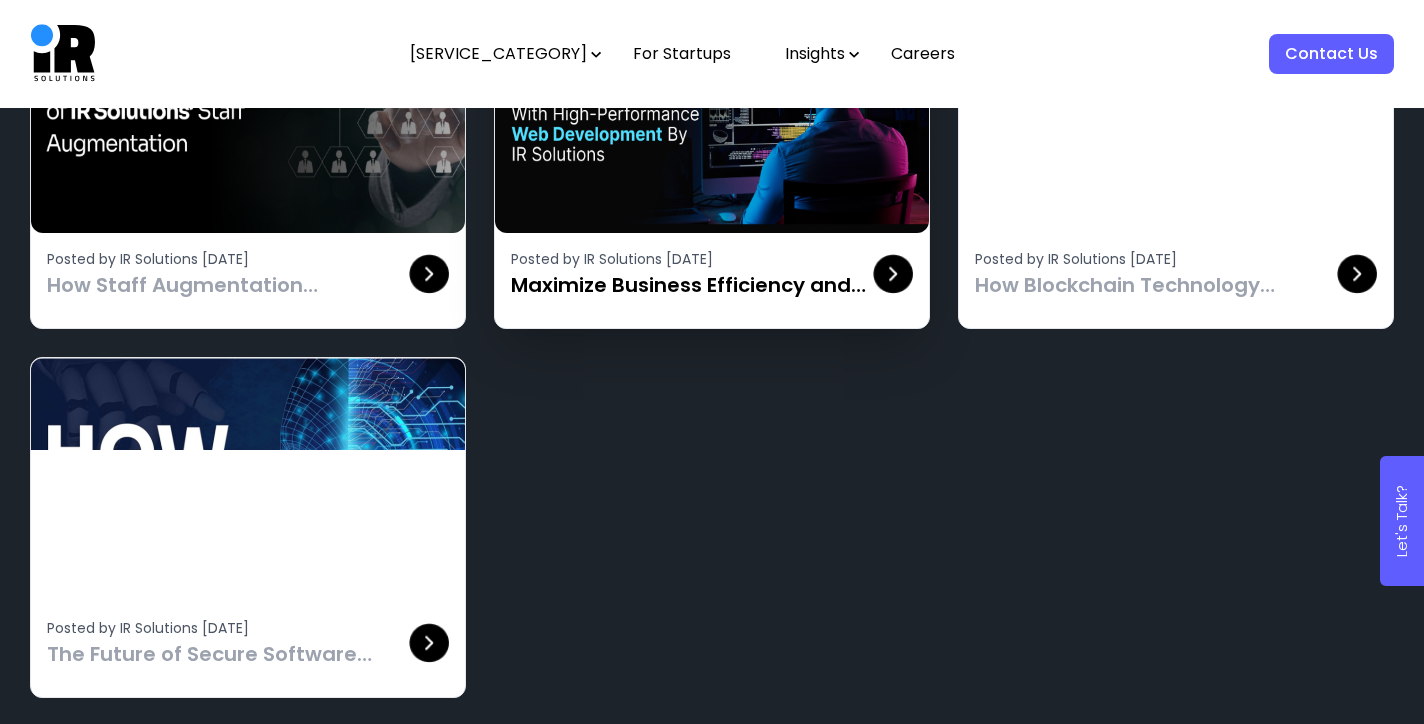 click on "Maximize Business Efficiency and Performance with Tailored, High-Quality Web Development Solutions" at bounding box center [692, 285] 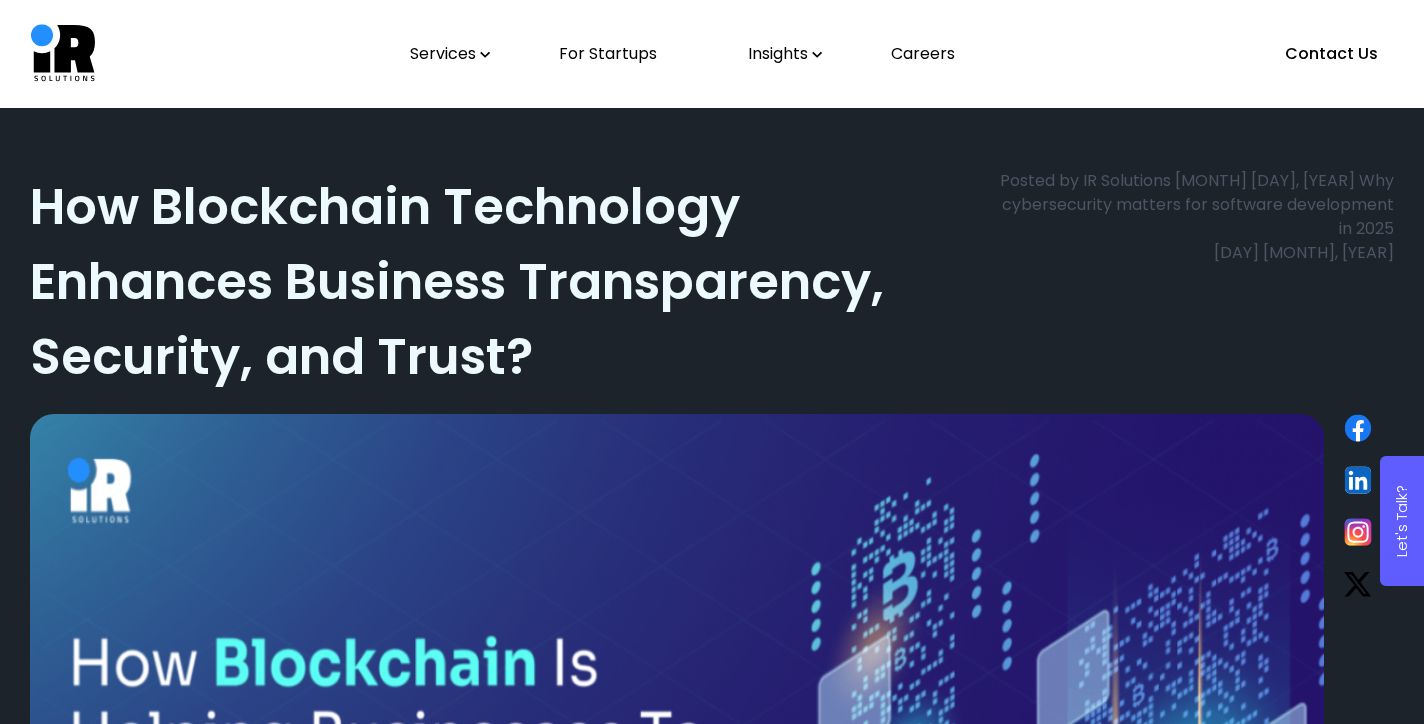 scroll, scrollTop: 0, scrollLeft: 0, axis: both 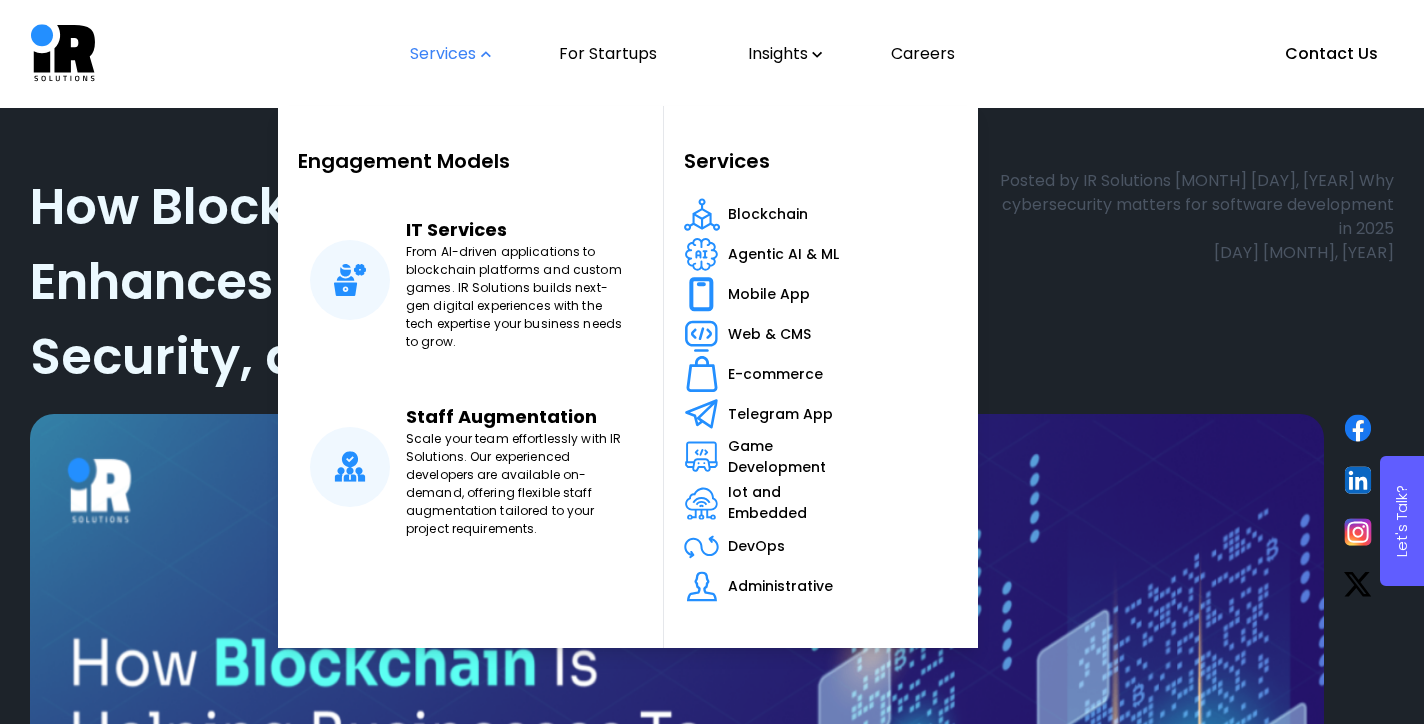 click on "Contact Us" at bounding box center (1331, 54) 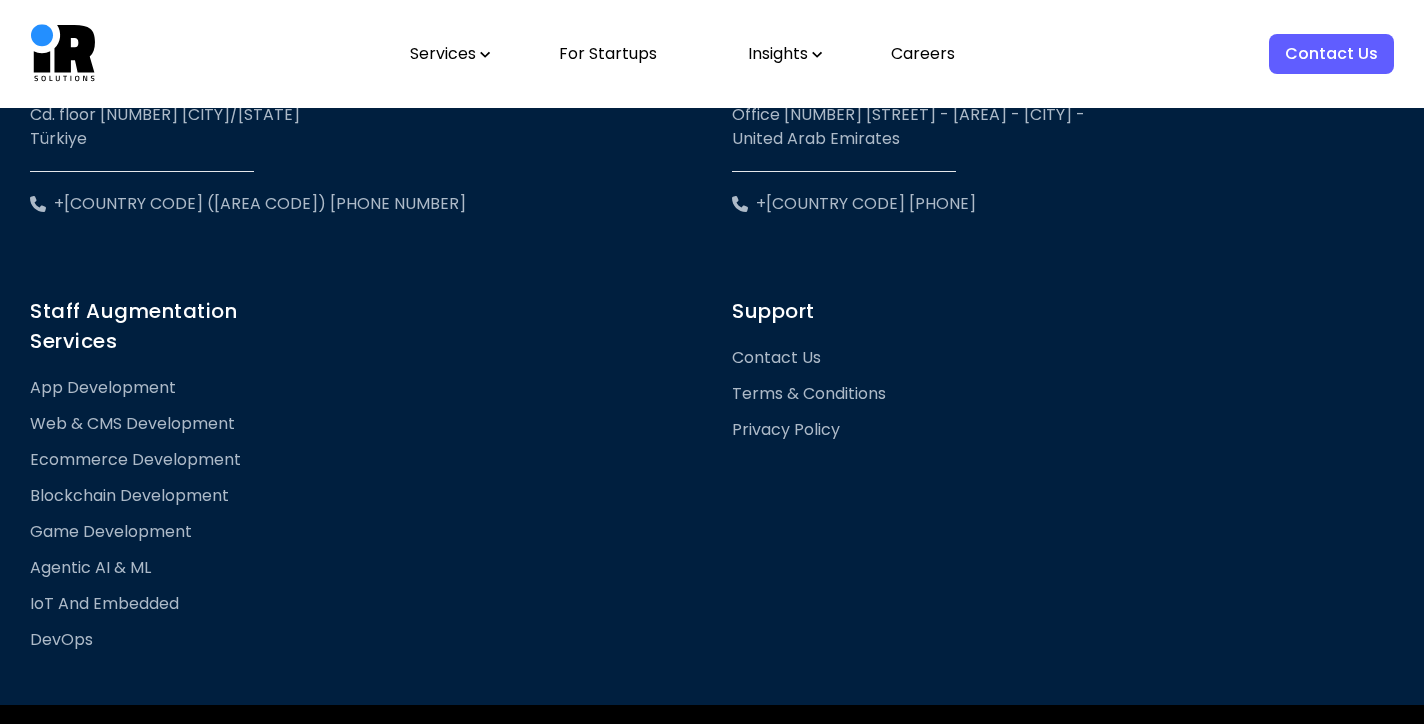 scroll, scrollTop: 1338, scrollLeft: 0, axis: vertical 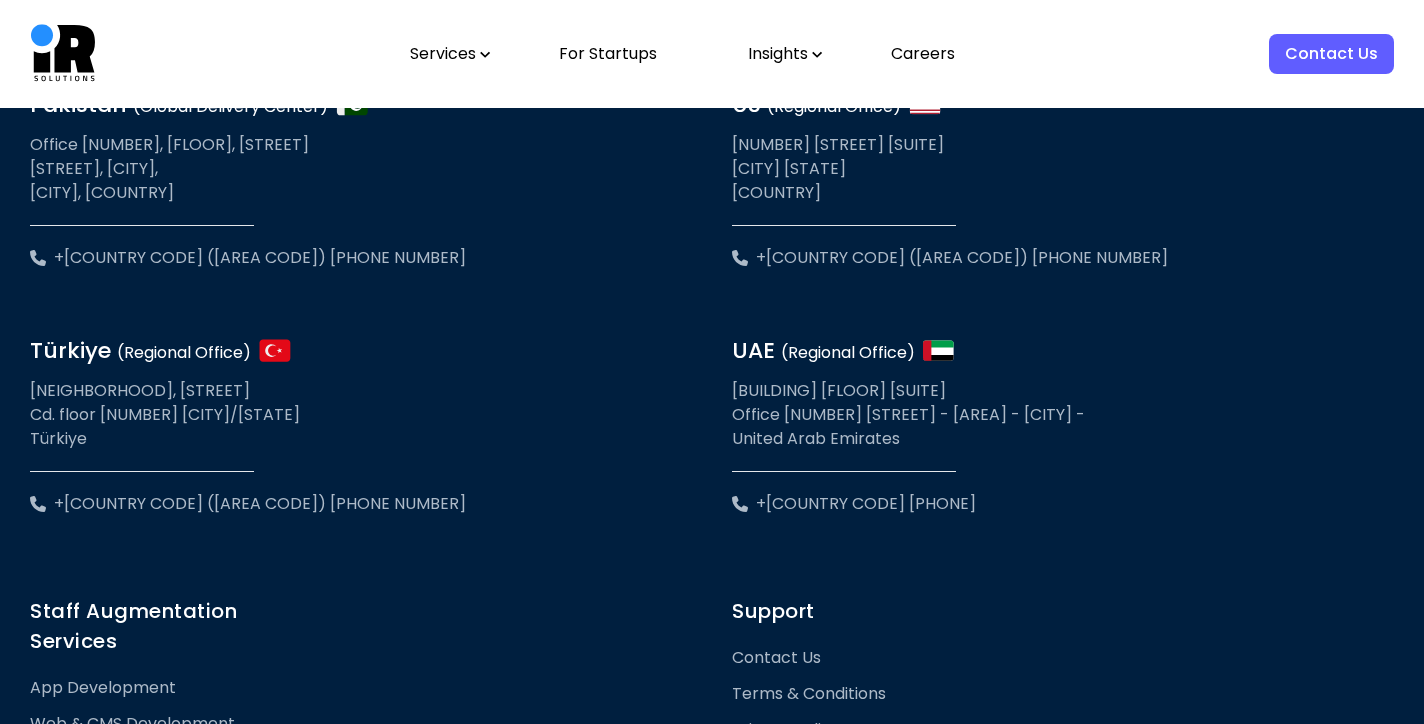 click at bounding box center [485, 54] 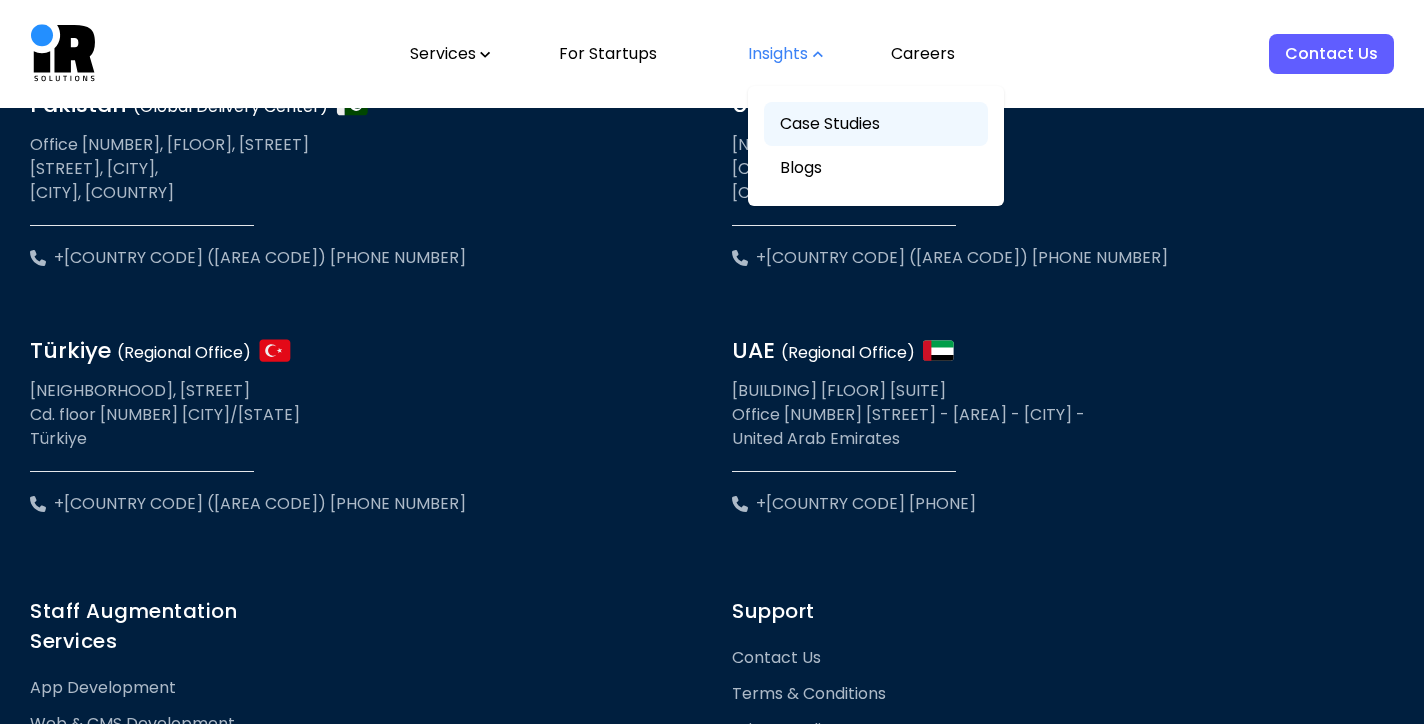 click on "Case Studies" at bounding box center [876, 124] 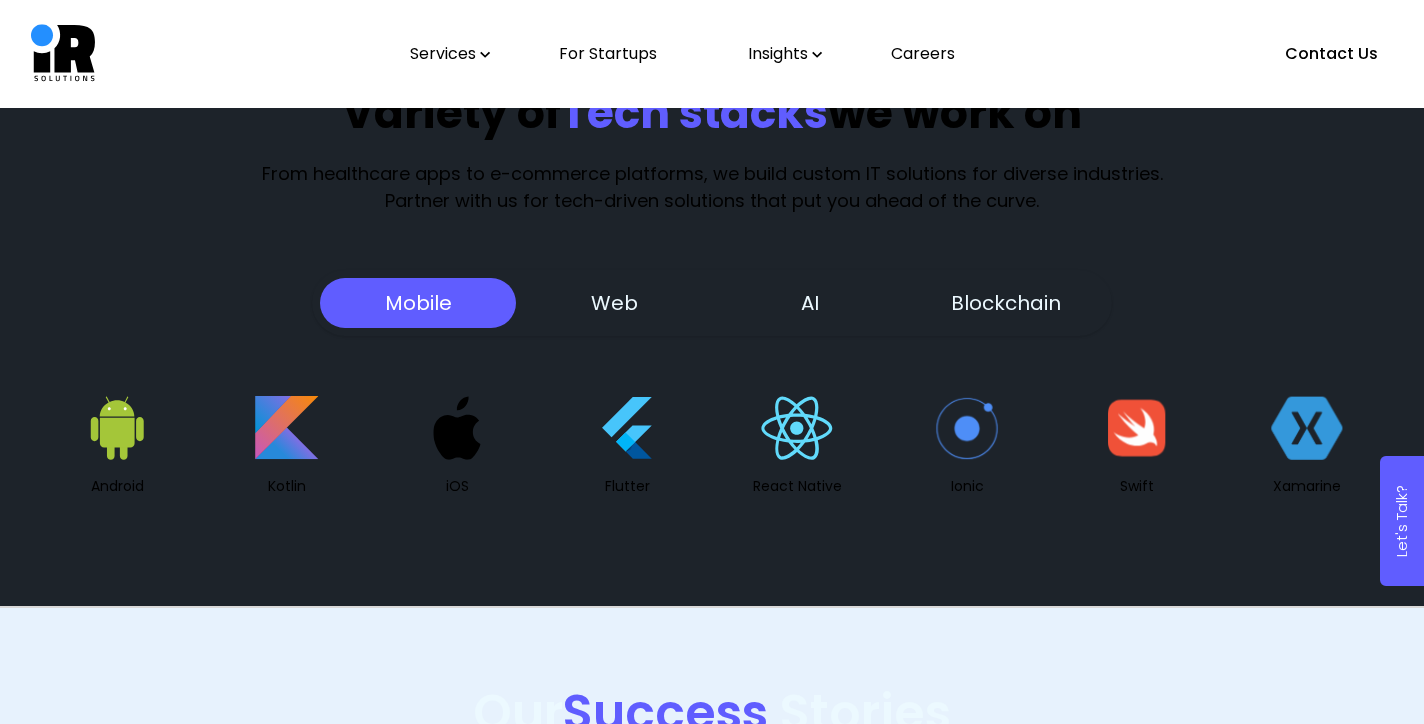 scroll, scrollTop: 0, scrollLeft: 0, axis: both 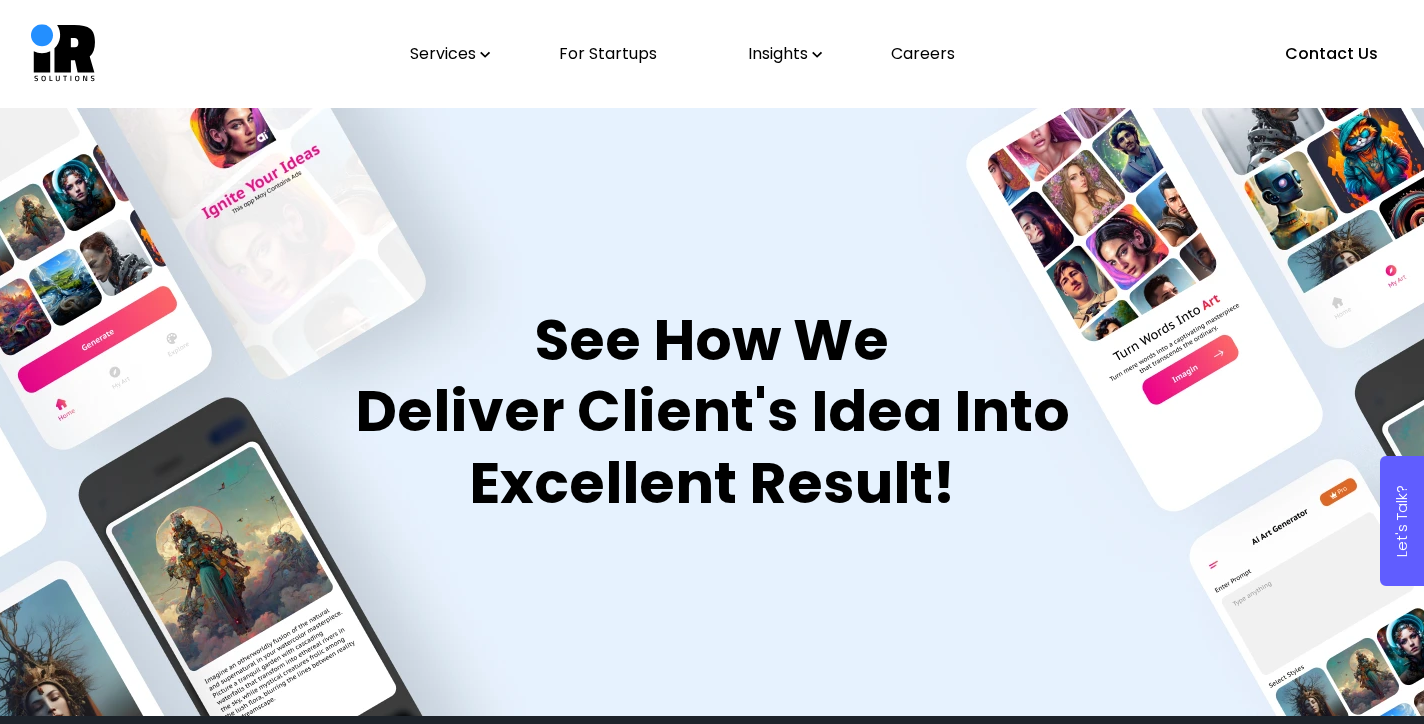 click on "Insights" at bounding box center (785, 54) 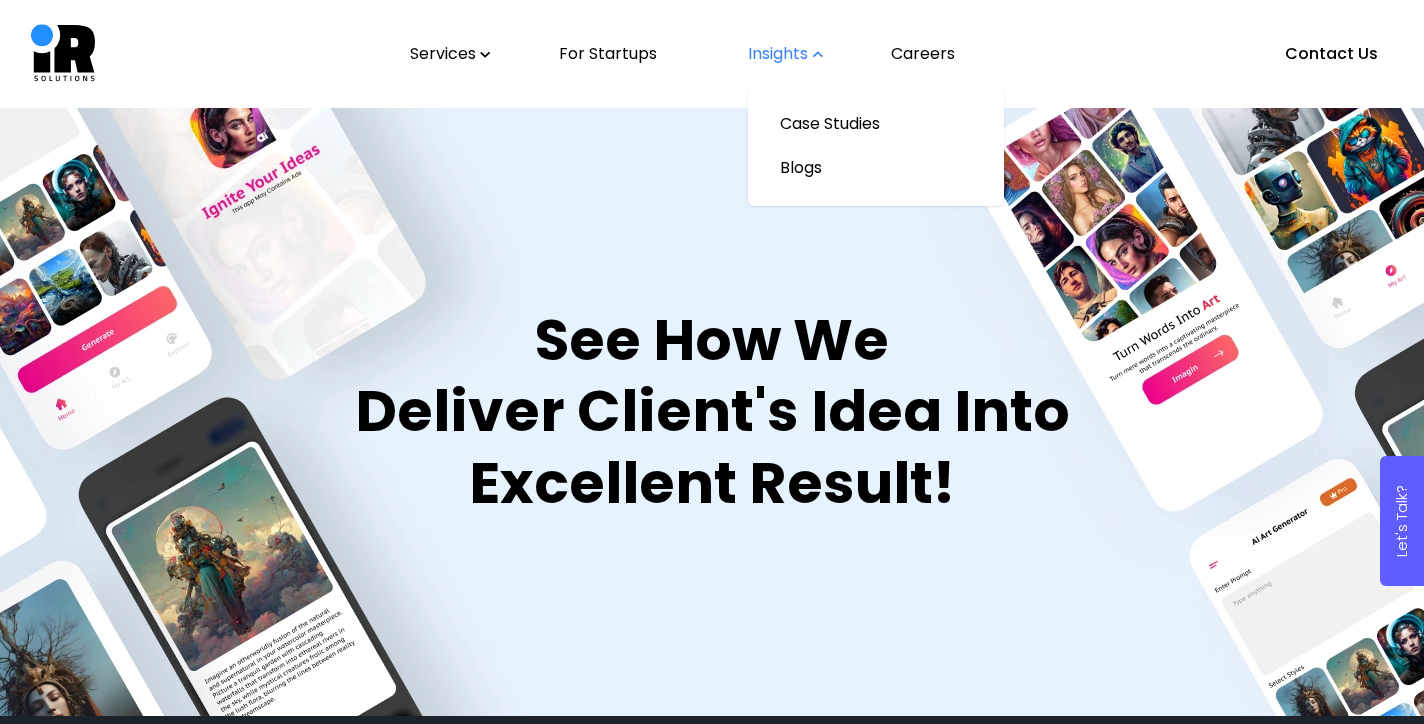 click on "Insights" at bounding box center [785, 54] 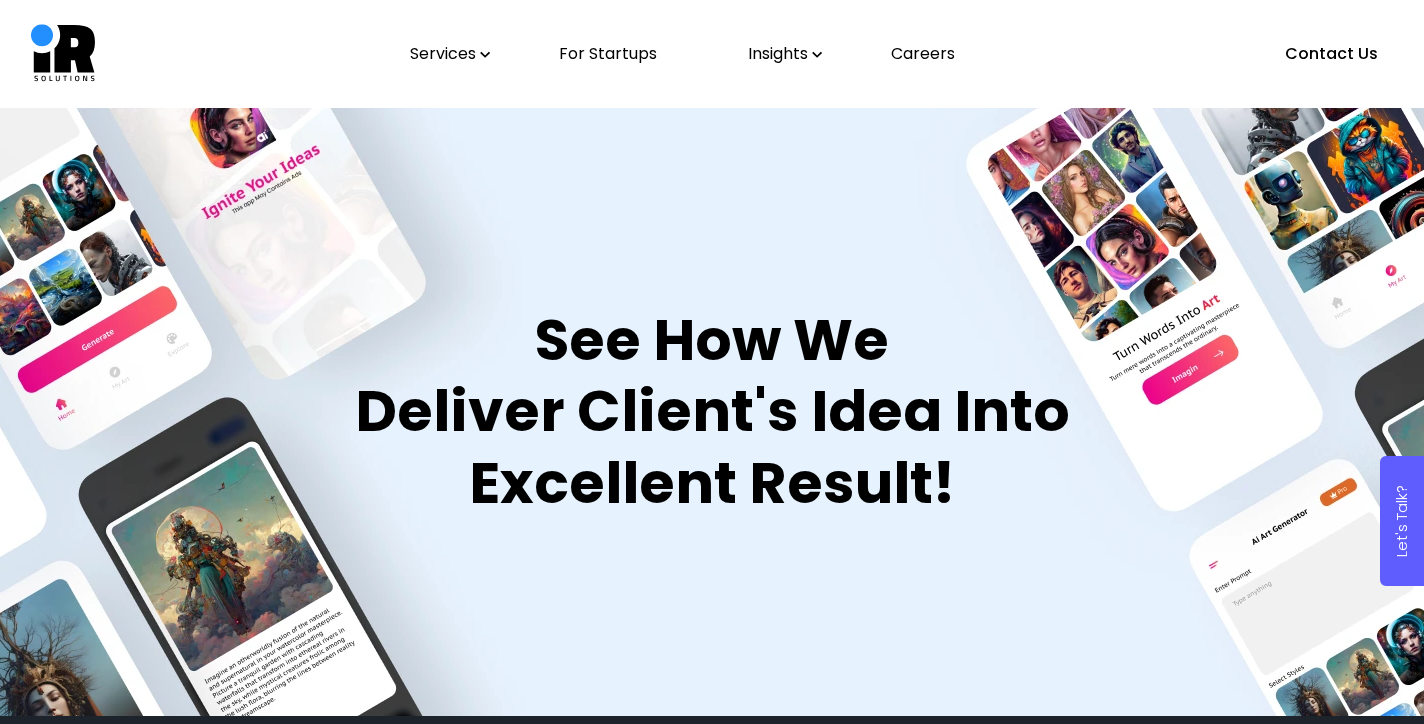 click on "For Startups" at bounding box center [608, 54] 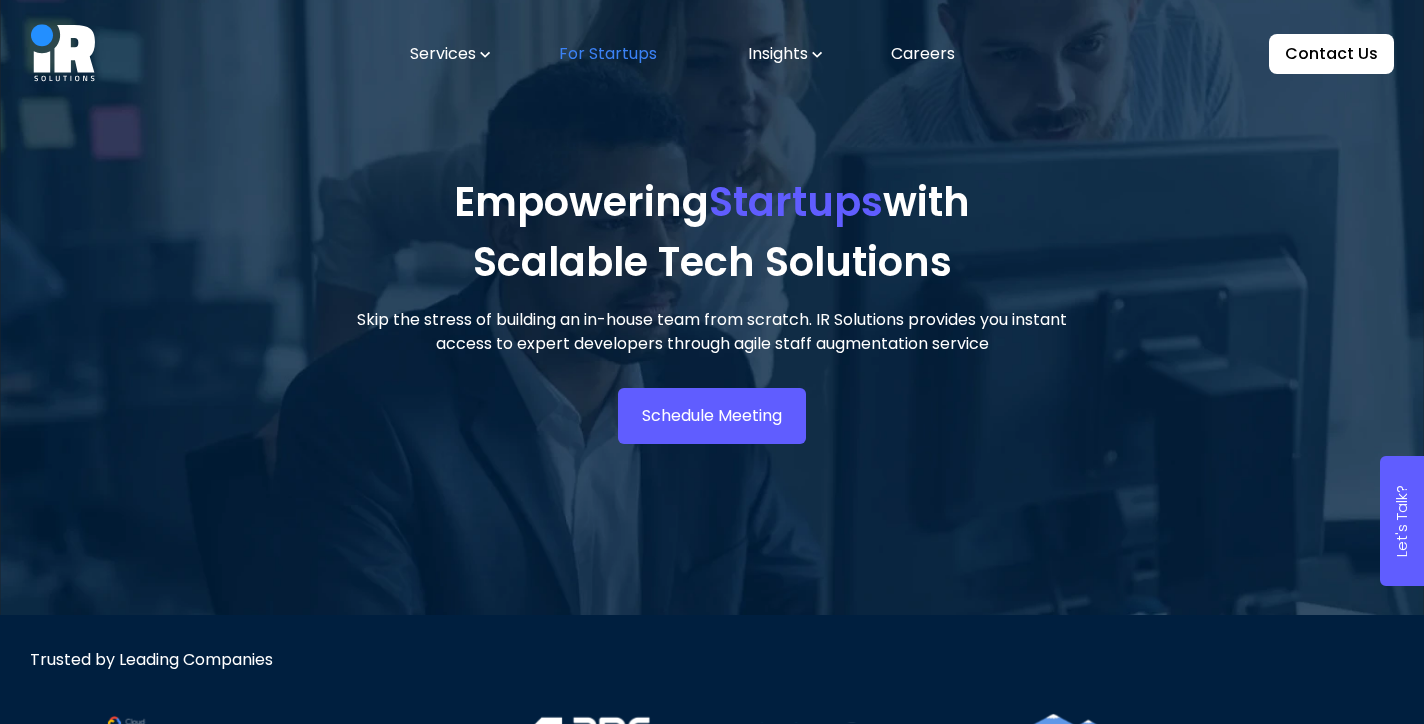 click on "Services For Startups Insights Careers Contact Us" at bounding box center (712, 54) 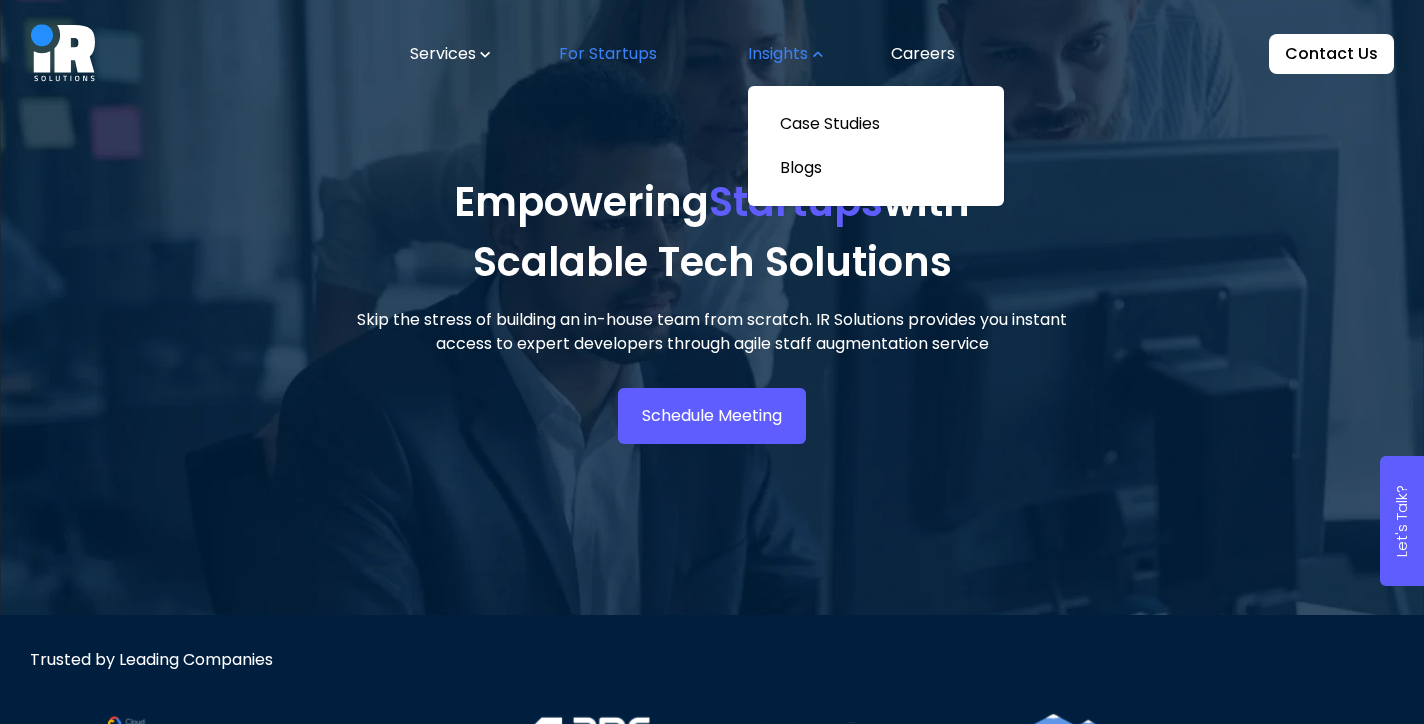 click on "Empowering  Startups  with    Scalable Tech Solutions Skip the stress of building an in-house team from scratch. IR Solutions provides you instant access to expert developers through agile staff augmentation service Schedule Meeting" at bounding box center (712, 307) 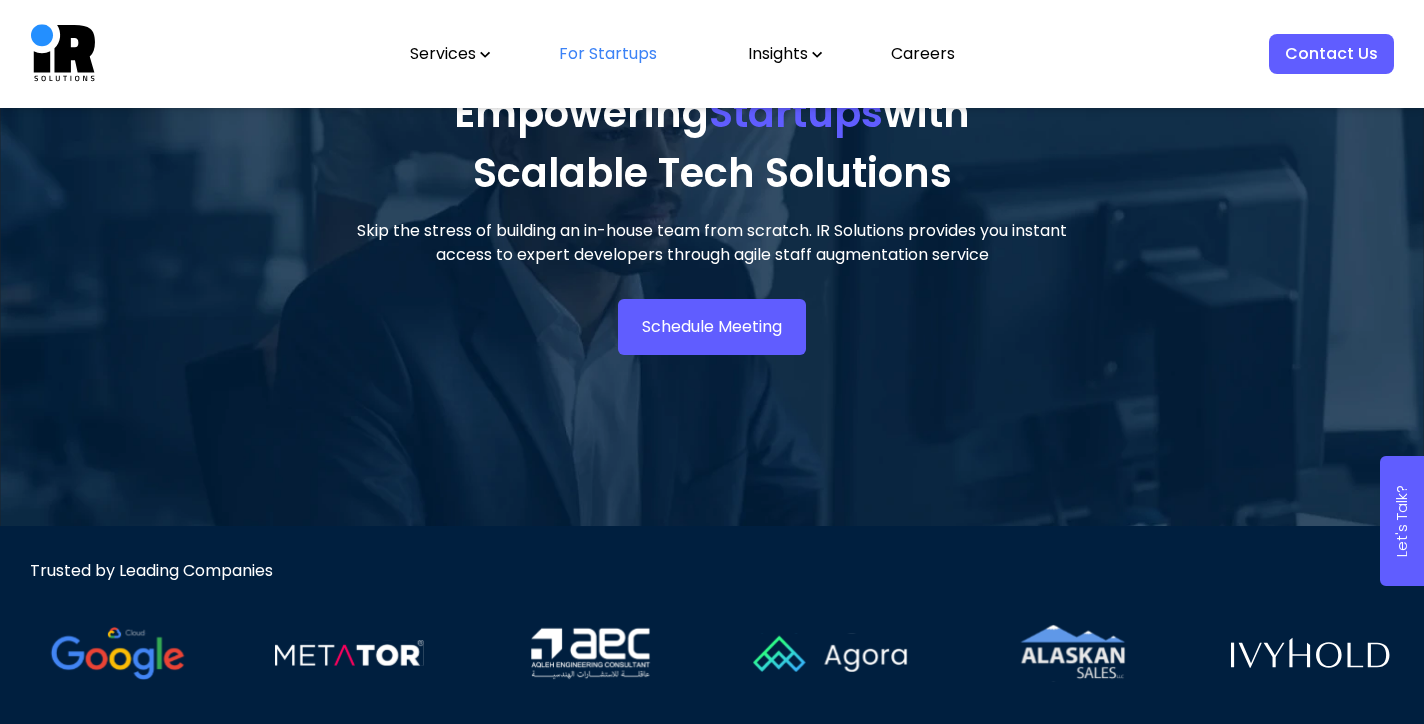 scroll, scrollTop: 0, scrollLeft: 0, axis: both 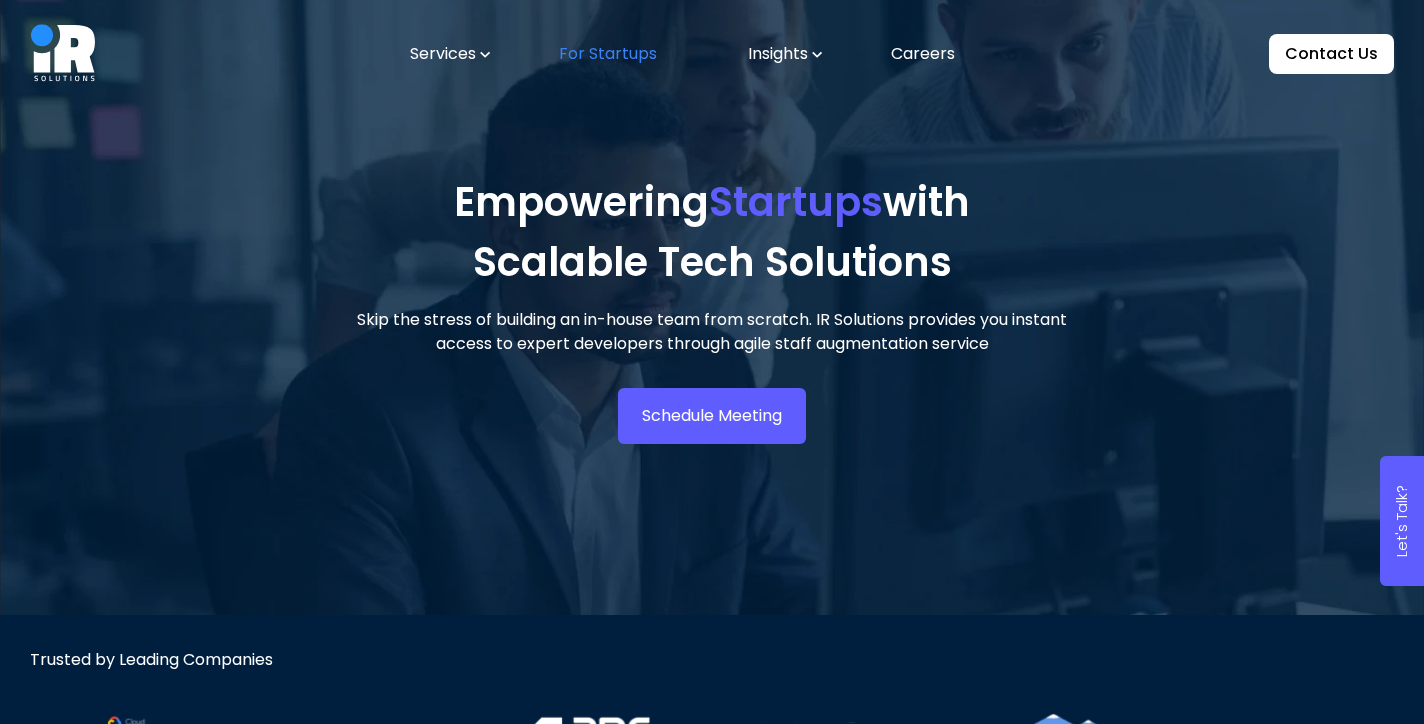 click on "Let's Talk?" at bounding box center (1402, 521) 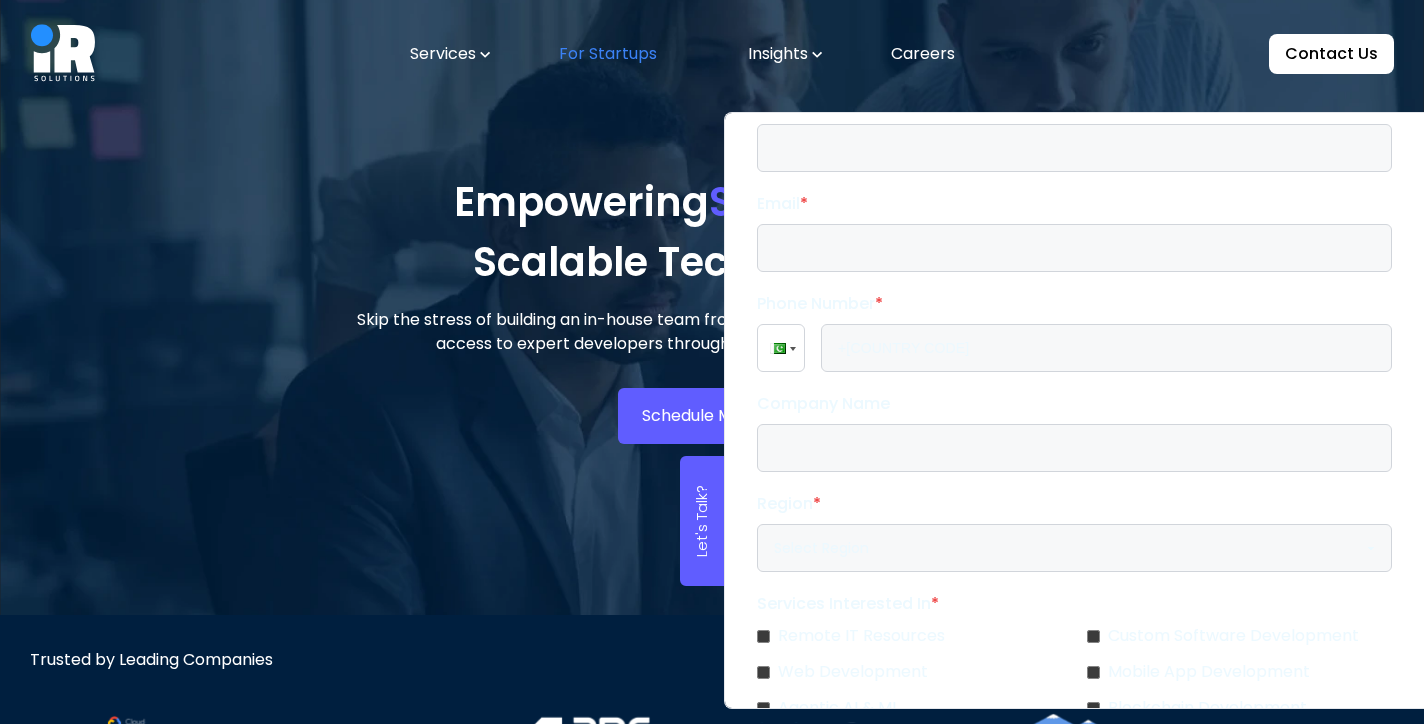 scroll, scrollTop: 0, scrollLeft: 0, axis: both 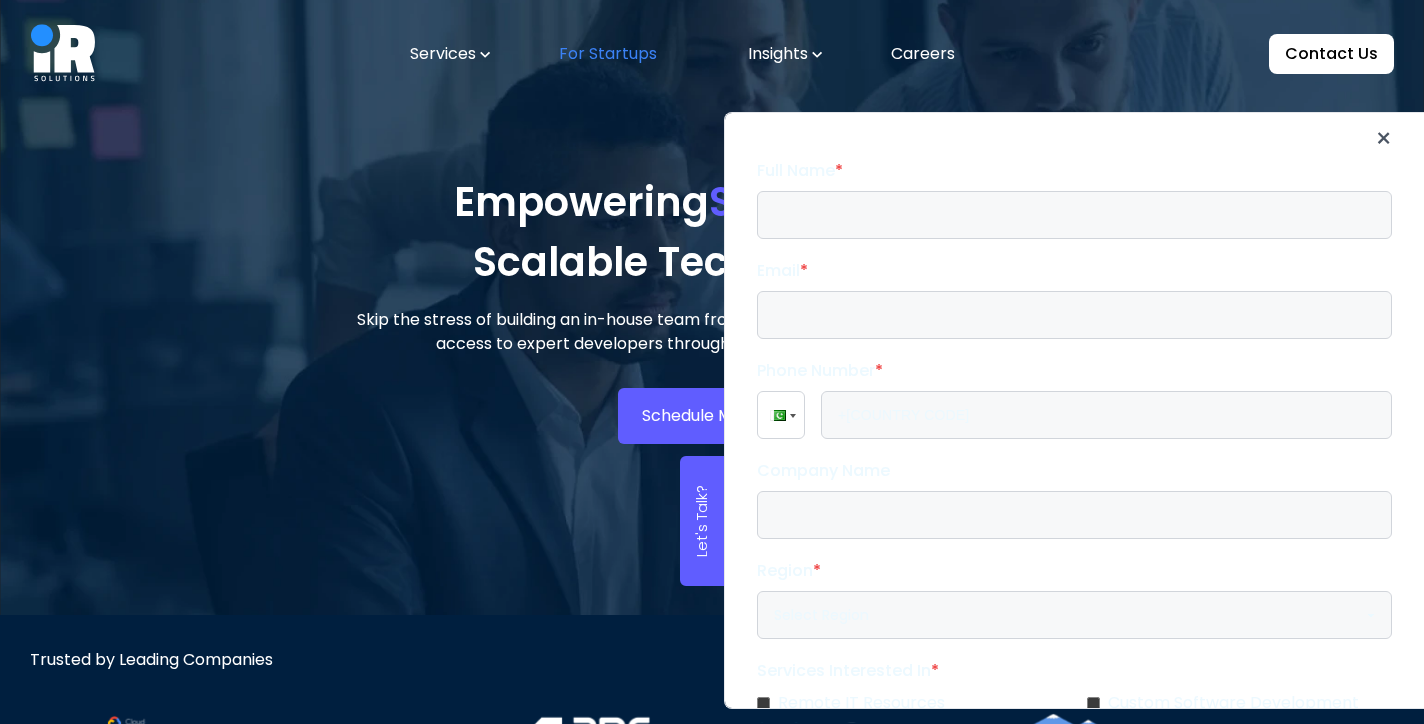 click on "×" at bounding box center (1383, 129) 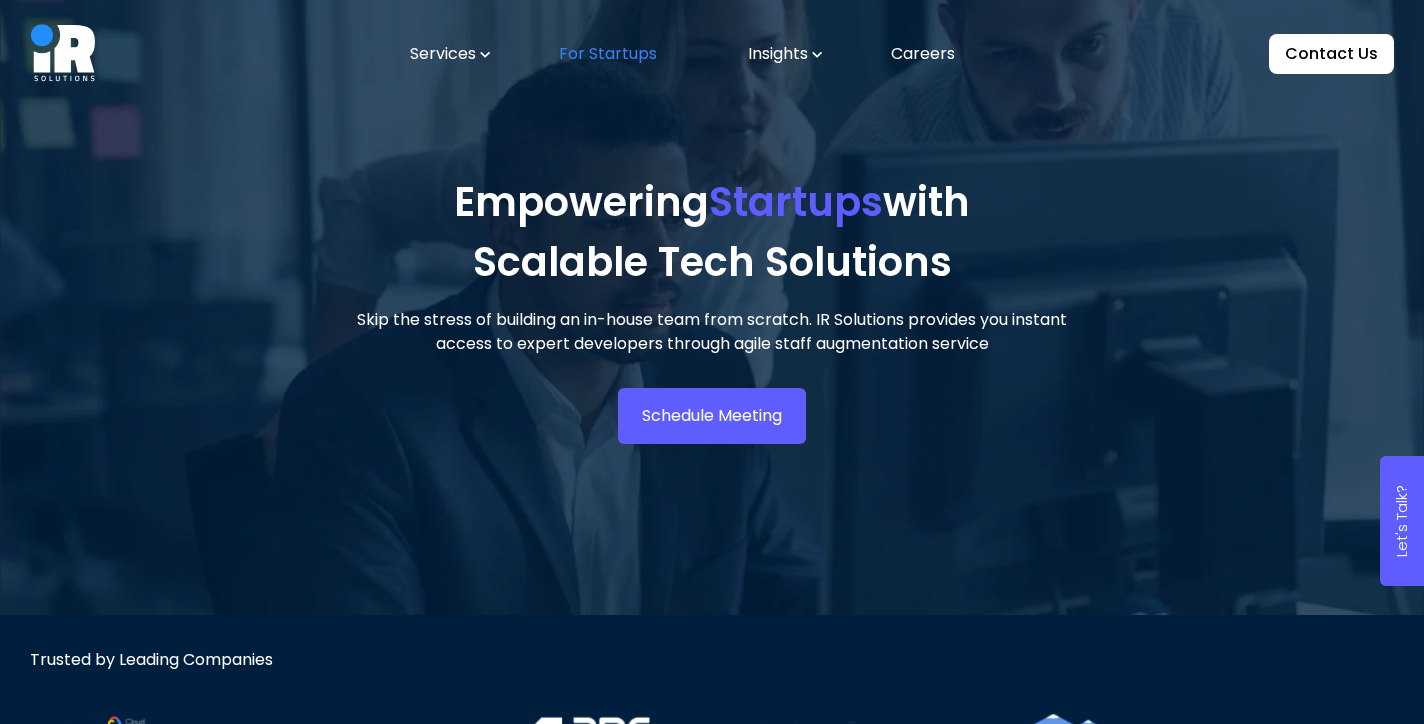 click on "Services For Startups Insights Careers" at bounding box center [683, 54] 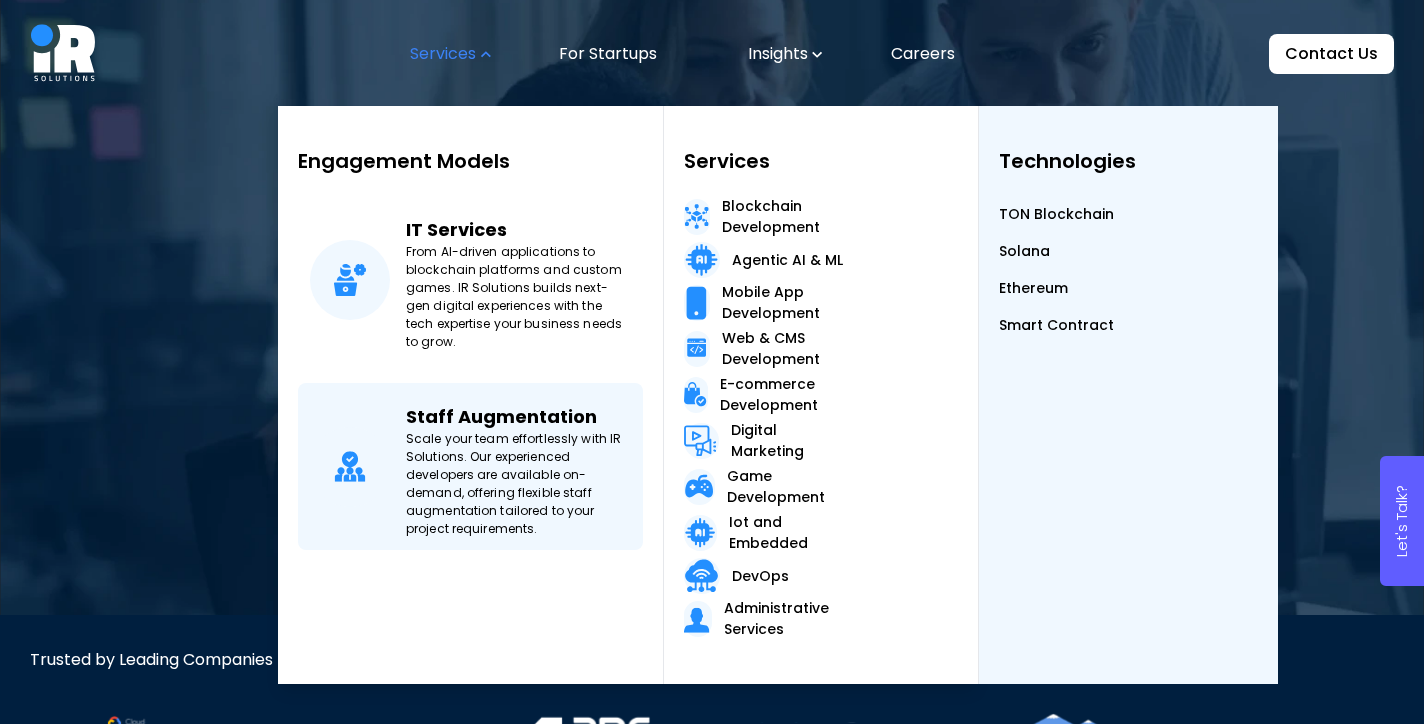 click on "Scale your team effortlessly with IR Solutions. Our experienced developers are available on-demand, offering flexible staff augmentation tailored to your project requirements." at bounding box center (518, 484) 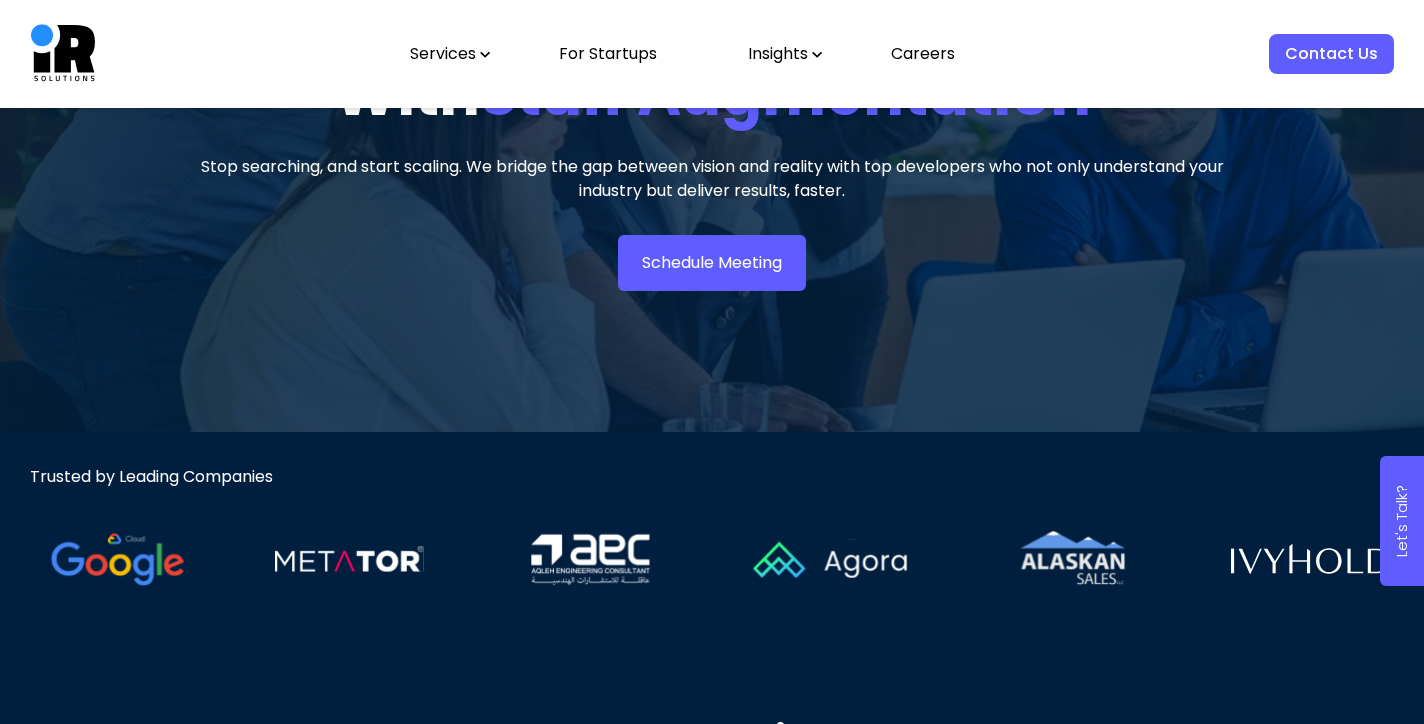 scroll, scrollTop: 0, scrollLeft: 0, axis: both 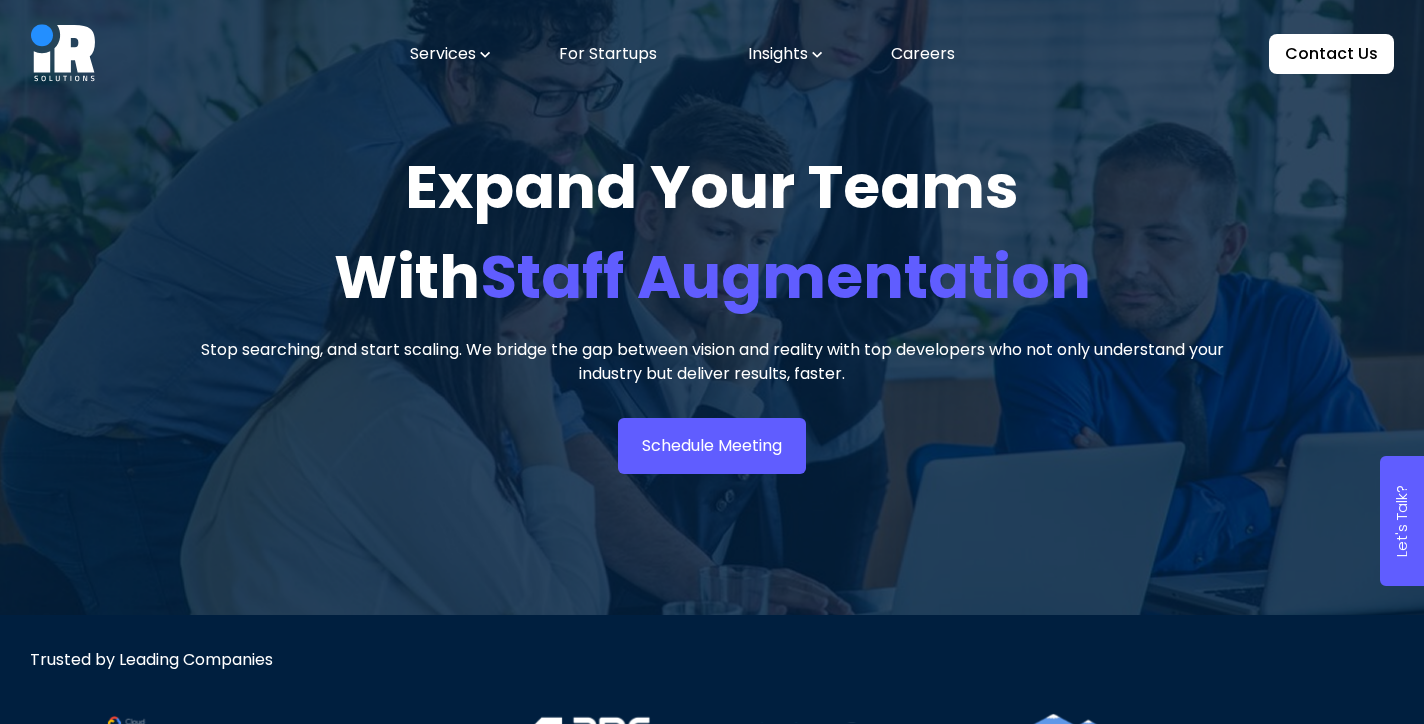 click on "Services" at bounding box center (450, 54) 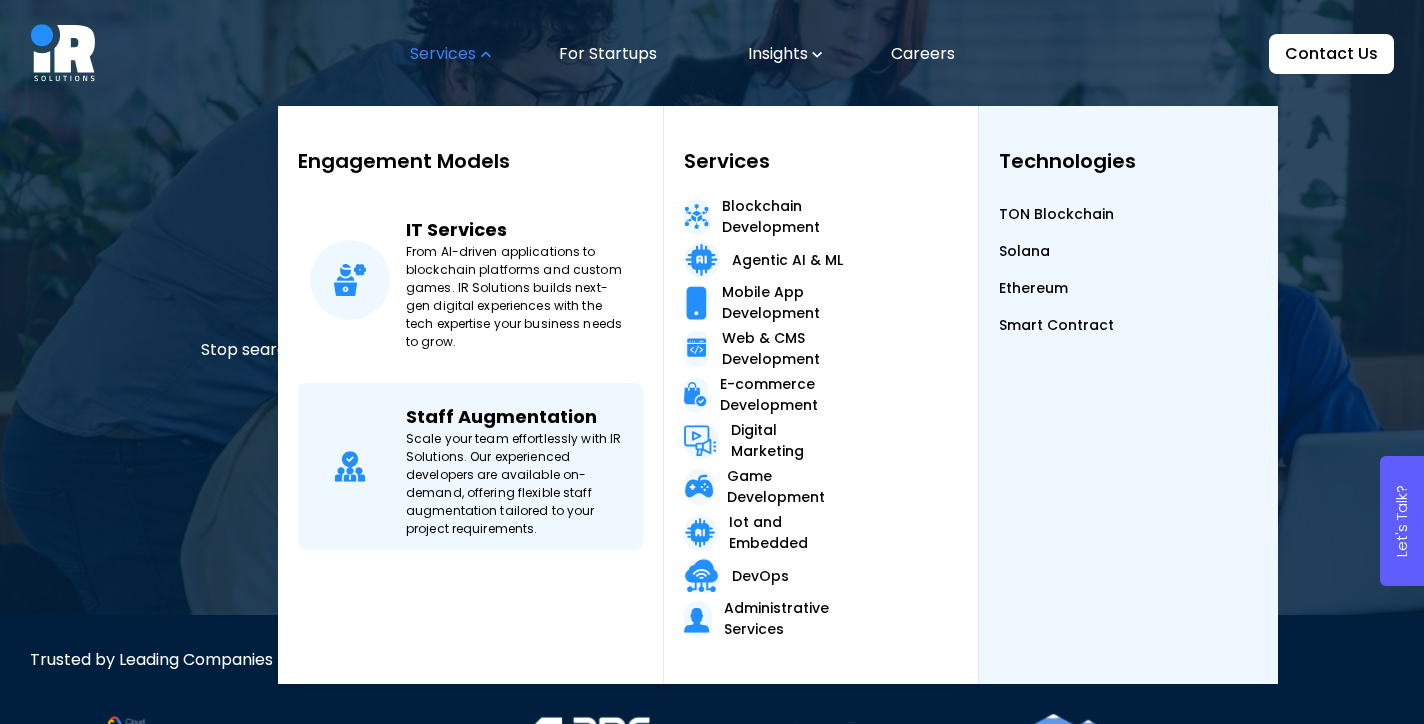 click on "Scale your team effortlessly with IR Solutions. Our experienced developers are available on-demand, offering flexible staff augmentation tailored to your project requirements." at bounding box center (518, 484) 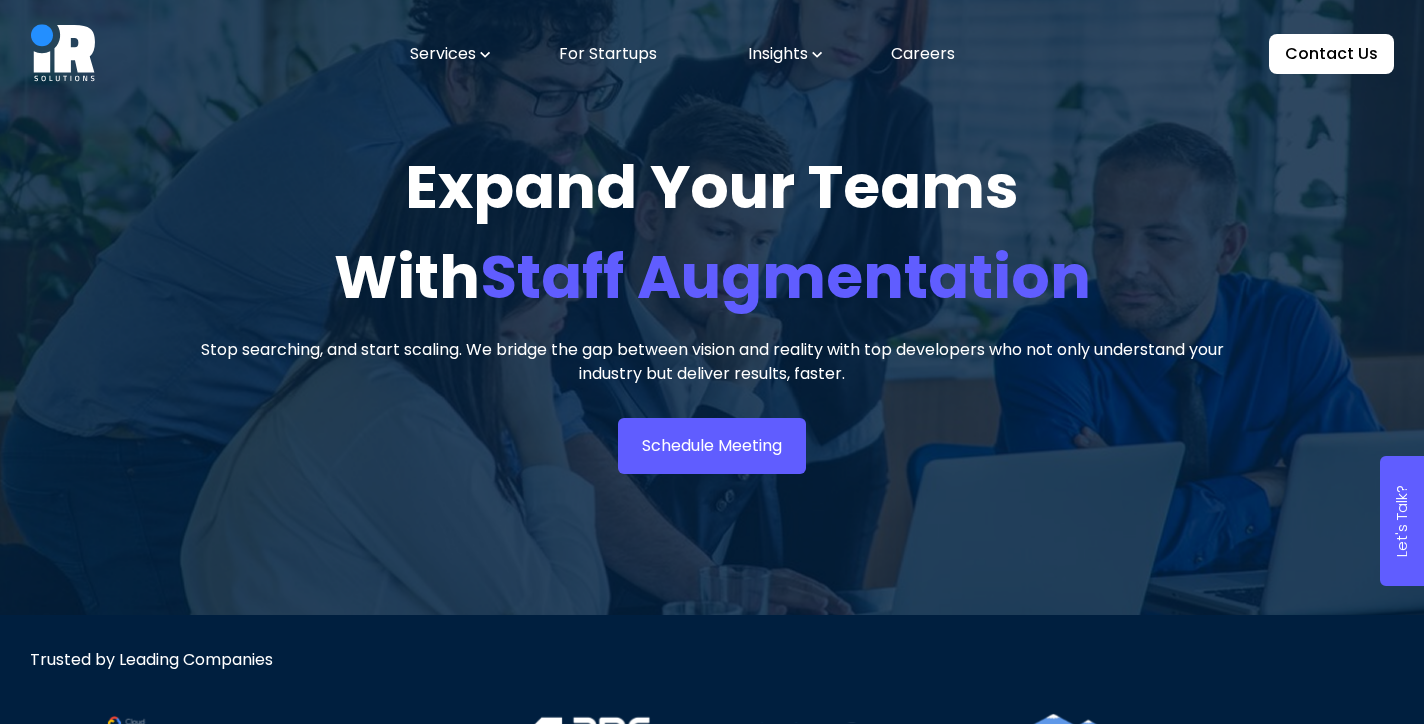 click on "Services For Startups Insights Careers Contact Us" at bounding box center (712, 54) 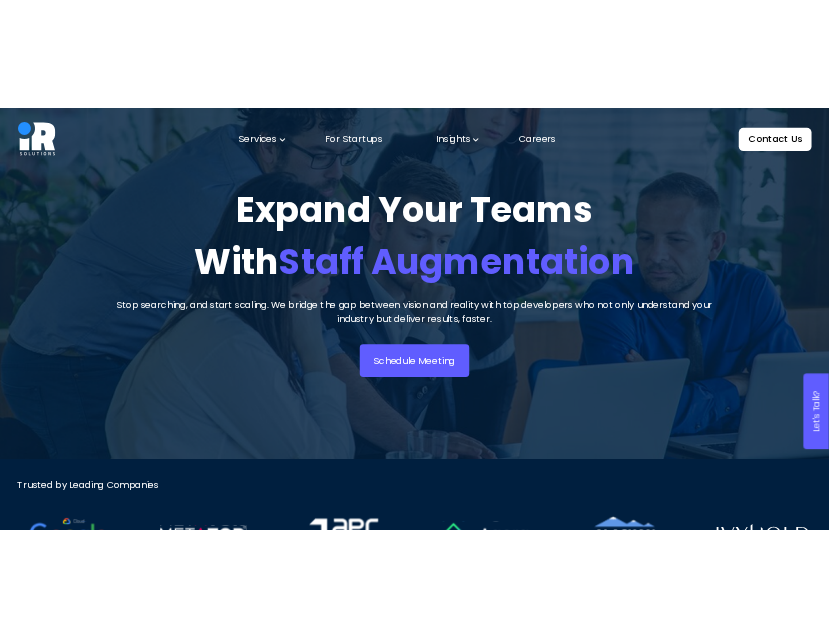 scroll, scrollTop: 0, scrollLeft: 0, axis: both 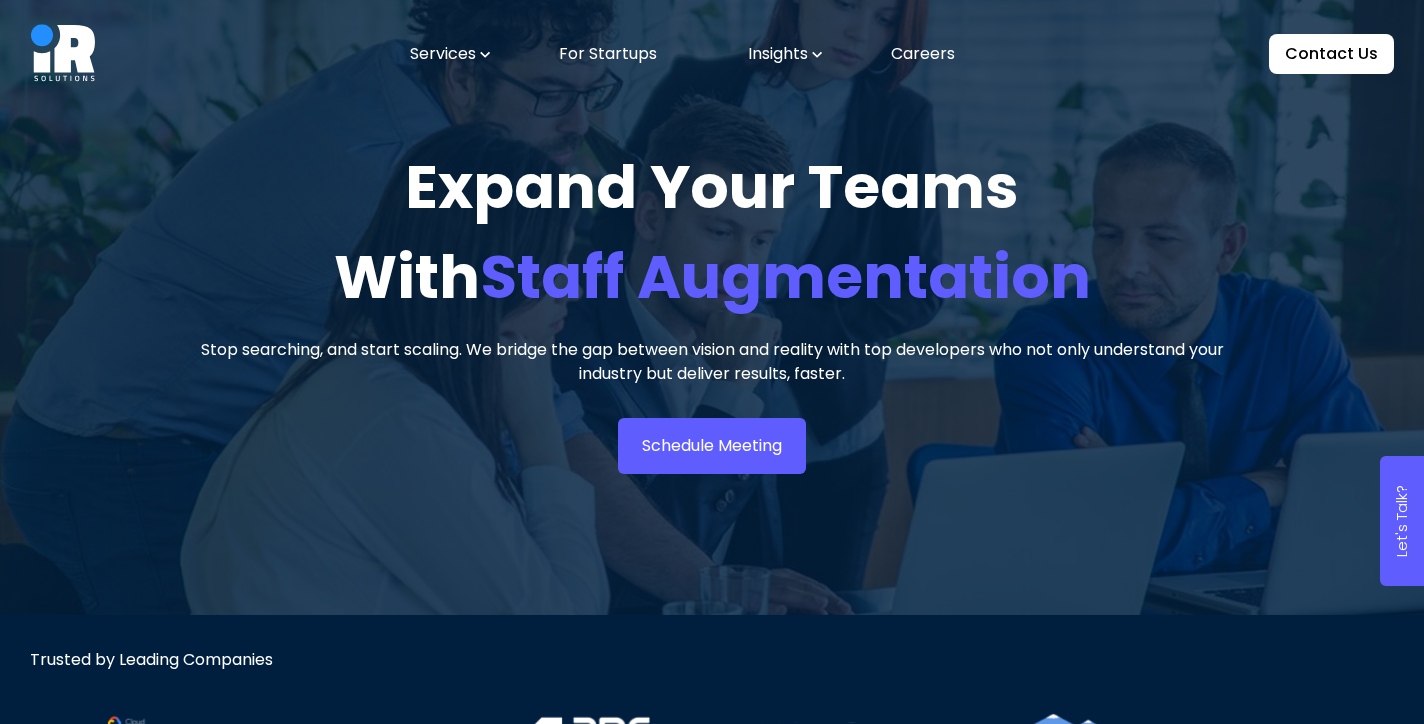 click on "Schedule Meeting" at bounding box center (712, 446) 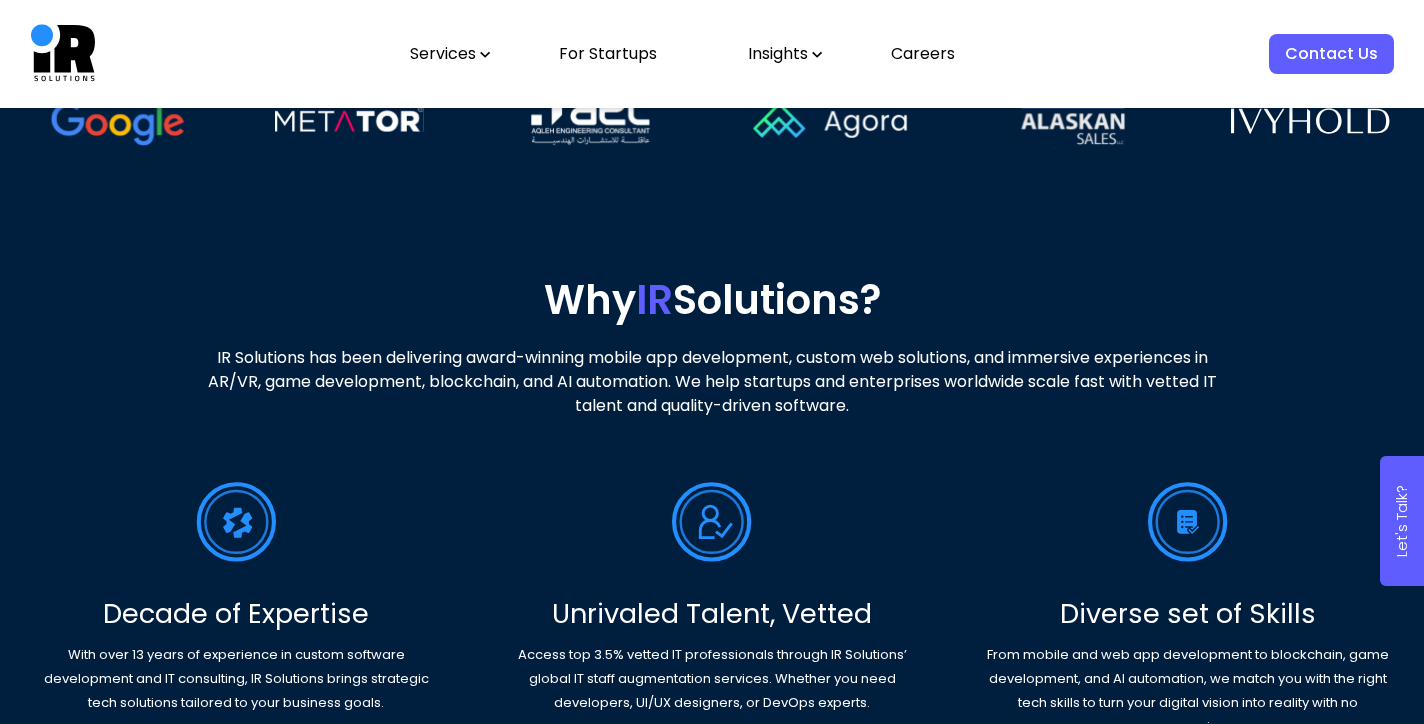scroll, scrollTop: 622, scrollLeft: 0, axis: vertical 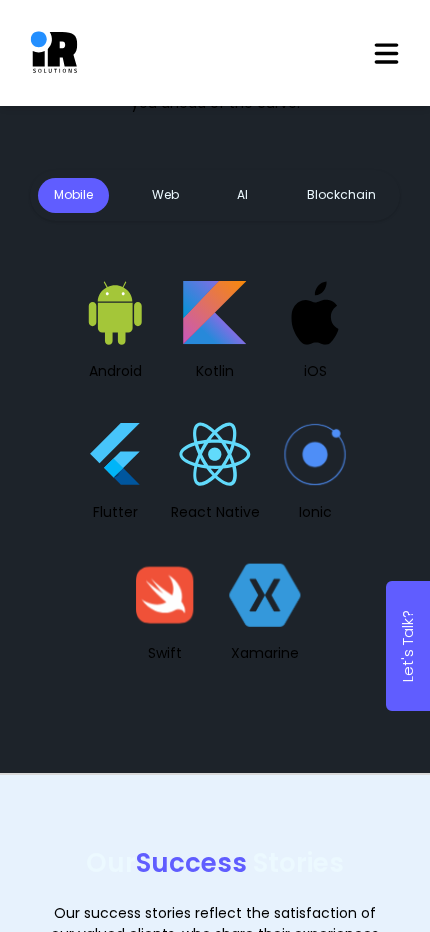 click on "Web" at bounding box center (165, 195) 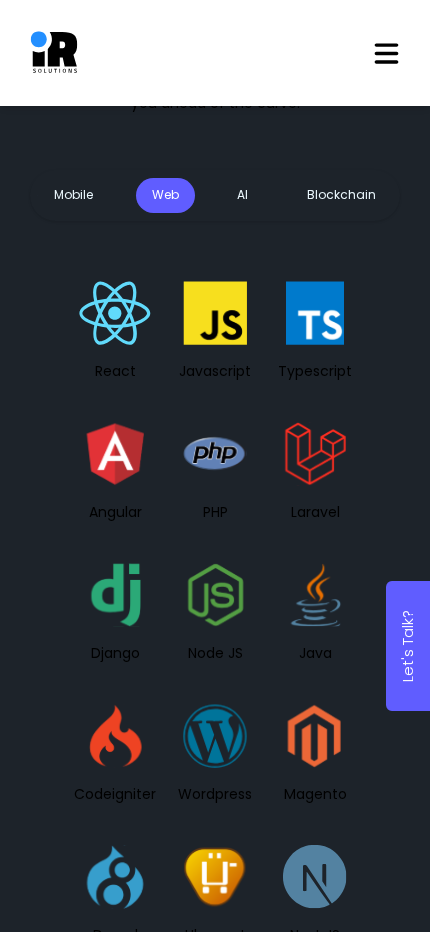 click on "AI" at bounding box center [242, 195] 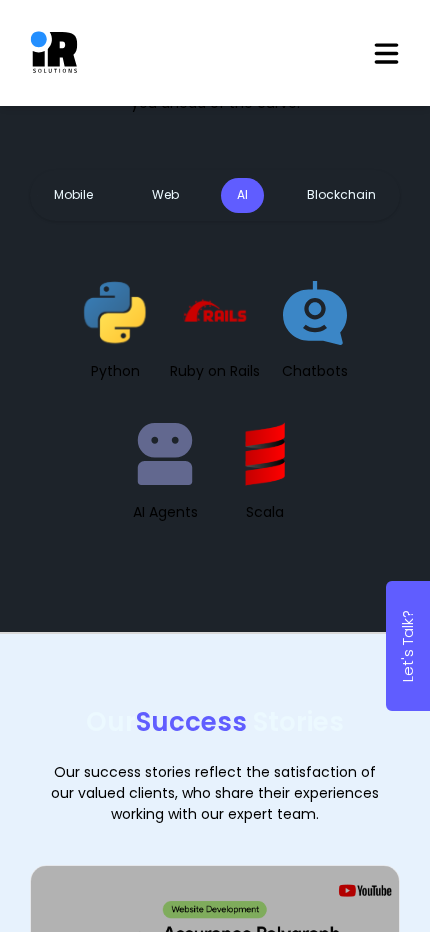 click on "Blockchain" at bounding box center [341, 195] 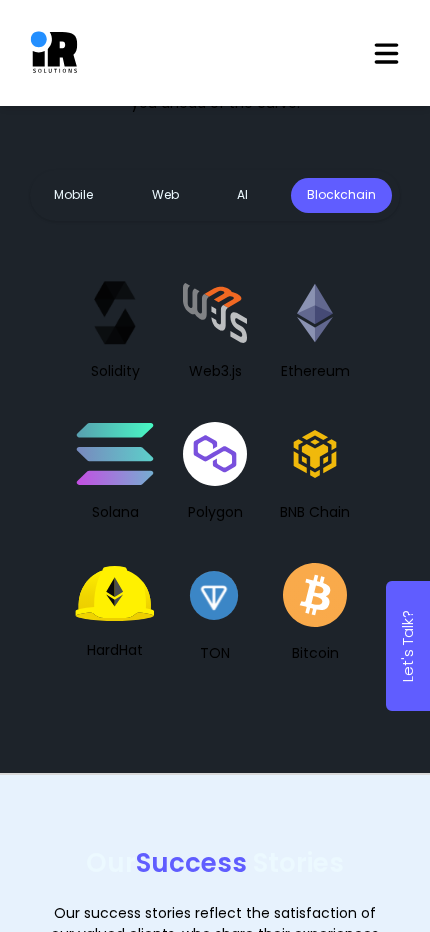 click on "Mobile" at bounding box center [73, 195] 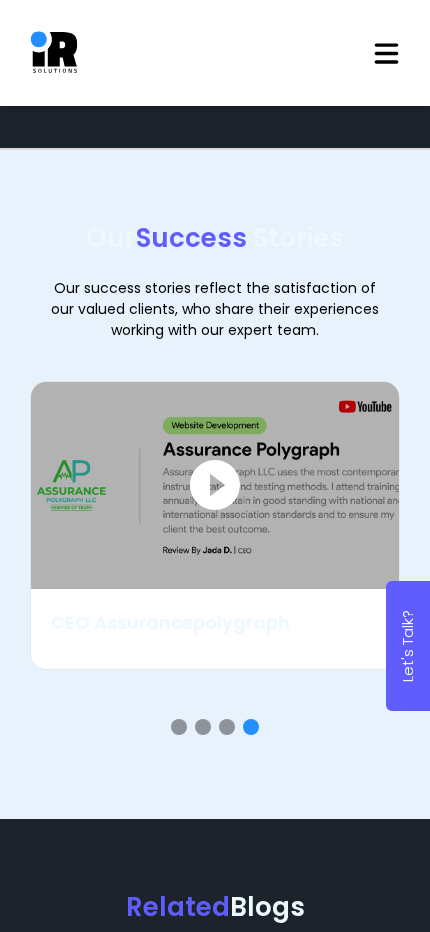 scroll, scrollTop: 9595, scrollLeft: 0, axis: vertical 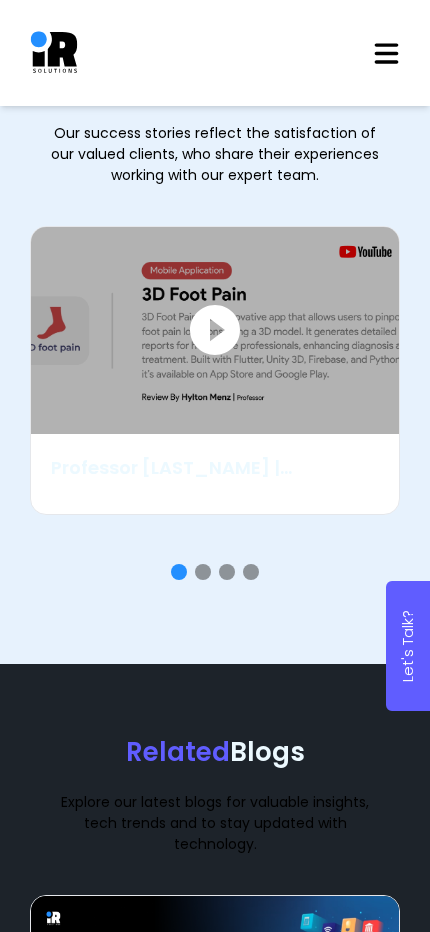 click at bounding box center (227, 572) 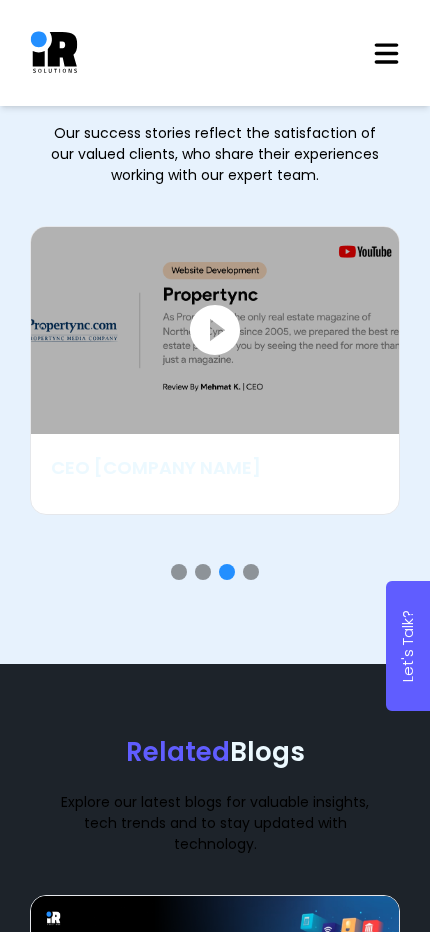 click at bounding box center [203, 572] 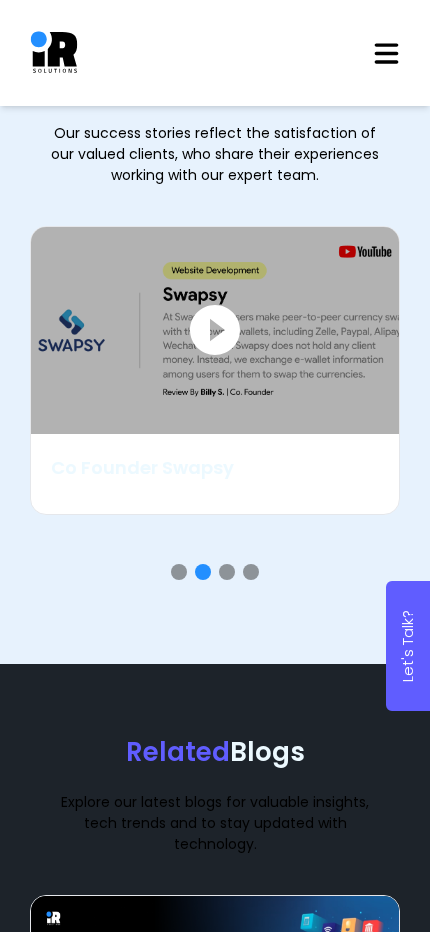 click at bounding box center [179, 572] 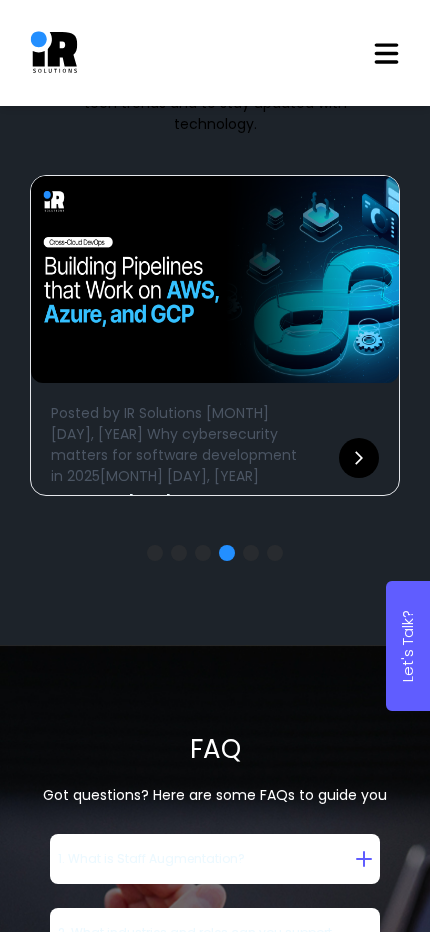 scroll, scrollTop: 10306, scrollLeft: 0, axis: vertical 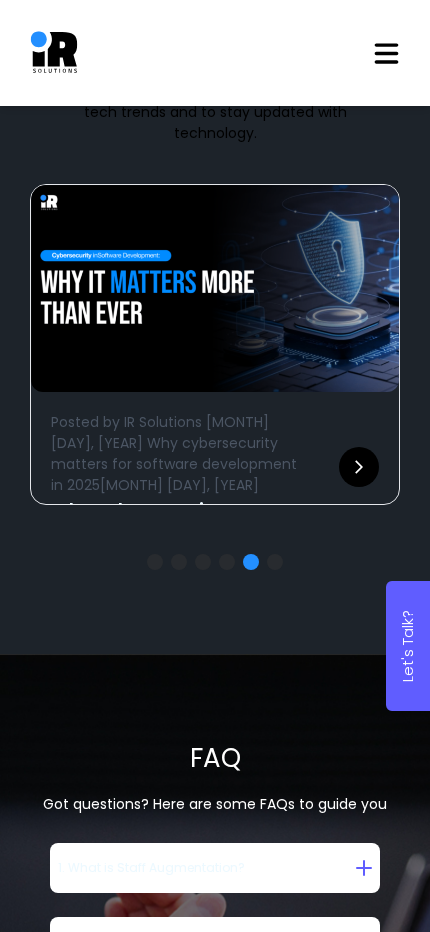 click on "Posted by IR Solutions  Jun 02, 2025 Why cybersecurity matters for software development in 2025" at bounding box center (215, 448) 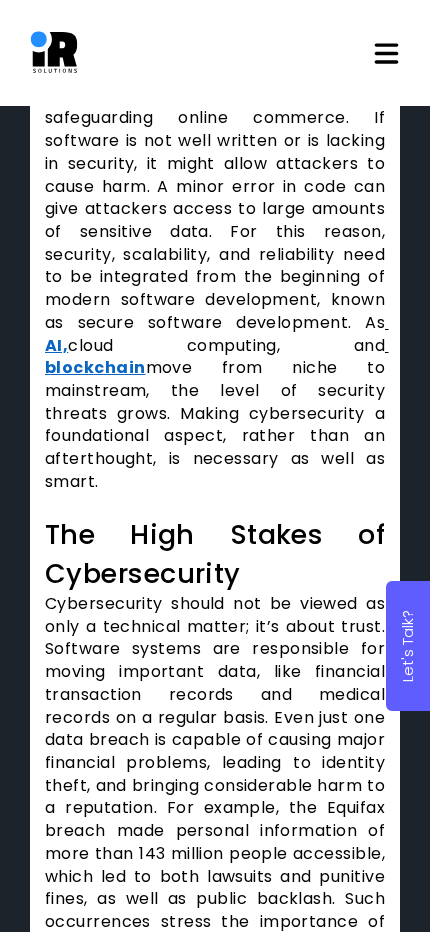 scroll, scrollTop: 0, scrollLeft: 0, axis: both 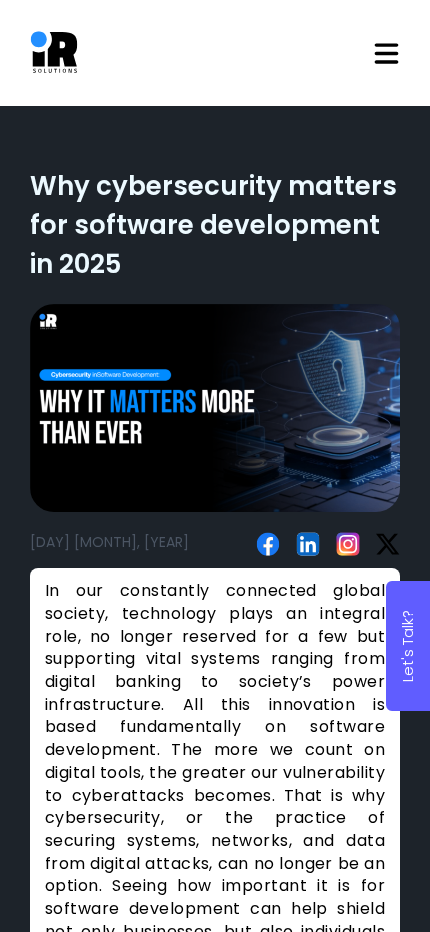 click at bounding box center (54, 53) 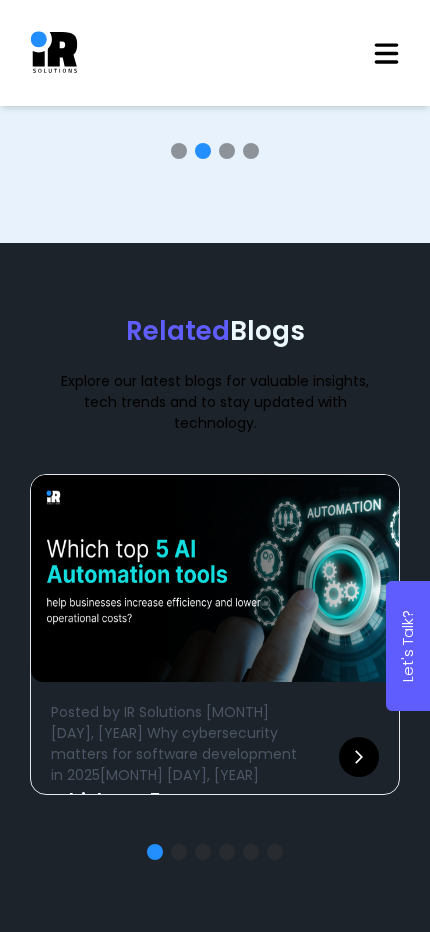 scroll, scrollTop: 7507, scrollLeft: 0, axis: vertical 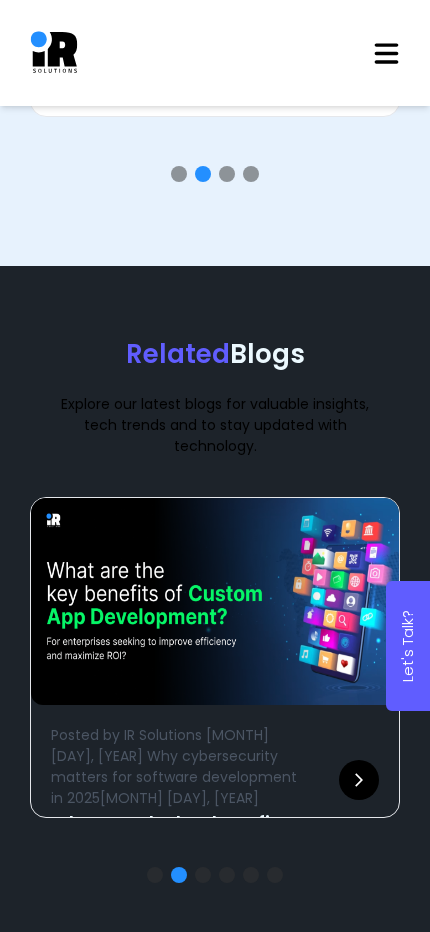 click at bounding box center (227, 174) 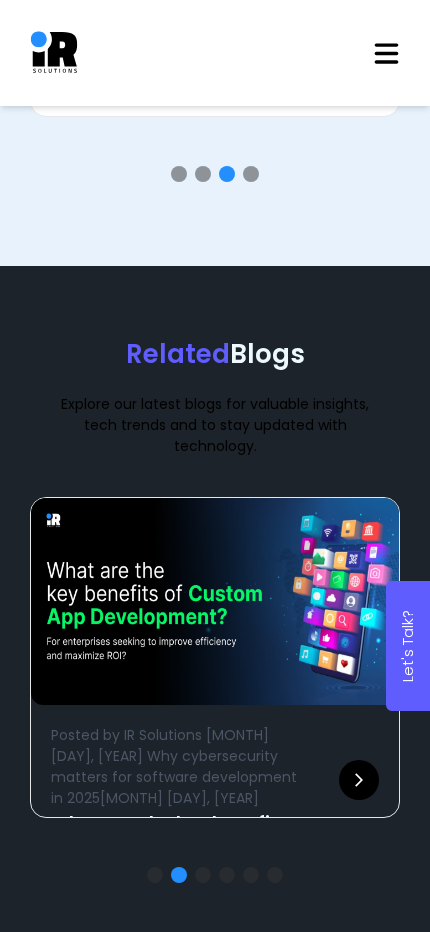 click at bounding box center [251, 174] 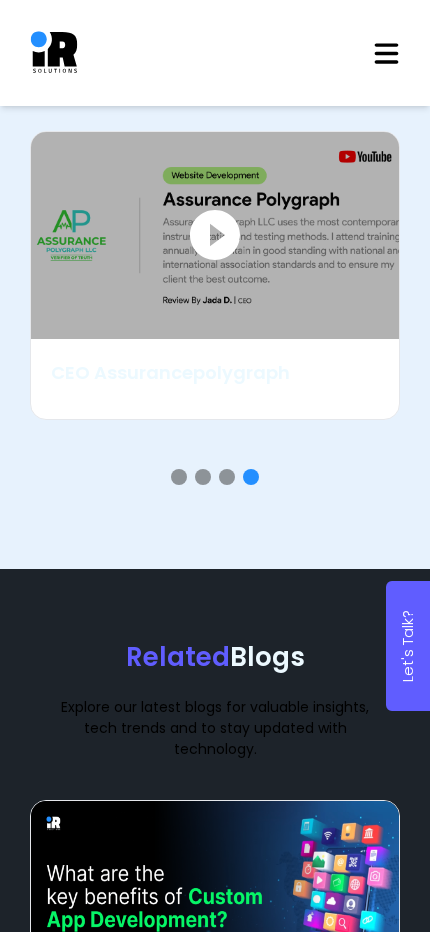 scroll, scrollTop: 7206, scrollLeft: 0, axis: vertical 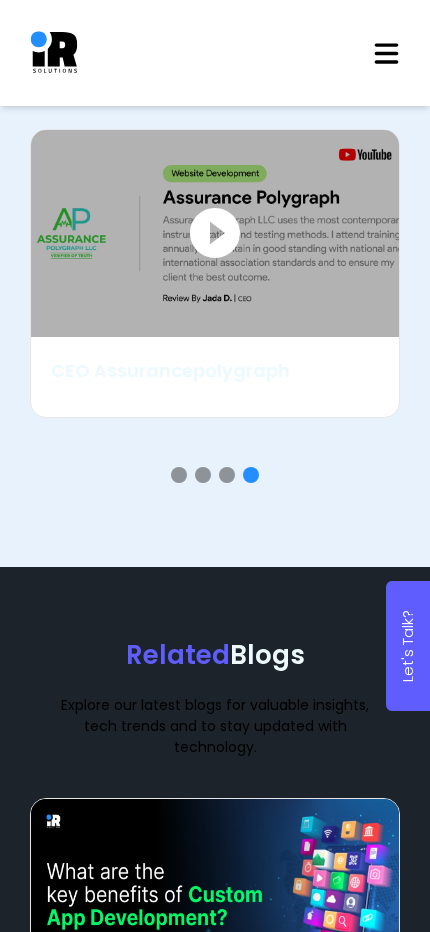 click at bounding box center [215, 233] 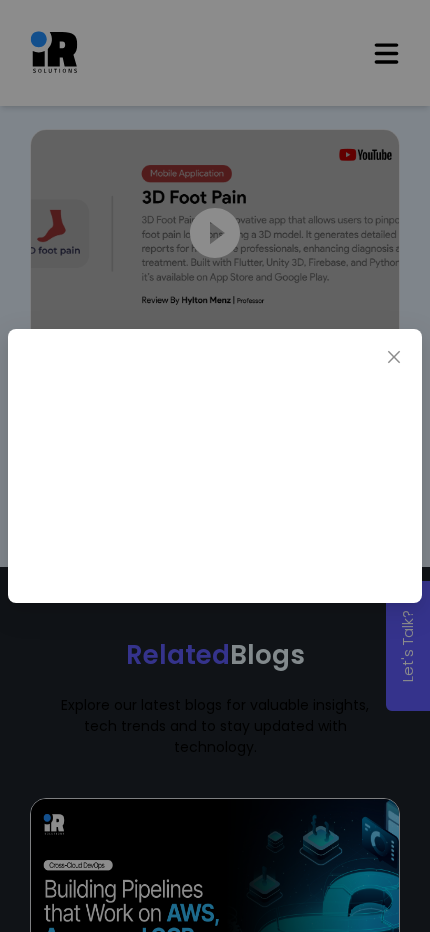 click at bounding box center [394, 357] 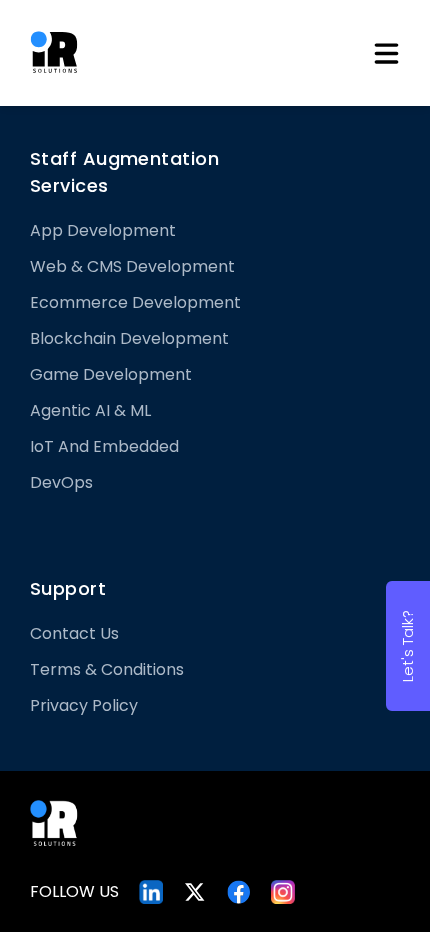 scroll, scrollTop: 11753, scrollLeft: 0, axis: vertical 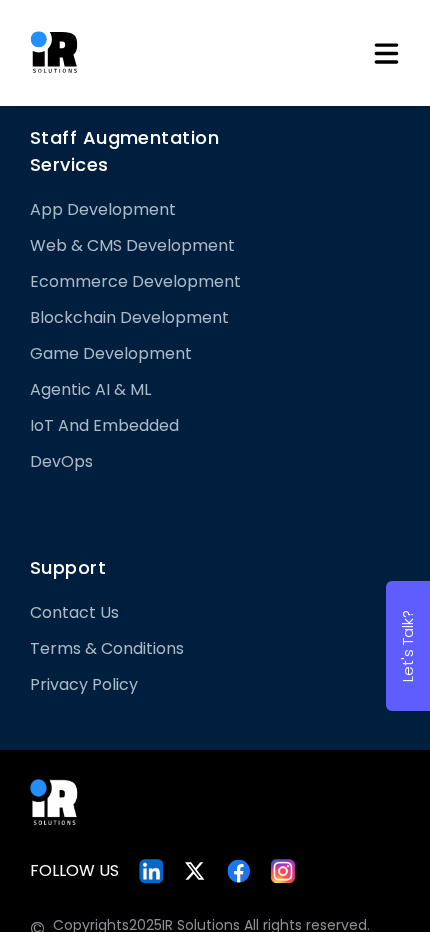 click on "Let's Talk?" at bounding box center [408, 646] 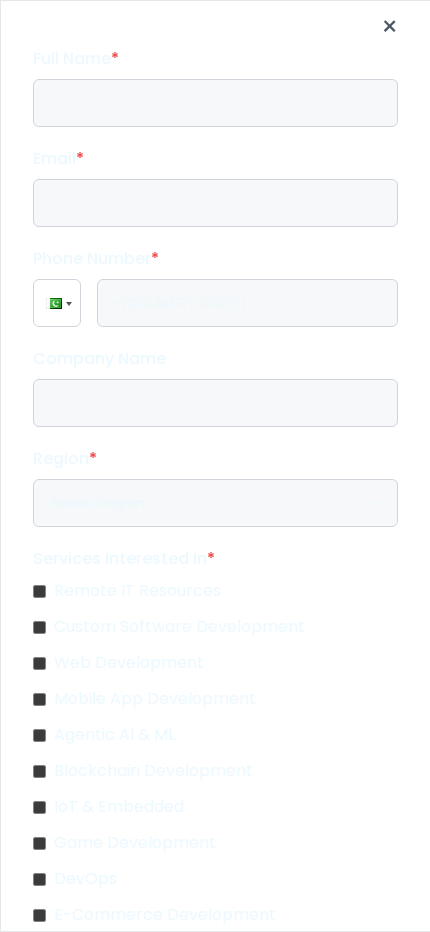 click on "×" at bounding box center [389, 17] 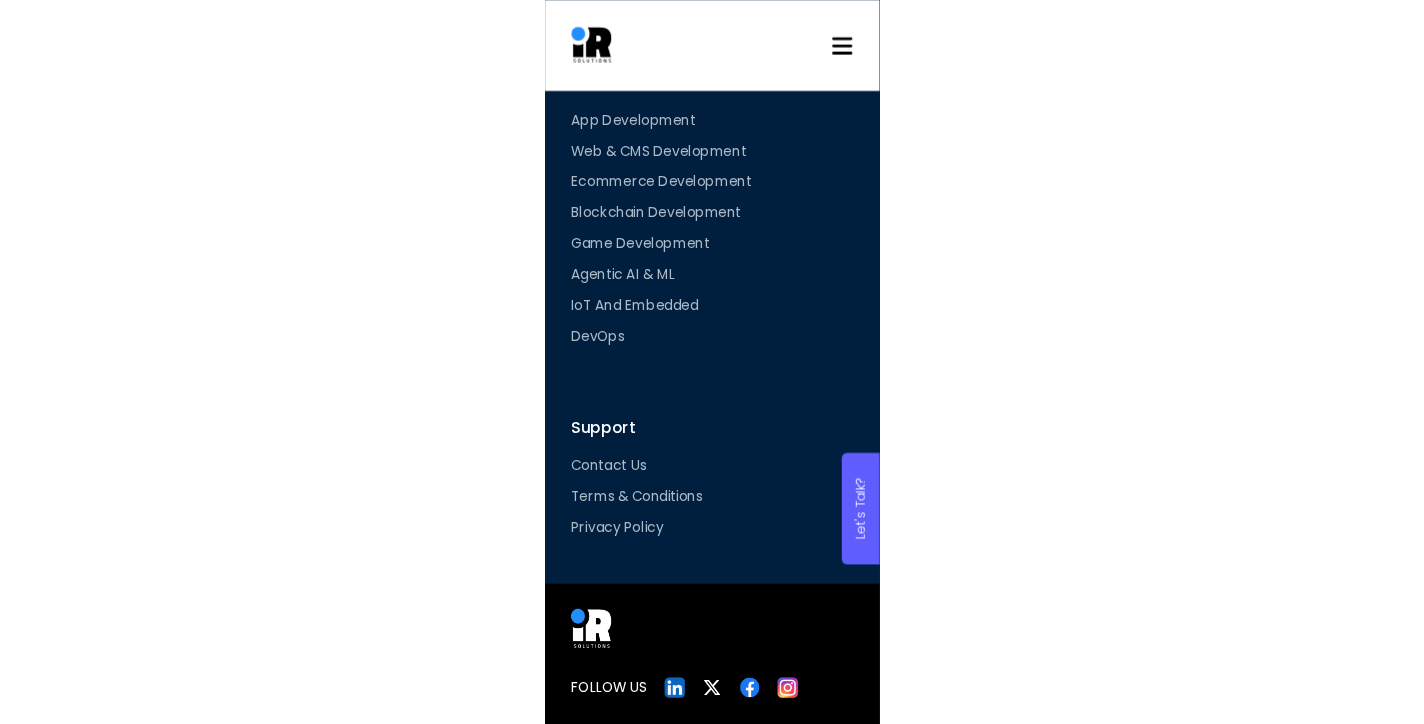 scroll, scrollTop: 8439, scrollLeft: 0, axis: vertical 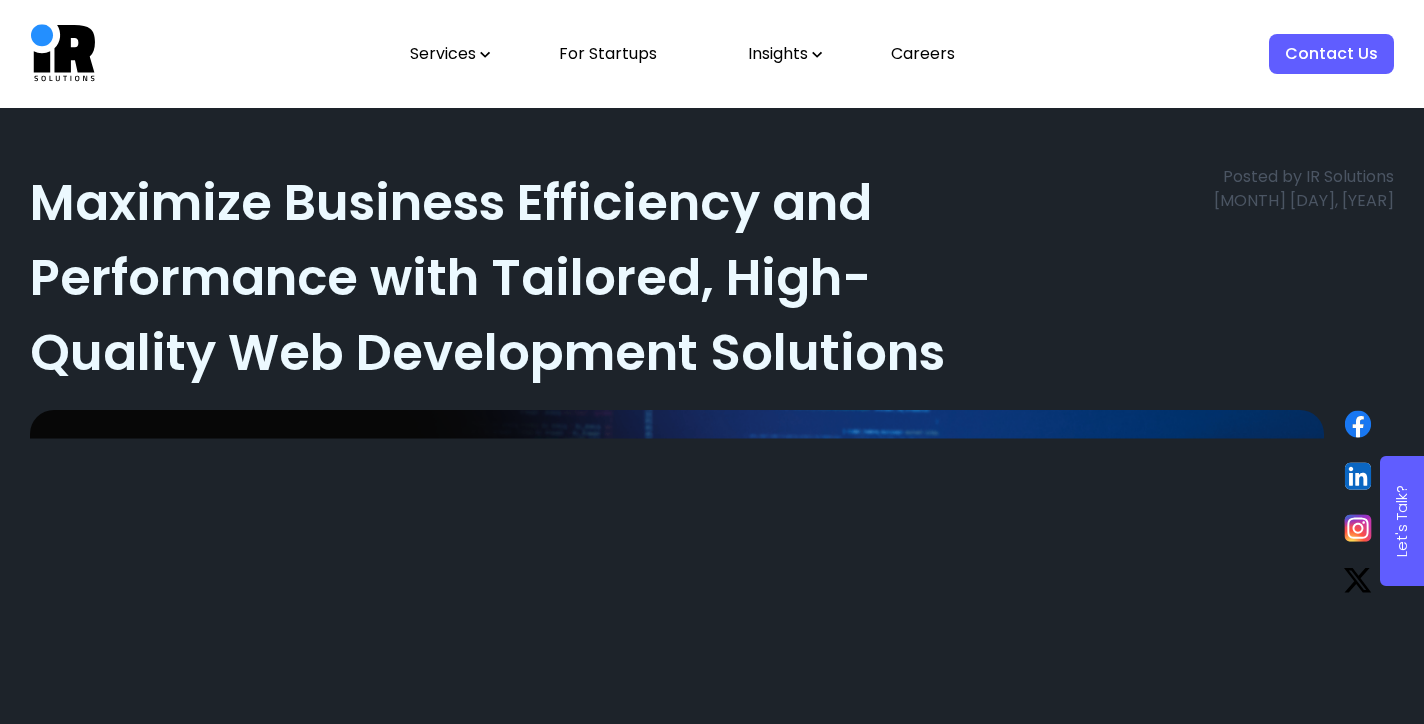 click on "Insights" at bounding box center (785, 54) 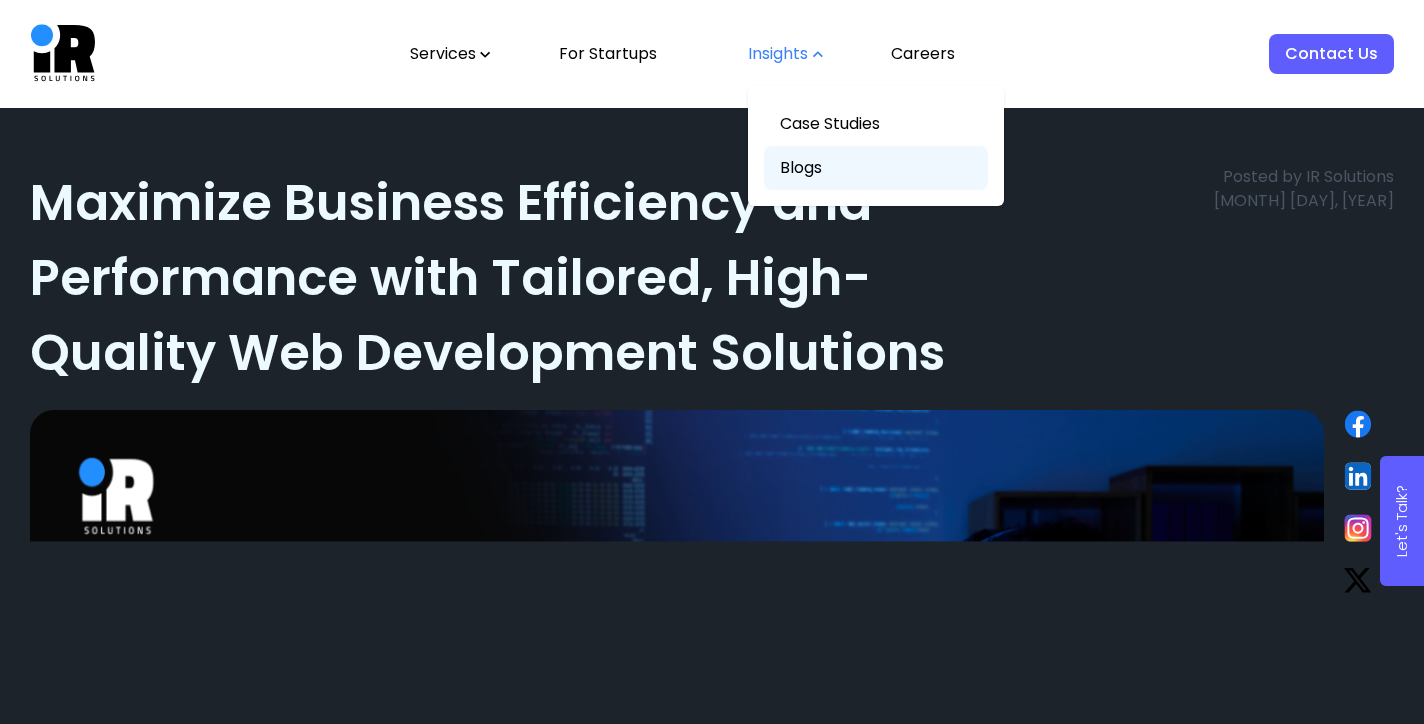 click on "Blogs" at bounding box center [876, 168] 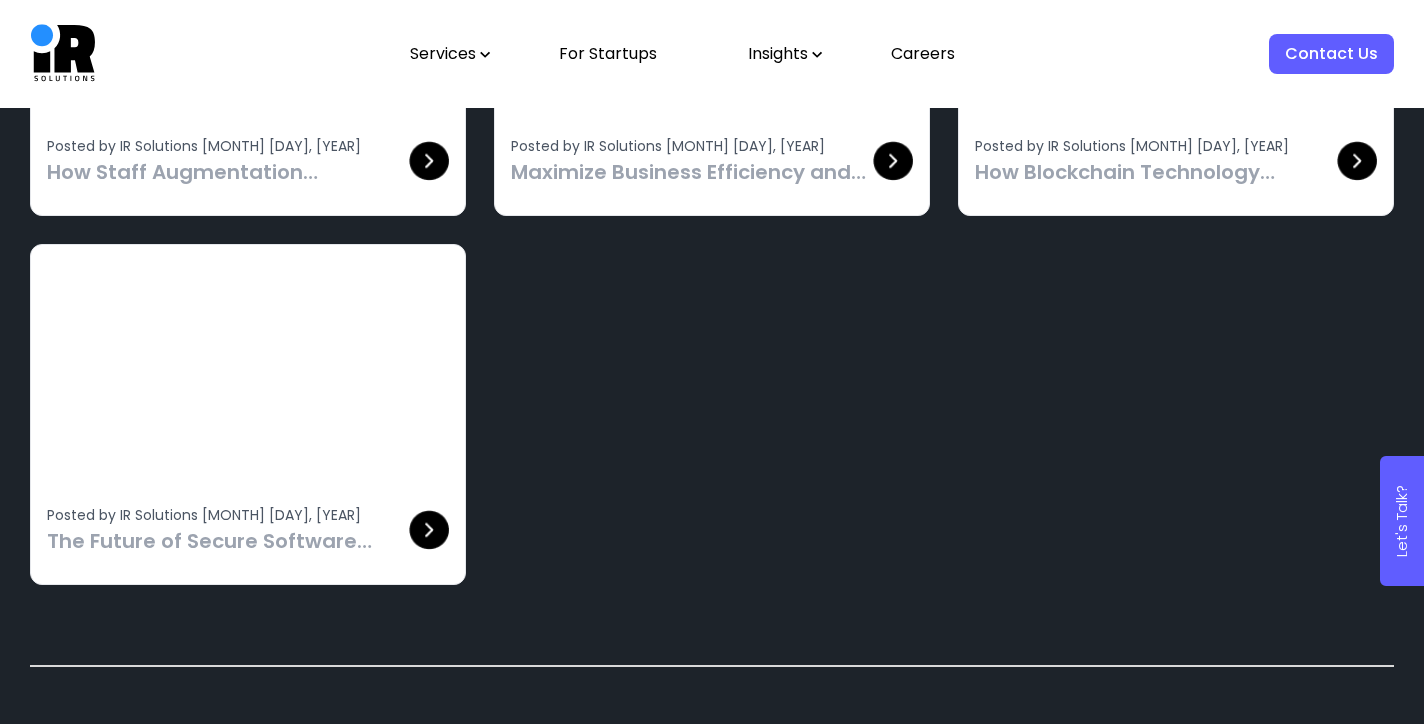 scroll, scrollTop: 2099, scrollLeft: 0, axis: vertical 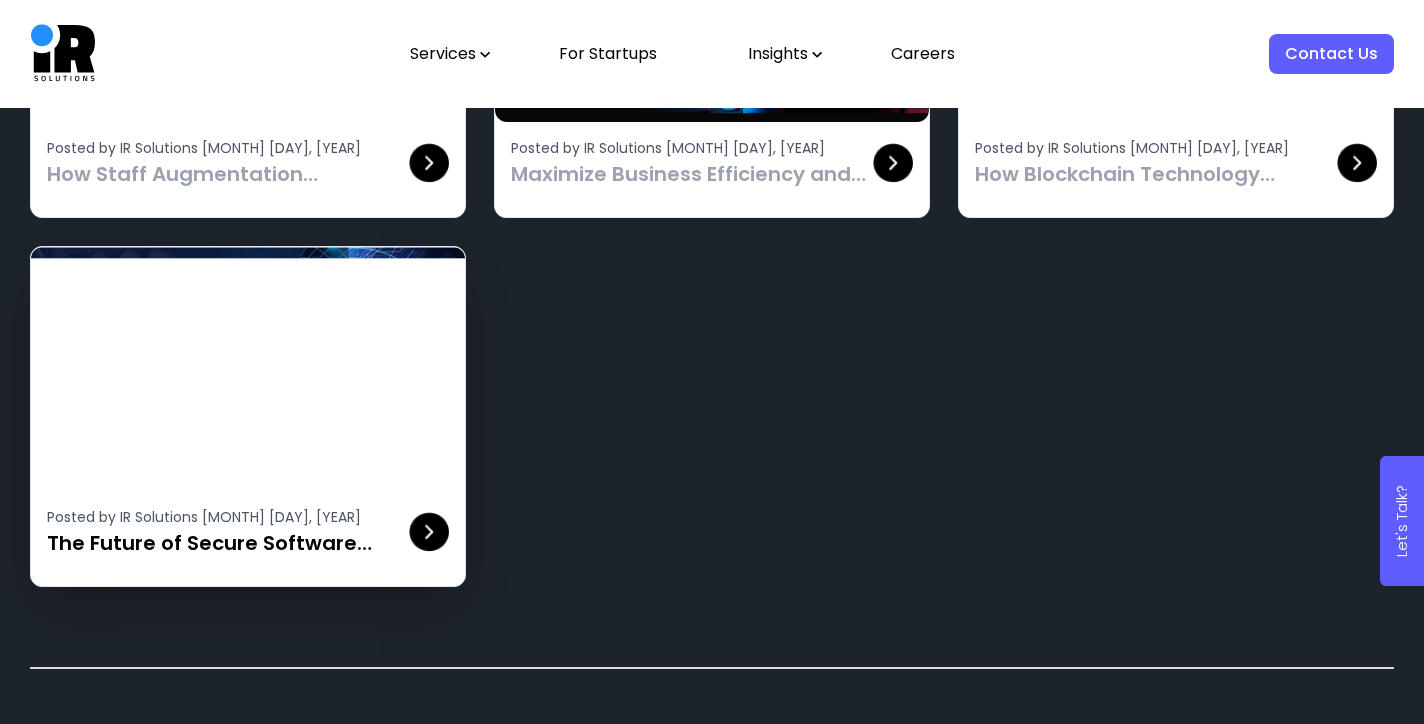 click at bounding box center [248, 369] 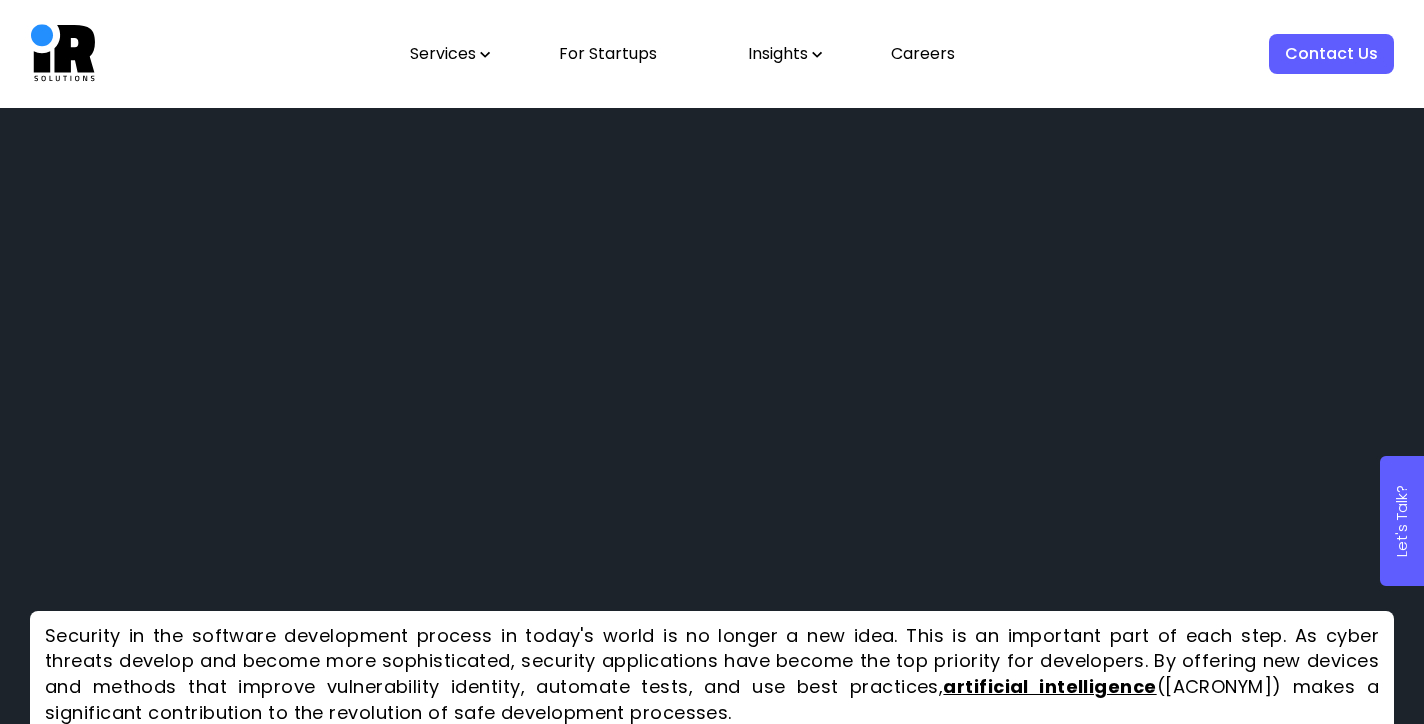 scroll, scrollTop: 839, scrollLeft: 0, axis: vertical 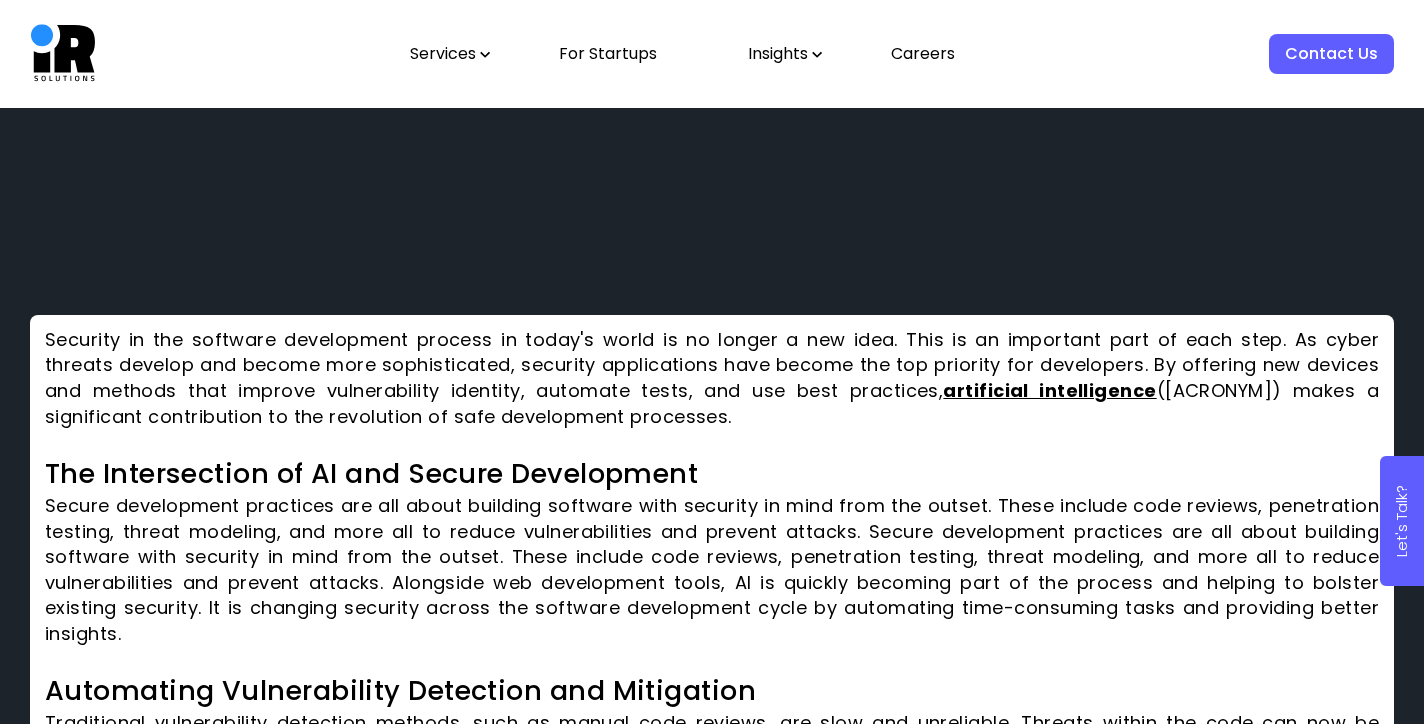 click on "artificial intelligence" at bounding box center [1049, 390] 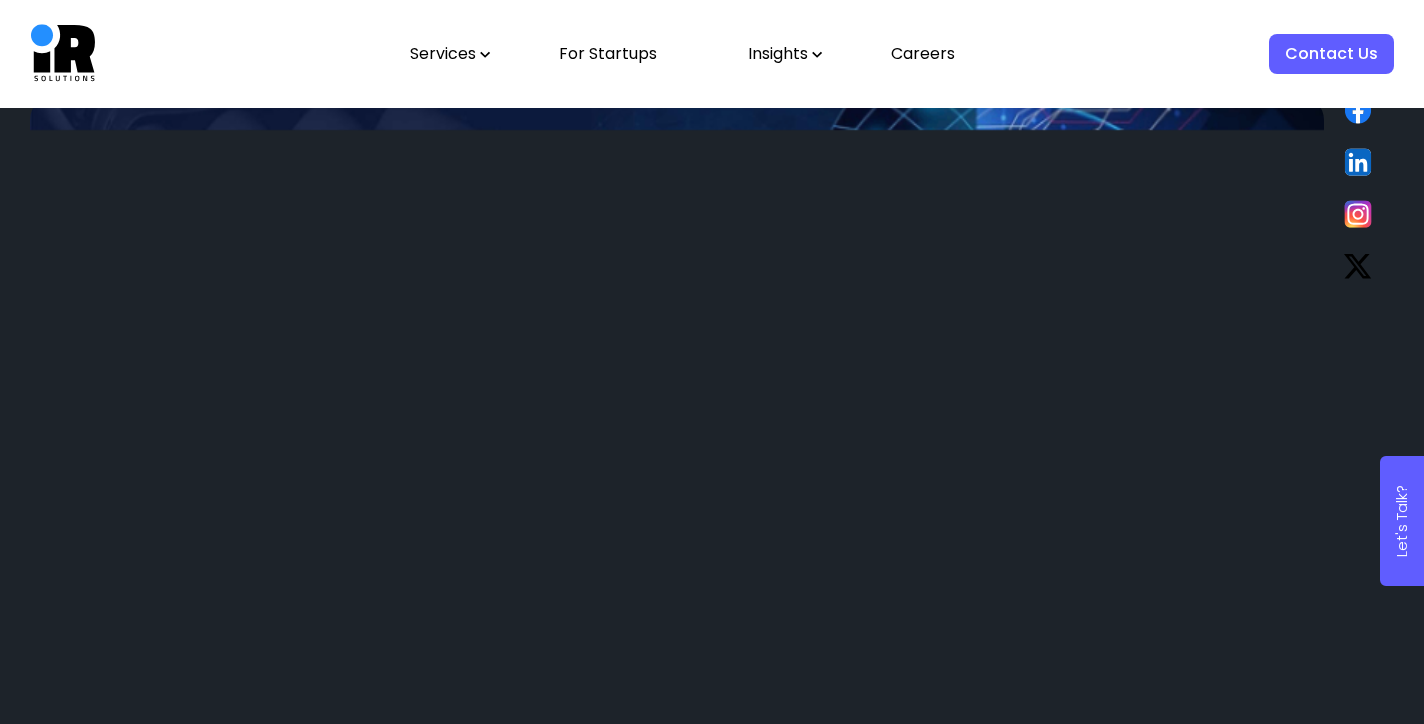 scroll, scrollTop: 0, scrollLeft: 0, axis: both 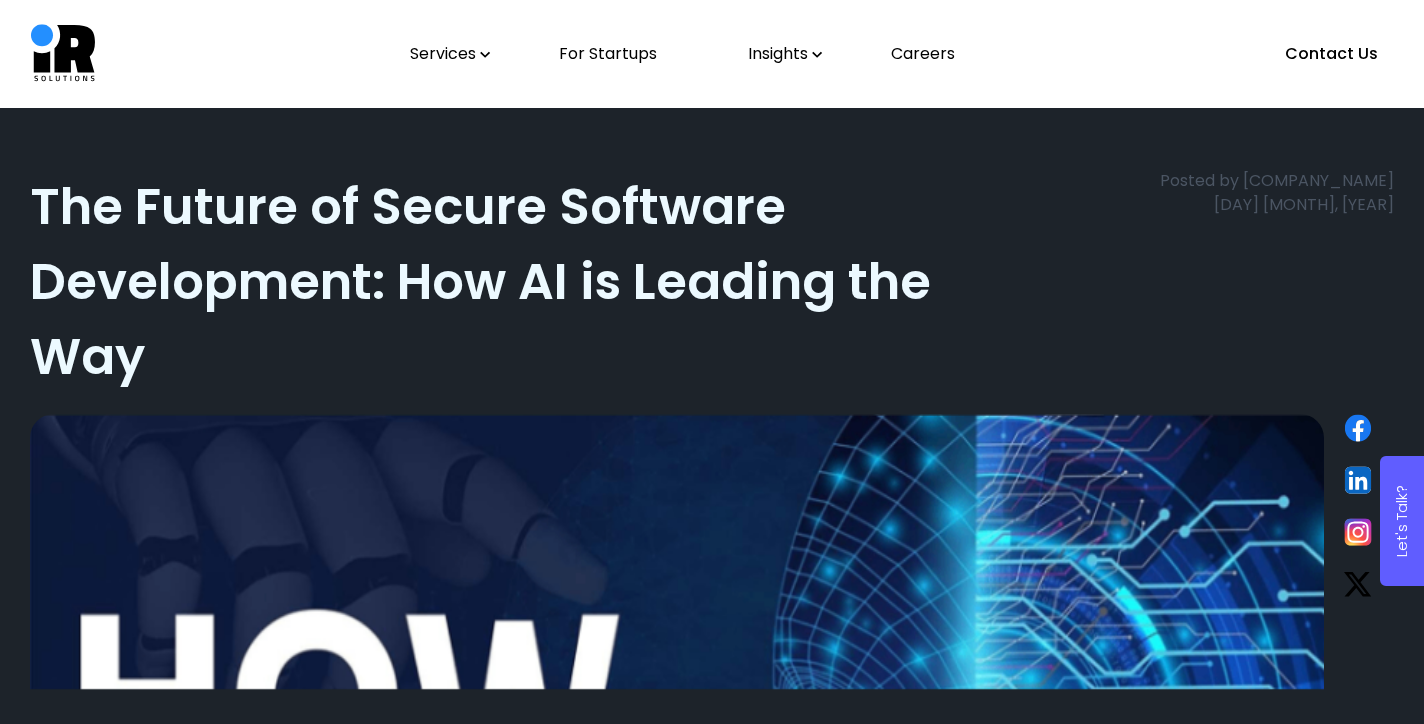click on "Services" at bounding box center (450, 54) 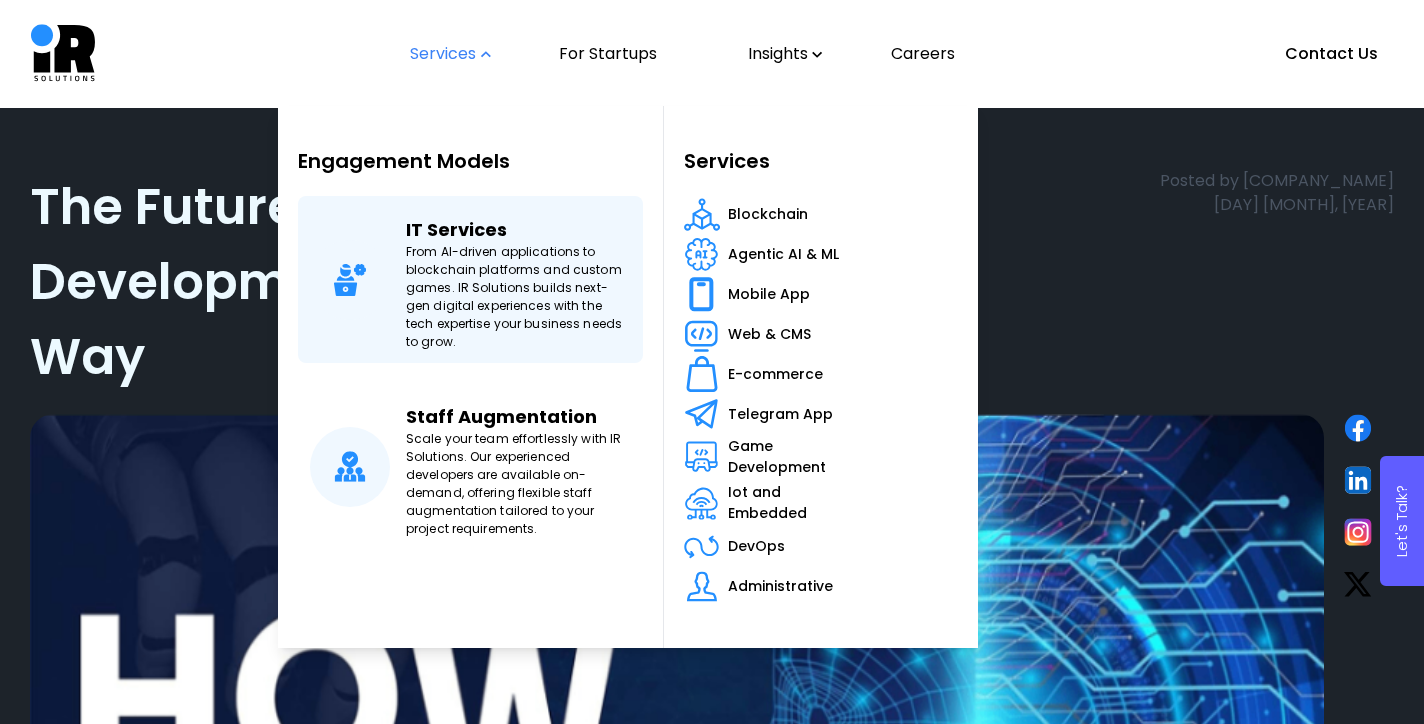 click on "IT Services" at bounding box center [456, 225] 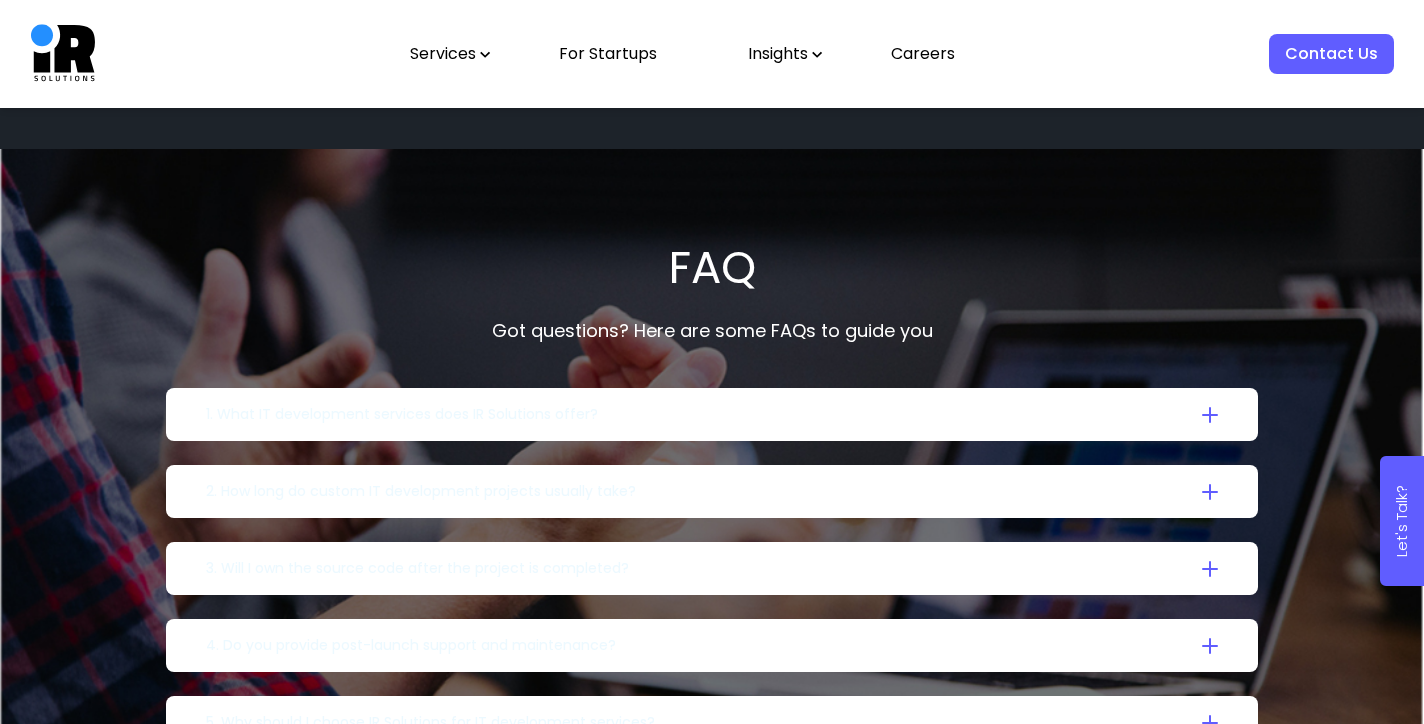 scroll, scrollTop: 5778, scrollLeft: 0, axis: vertical 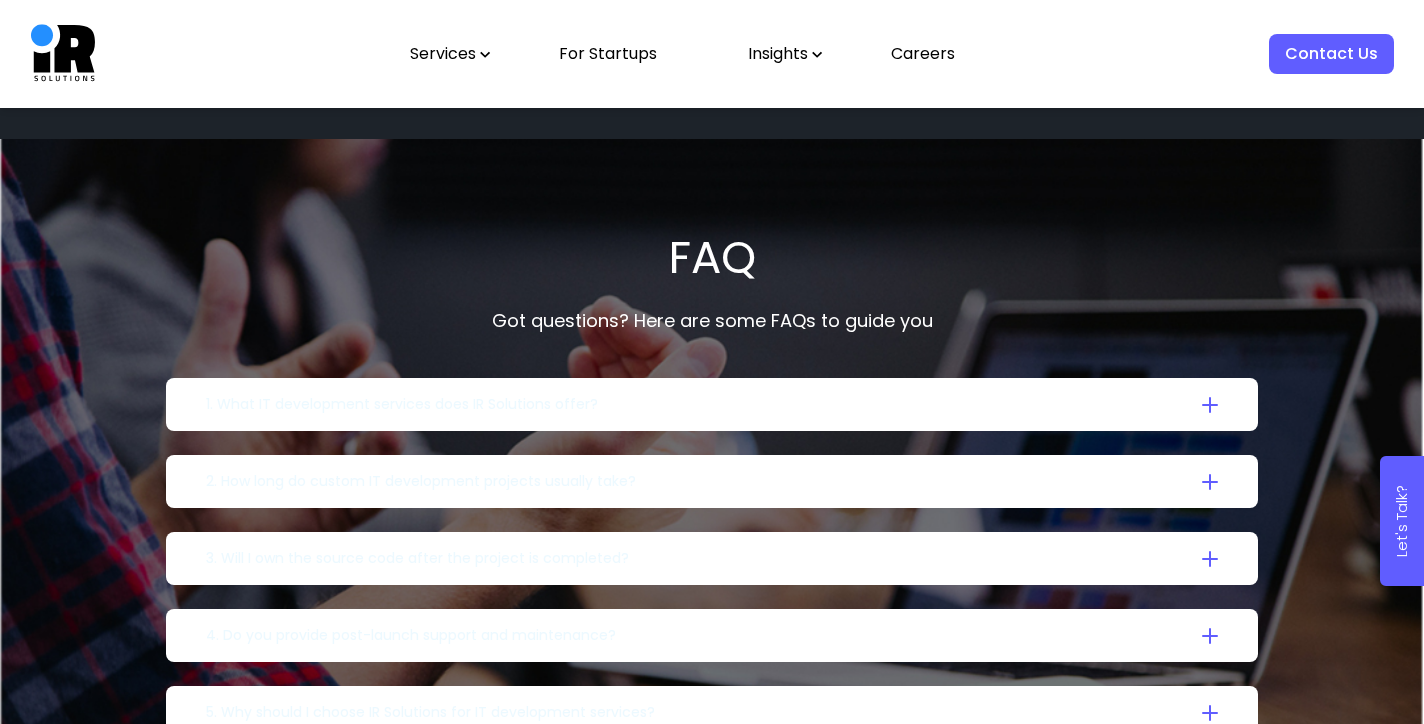 click on "1. What IT development services does IR Solutions offer?" at bounding box center (711, 404) 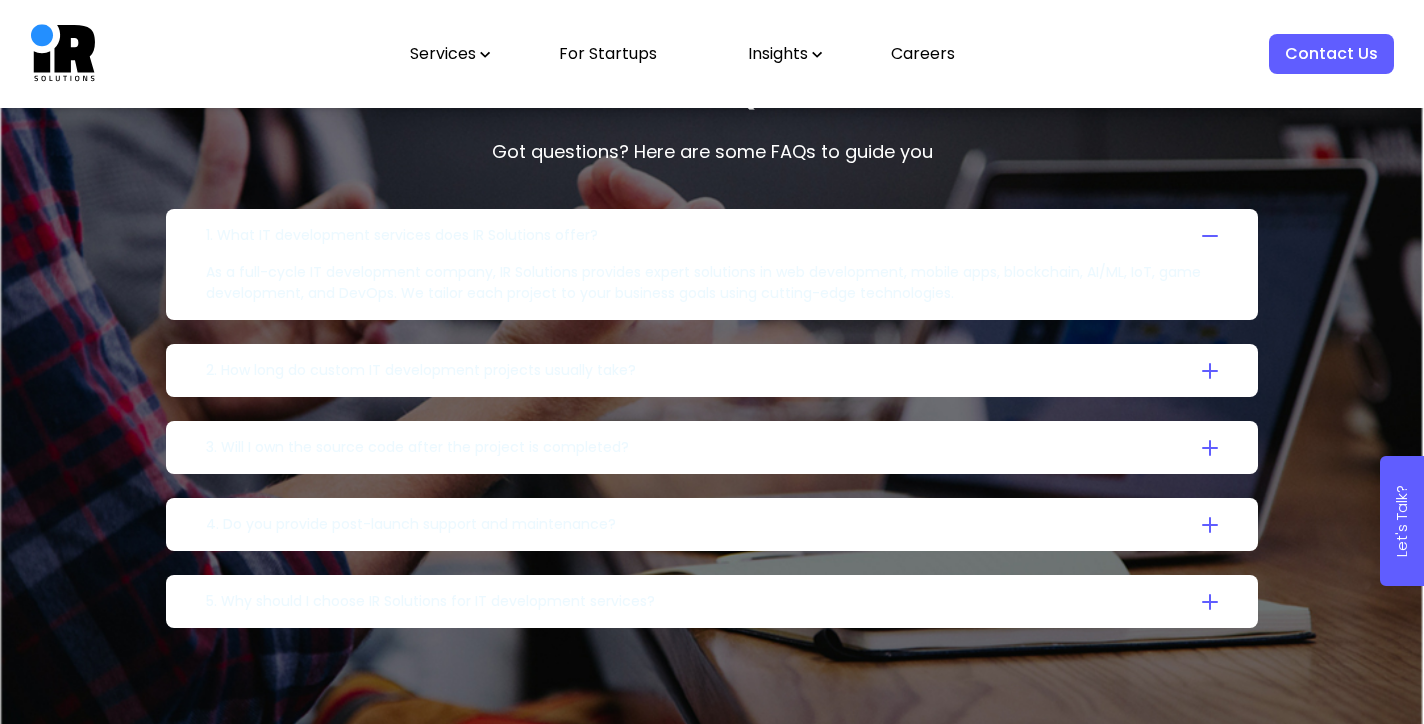 scroll, scrollTop: 5949, scrollLeft: 0, axis: vertical 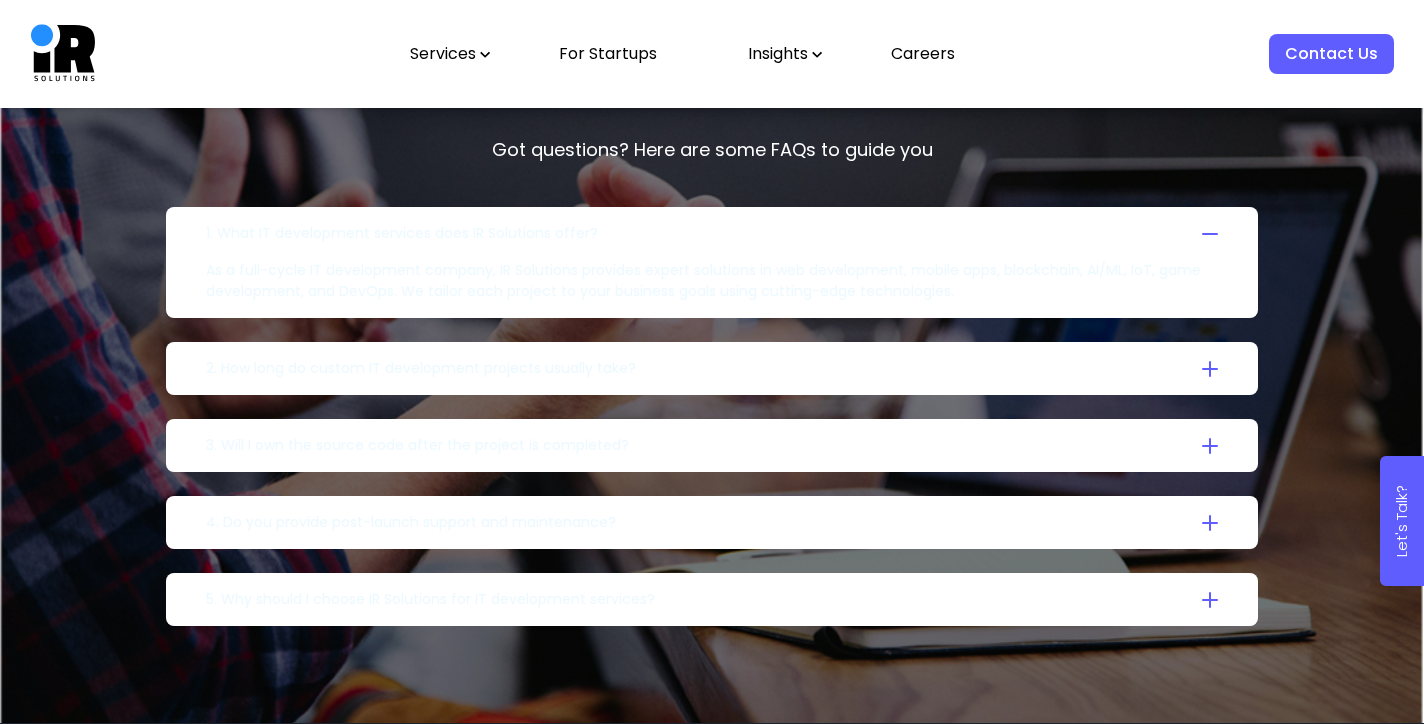 click on "2. How long do custom IT development projects usually take?
Project durations vary based on complexity, but most IT development projects are delivered within 2 to 6 months, following agile methodologies to ensure progress, transparency, and quality at each milestone." at bounding box center [711, 262] 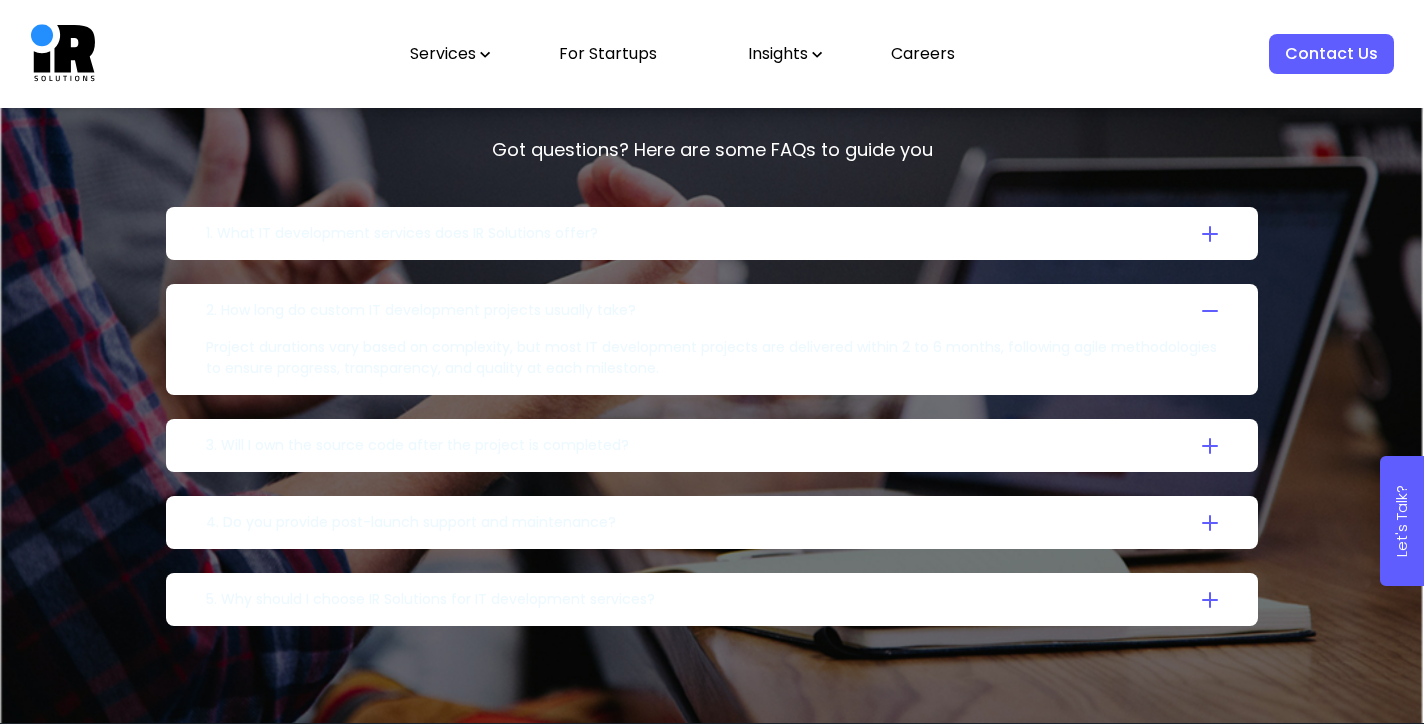 click on "3. Will I own the source code after the project is completed?" at bounding box center [711, 233] 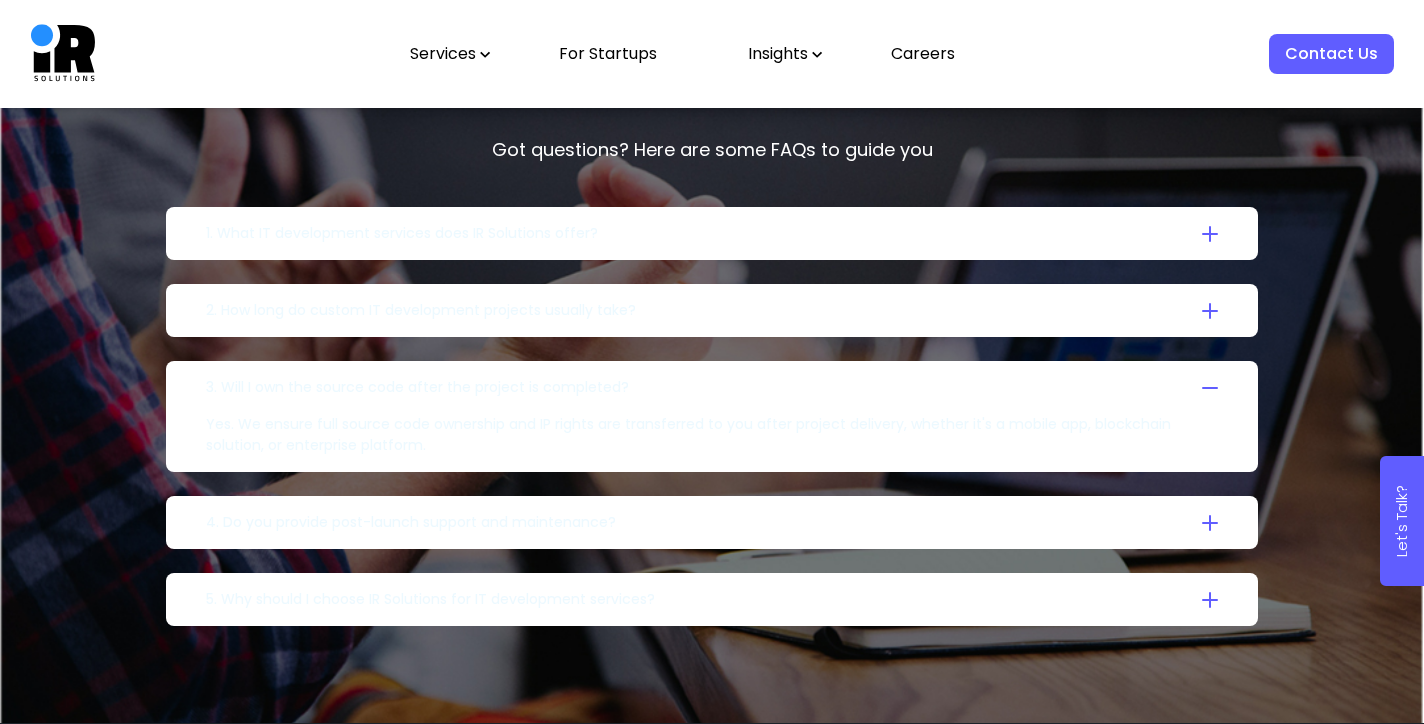 click on "4. Do you provide post-launch support and maintenance?
Absolutely. Our IT development services include ongoing support, feature enhancements, bug fixes, and security updates, ensuring your solution continues to perform optimally." at bounding box center [711, 233] 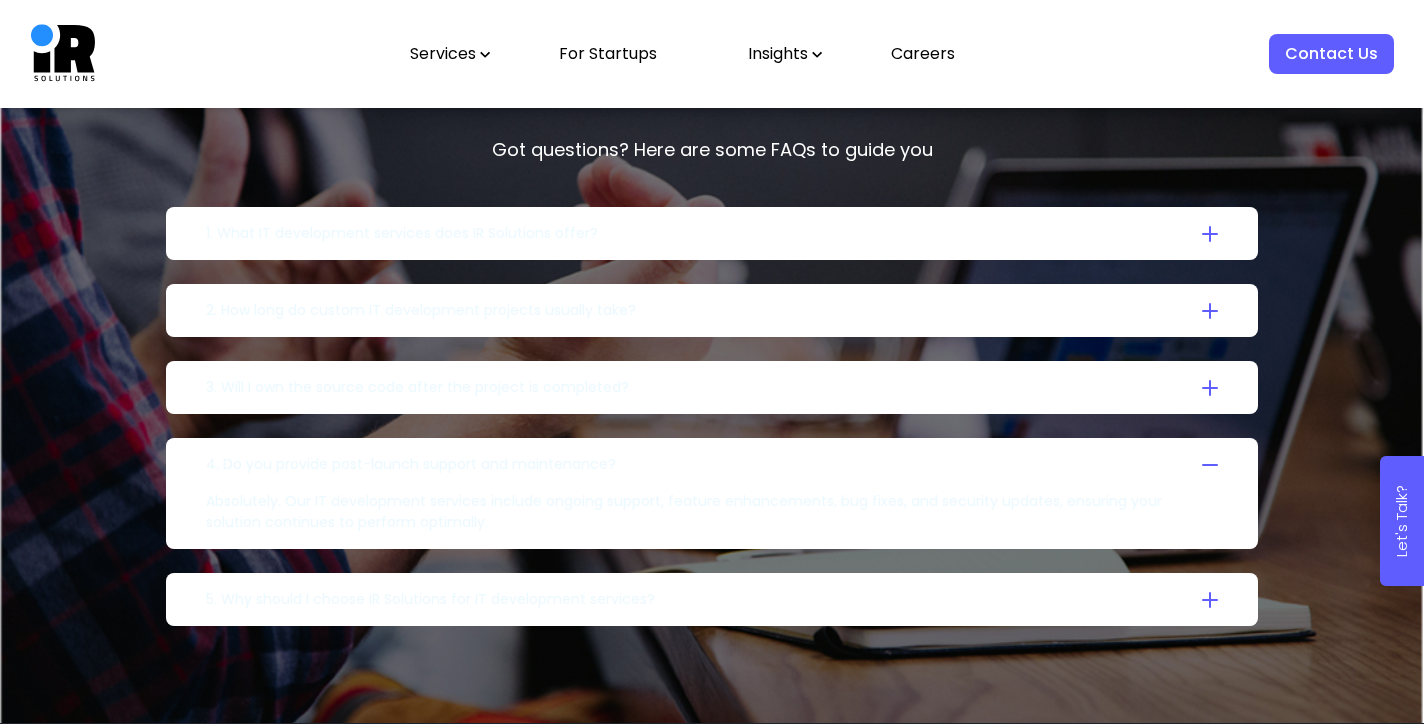click on "5. Why should I choose IR Solutions for IT development services?" at bounding box center (402, 233) 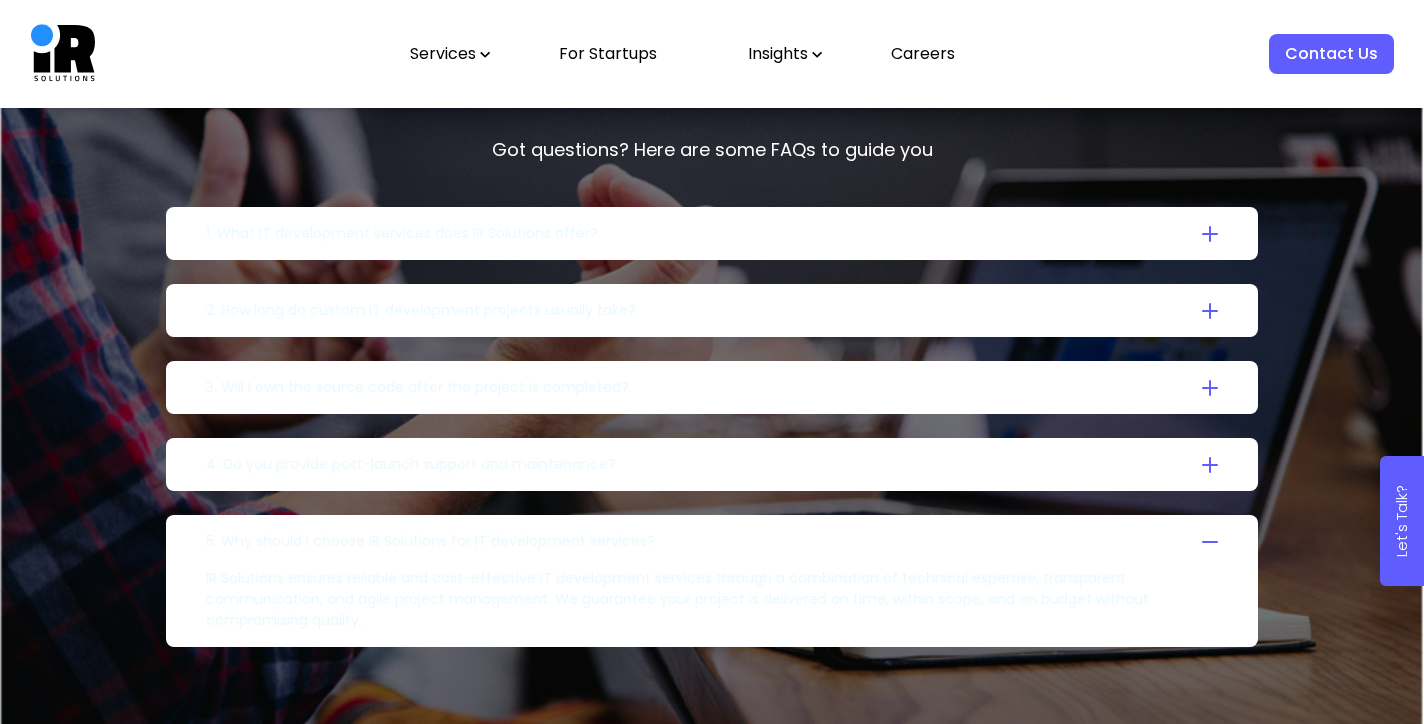 click on "5. Why should I choose IR Solutions for IT development services?" at bounding box center (402, 233) 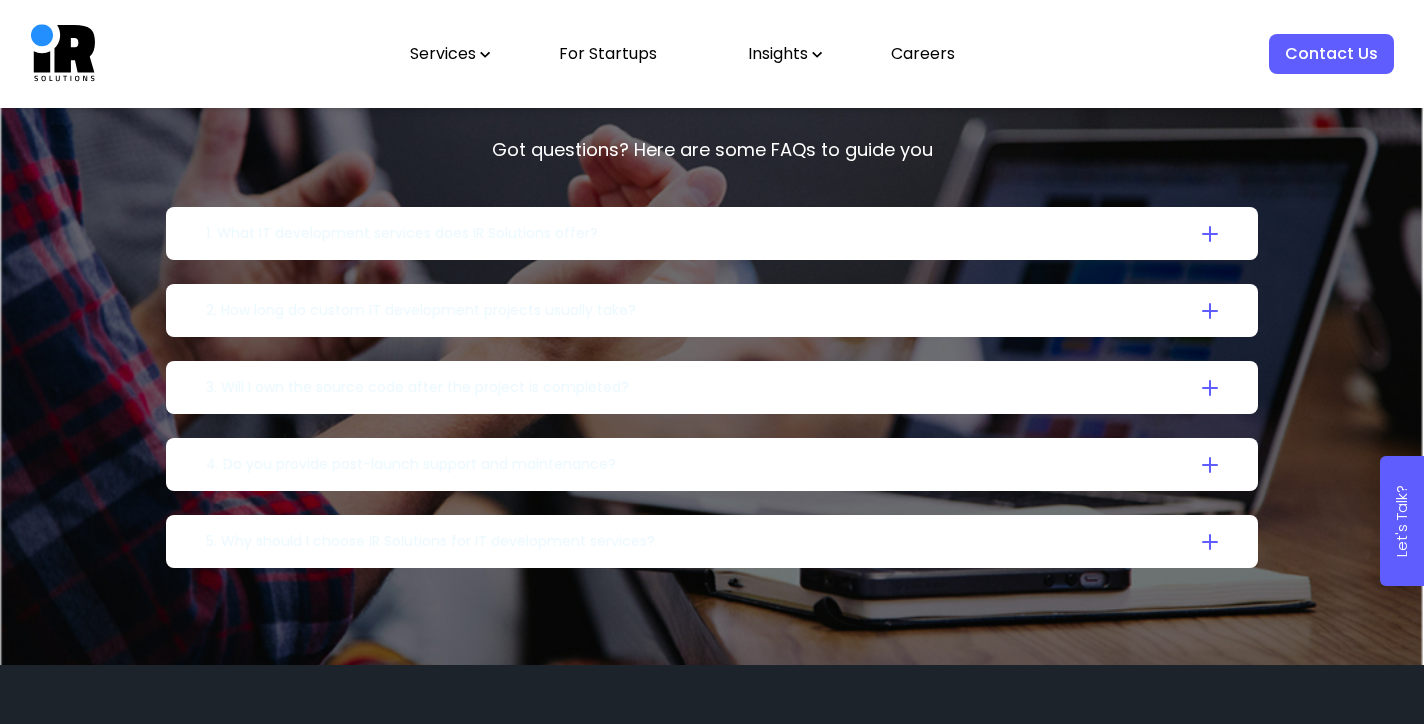 click on "4. Do you provide post-launch support and maintenance?" at bounding box center [402, 233] 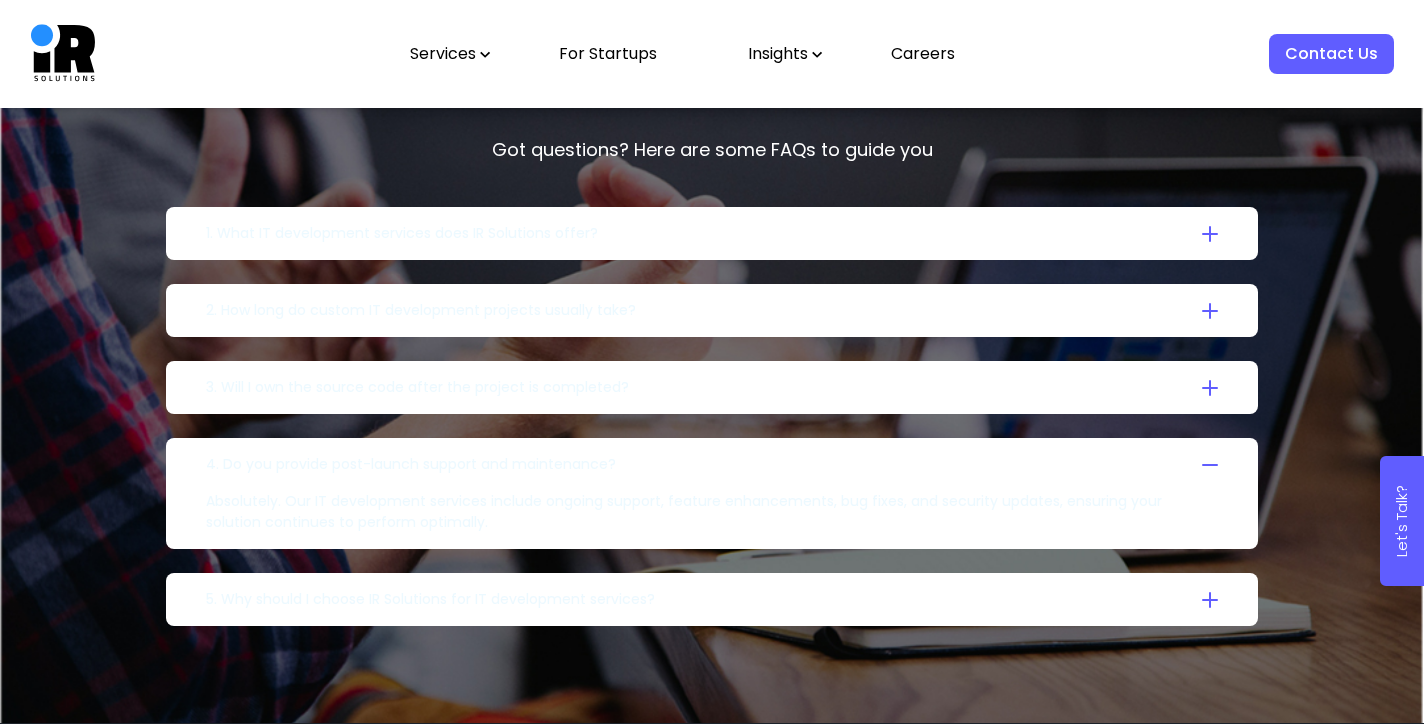 click on "3. Will I own the source code after the project is completed?" at bounding box center [402, 233] 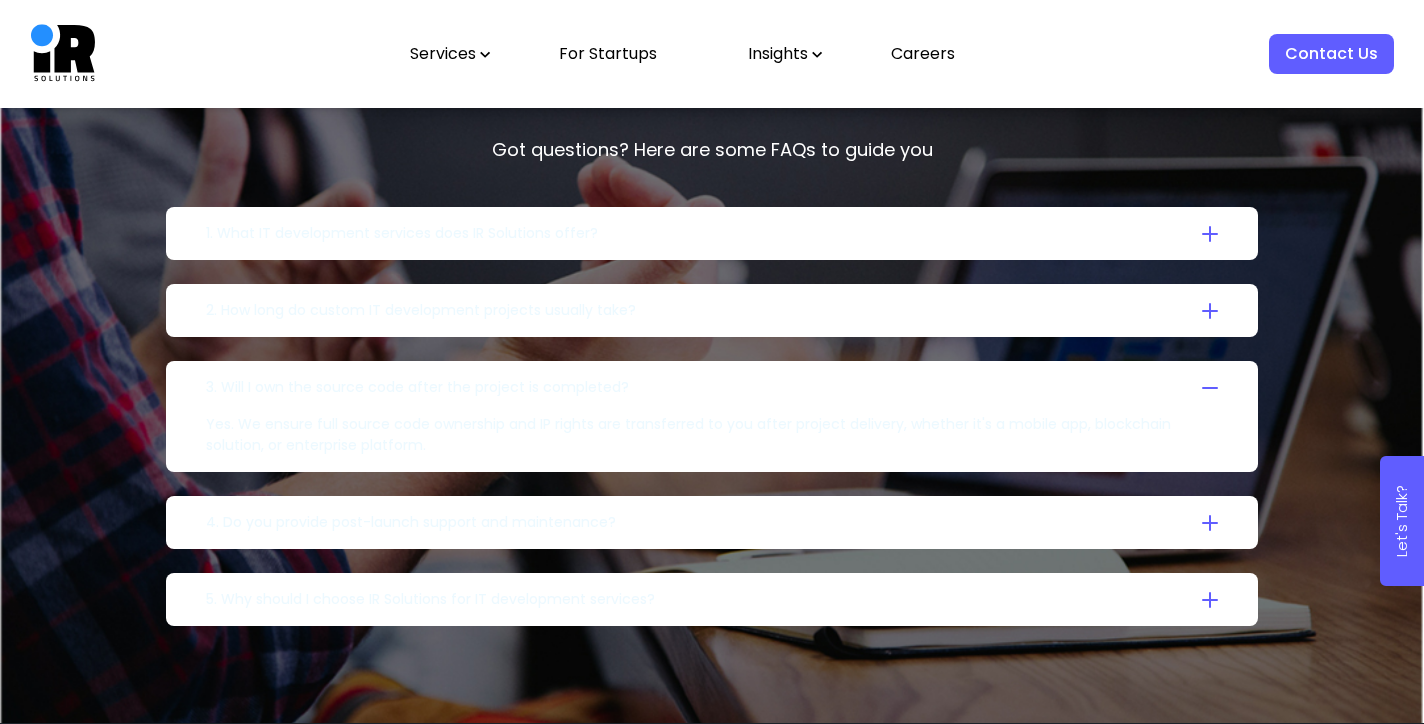 click on "2. How long do custom IT development projects usually take?" at bounding box center (402, 233) 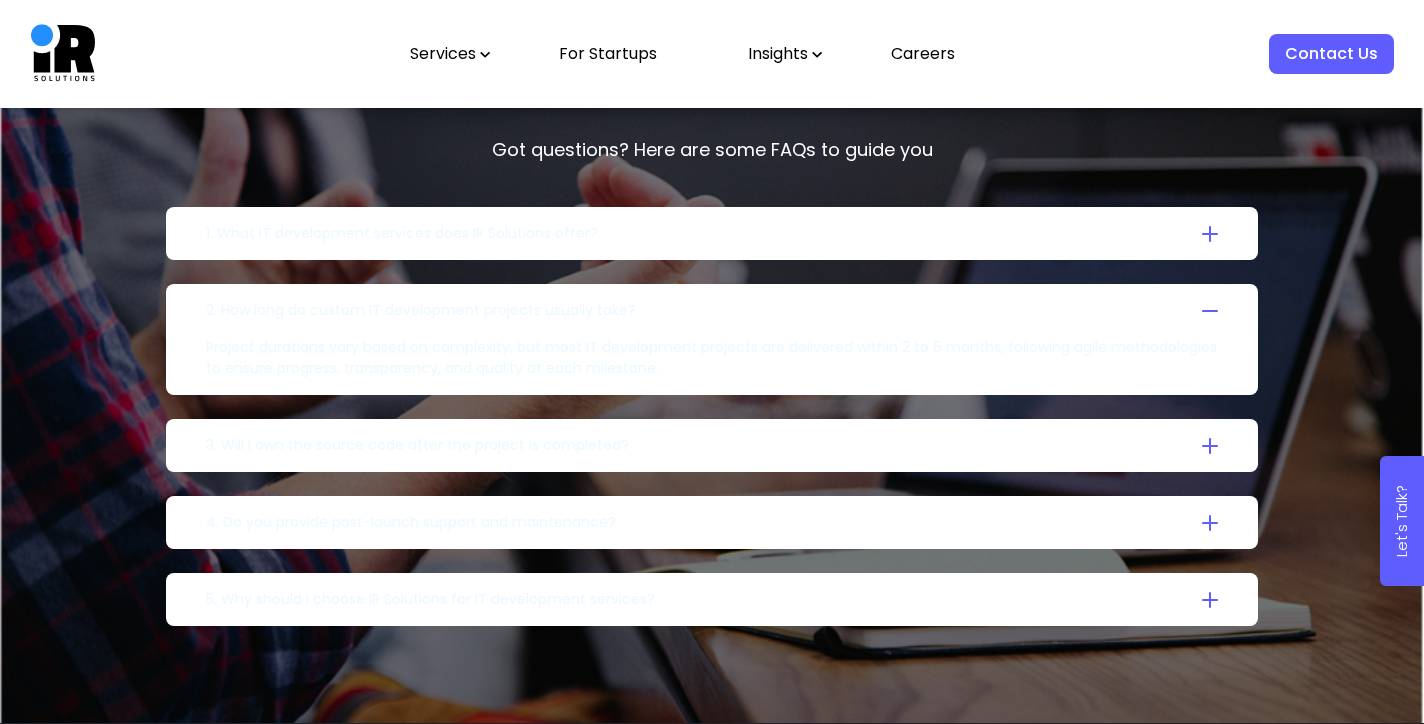 click on "1. What IT development services does IR Solutions offer?" at bounding box center [711, 233] 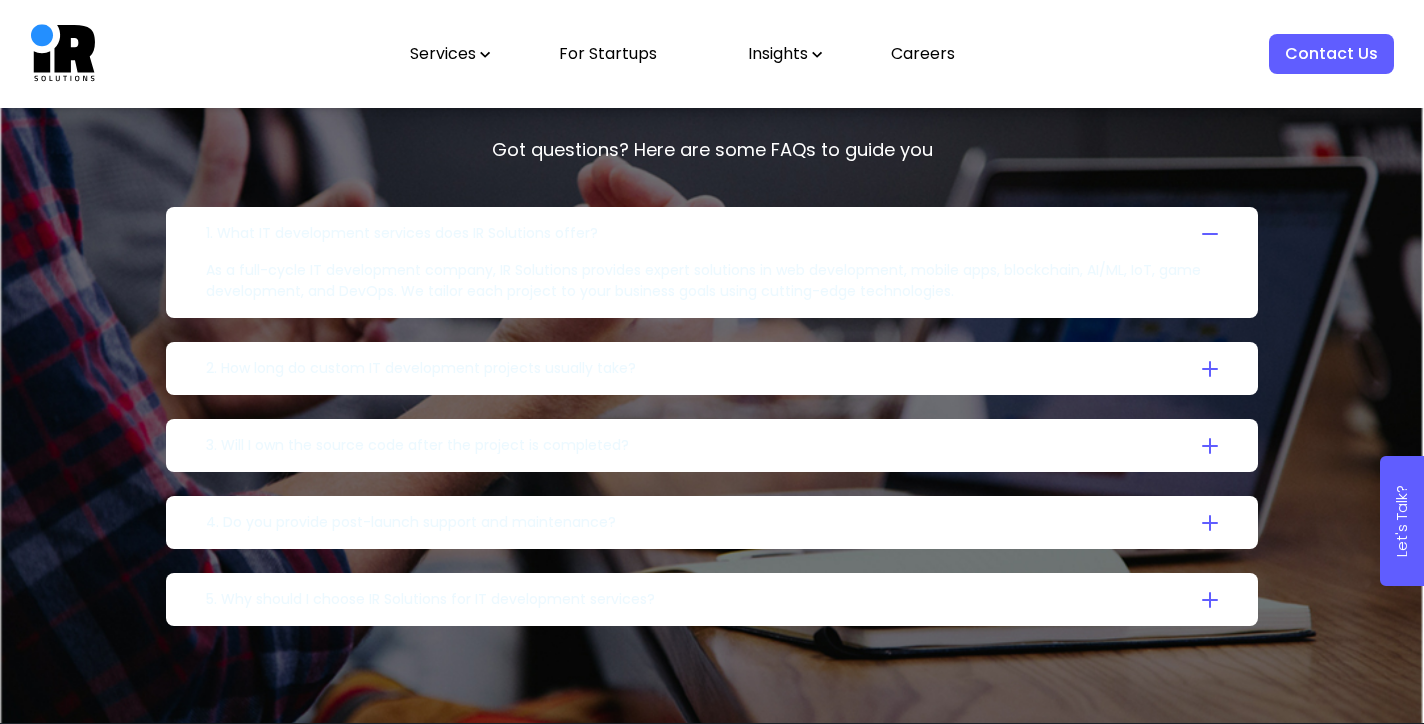 click on "1. What IT development services does IR Solutions offer?" at bounding box center (711, 233) 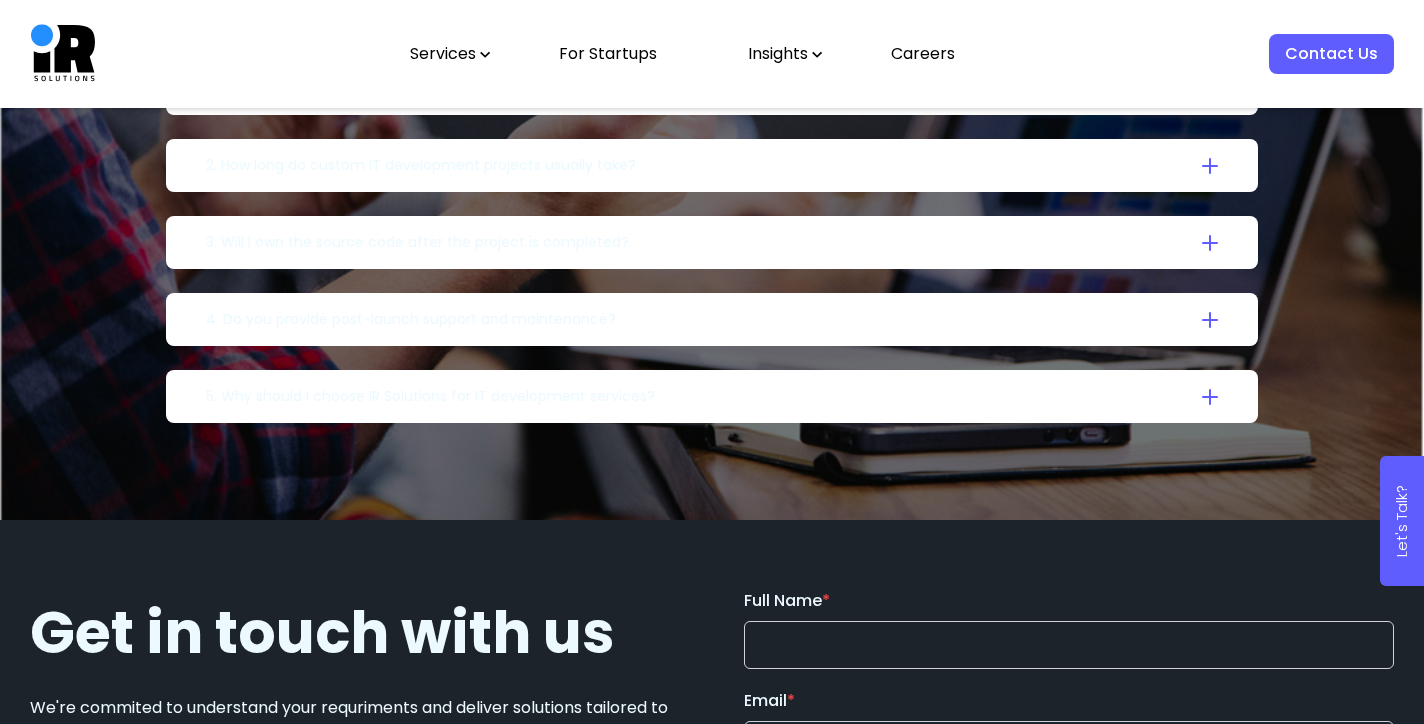 scroll, scrollTop: 6097, scrollLeft: 0, axis: vertical 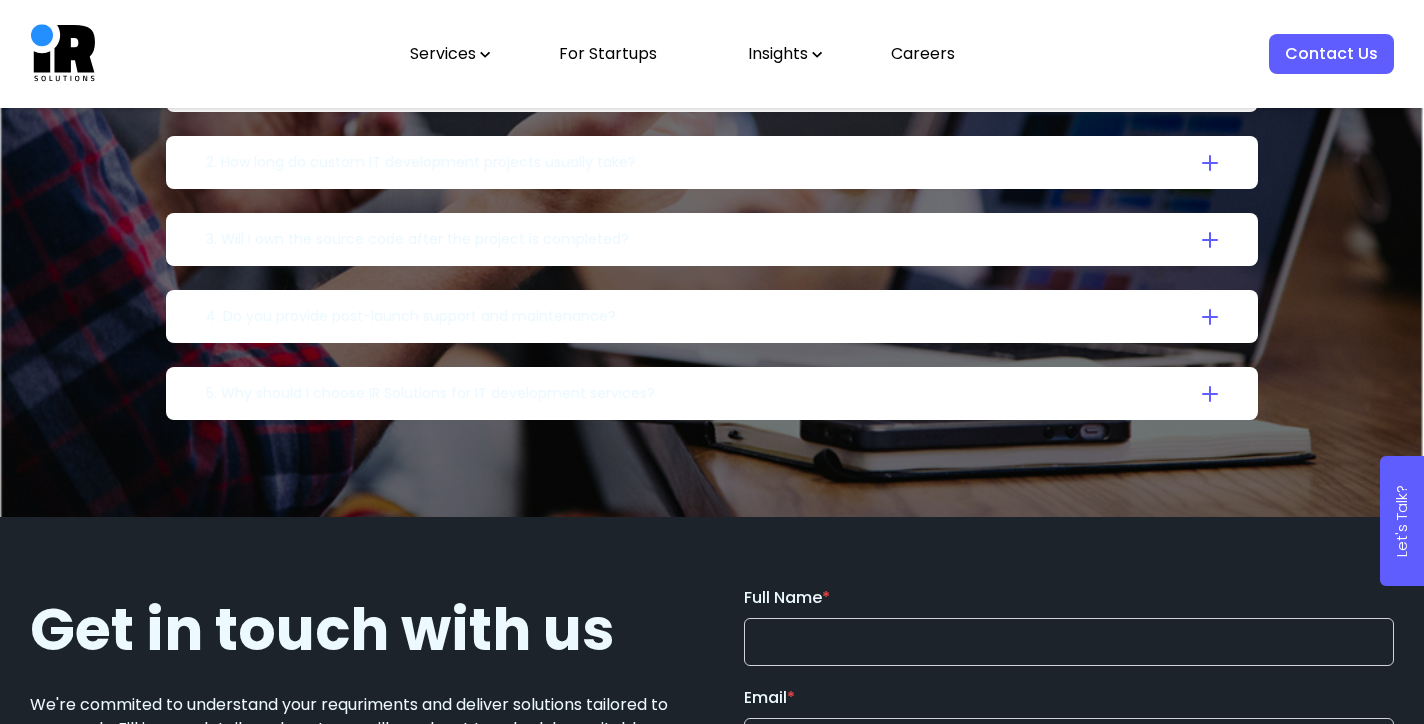 click on "5. Why should I choose IR Solutions for IT development services?" at bounding box center (402, 85) 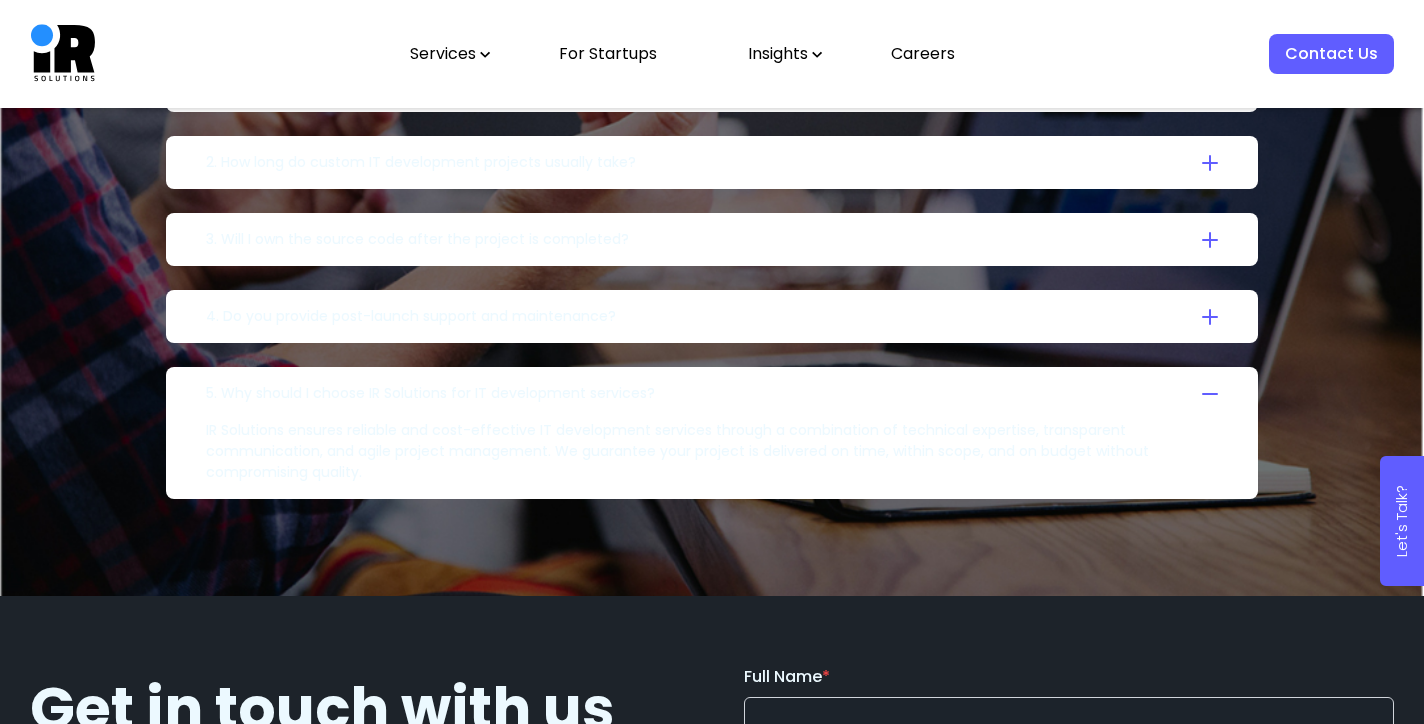 click on "5. Why should I choose IR Solutions for IT development services?" at bounding box center (402, 85) 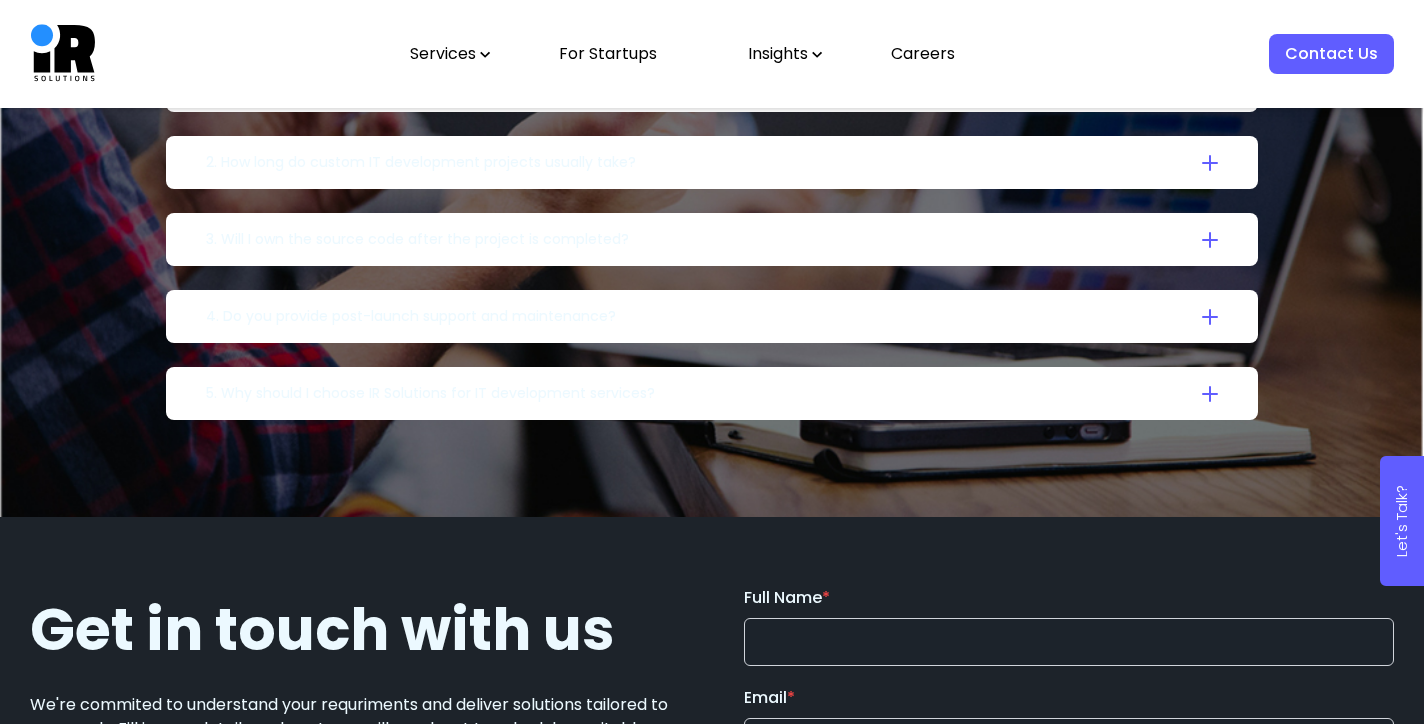click on "4. Do you provide post-launch support and maintenance?" at bounding box center [711, 85] 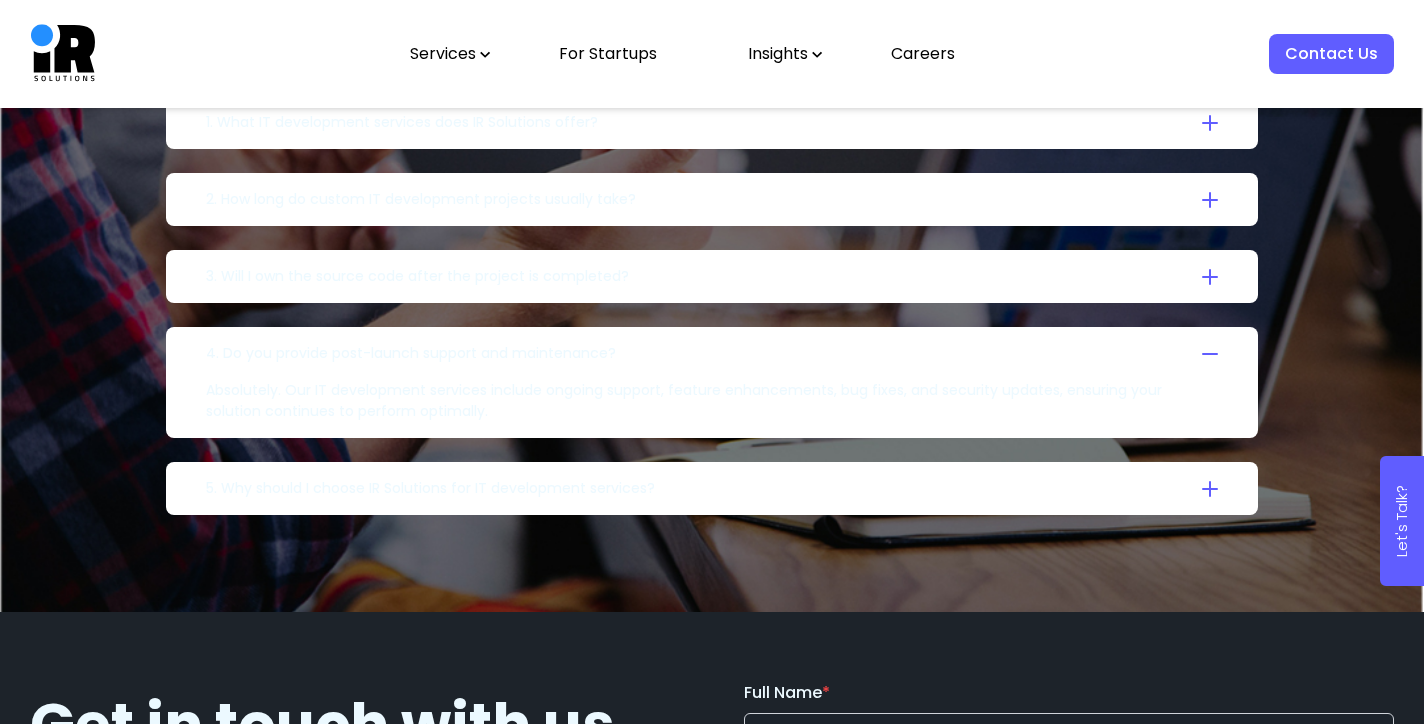 scroll, scrollTop: 6056, scrollLeft: 0, axis: vertical 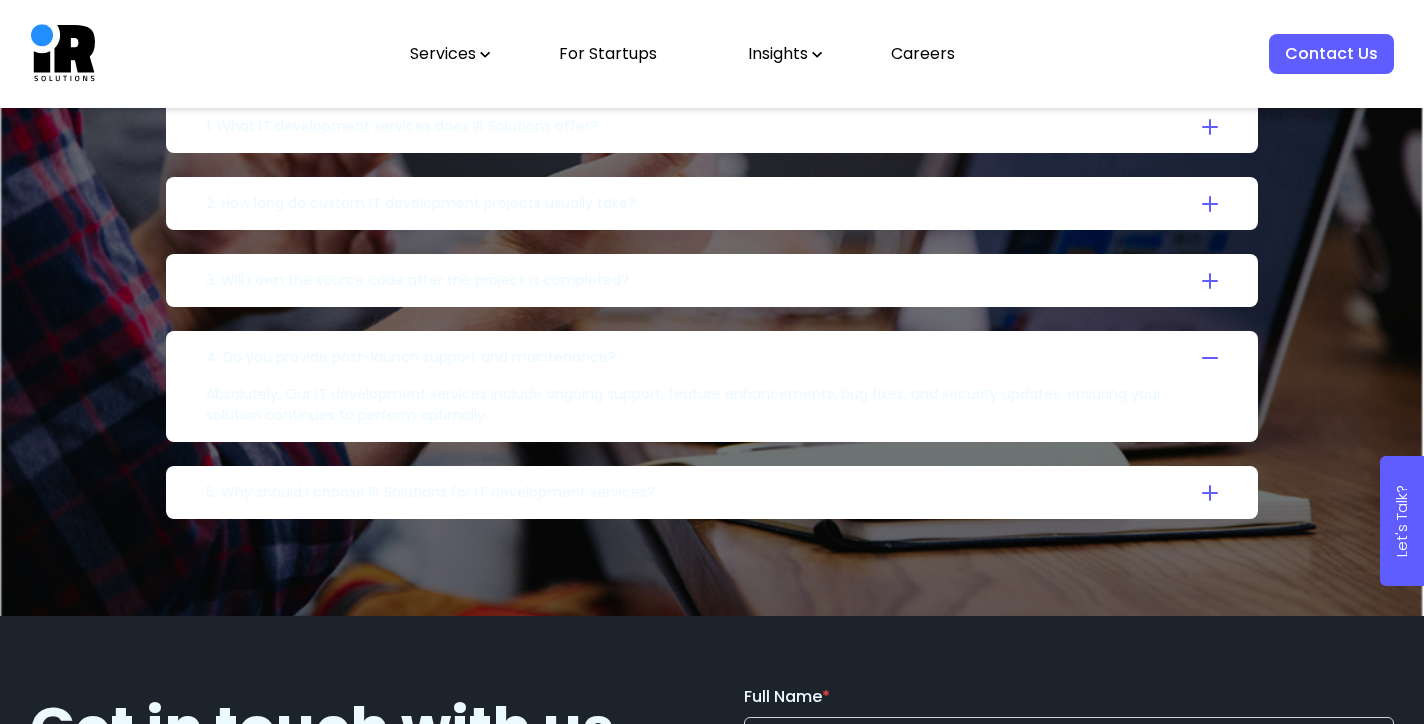 click on "5. Why should I choose IR Solutions for IT development services?" at bounding box center [402, 126] 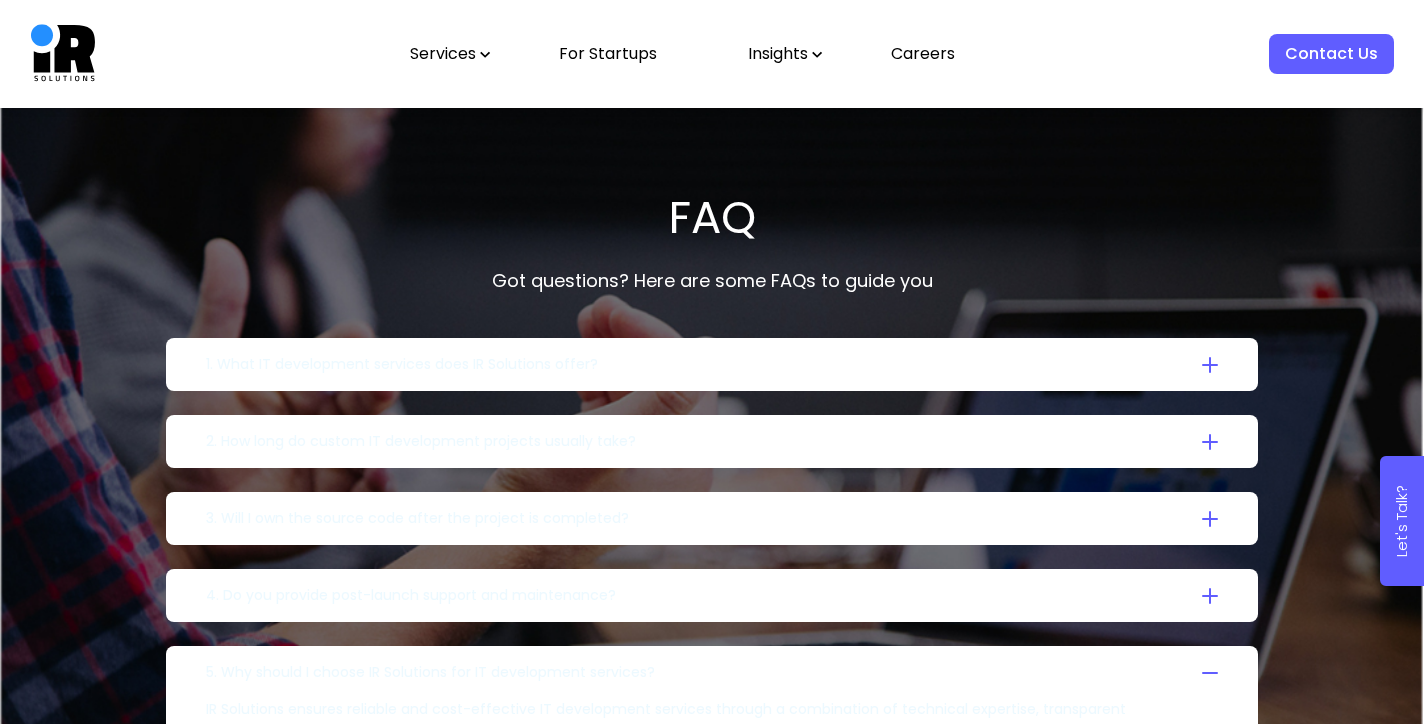 scroll, scrollTop: 5723, scrollLeft: 0, axis: vertical 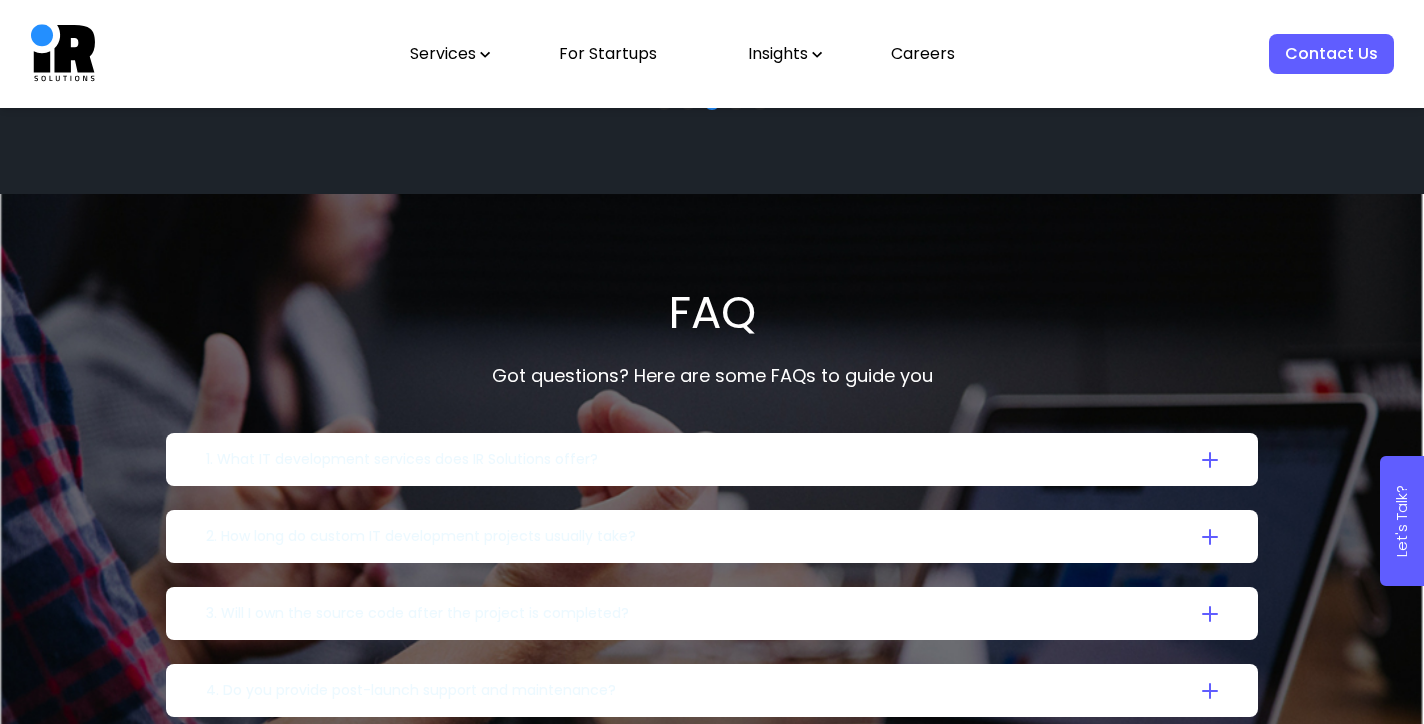 click on "1. What IT development services does IR Solutions offer?" at bounding box center [711, 459] 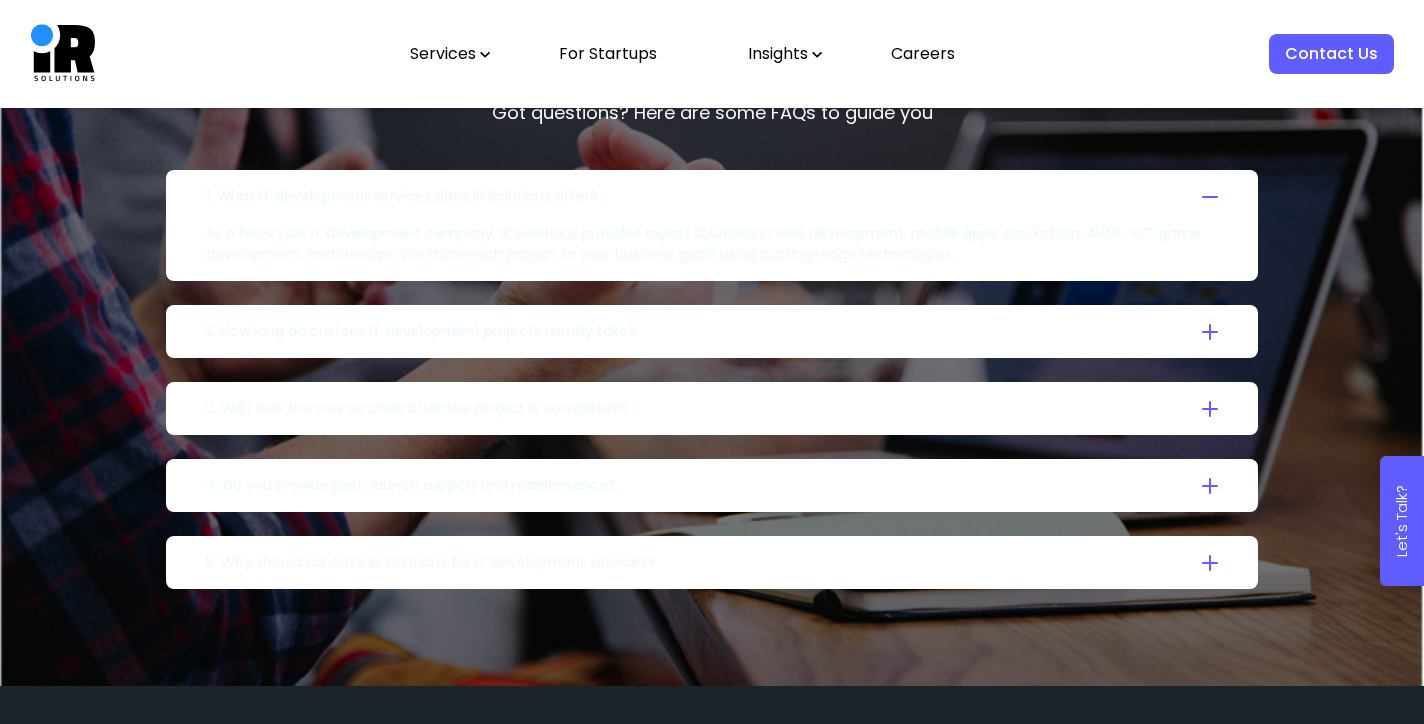 scroll, scrollTop: 5991, scrollLeft: 0, axis: vertical 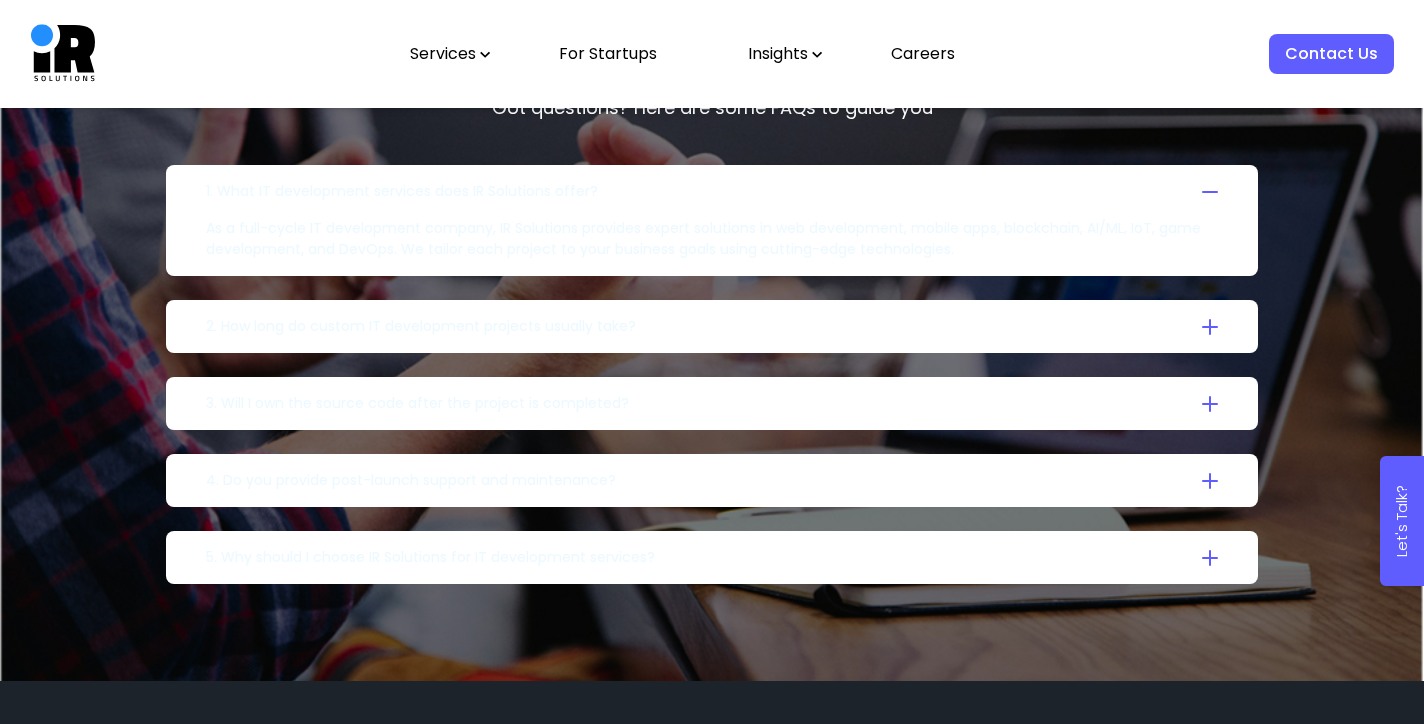 click on "2. How long do custom IT development projects usually take?" at bounding box center (711, 191) 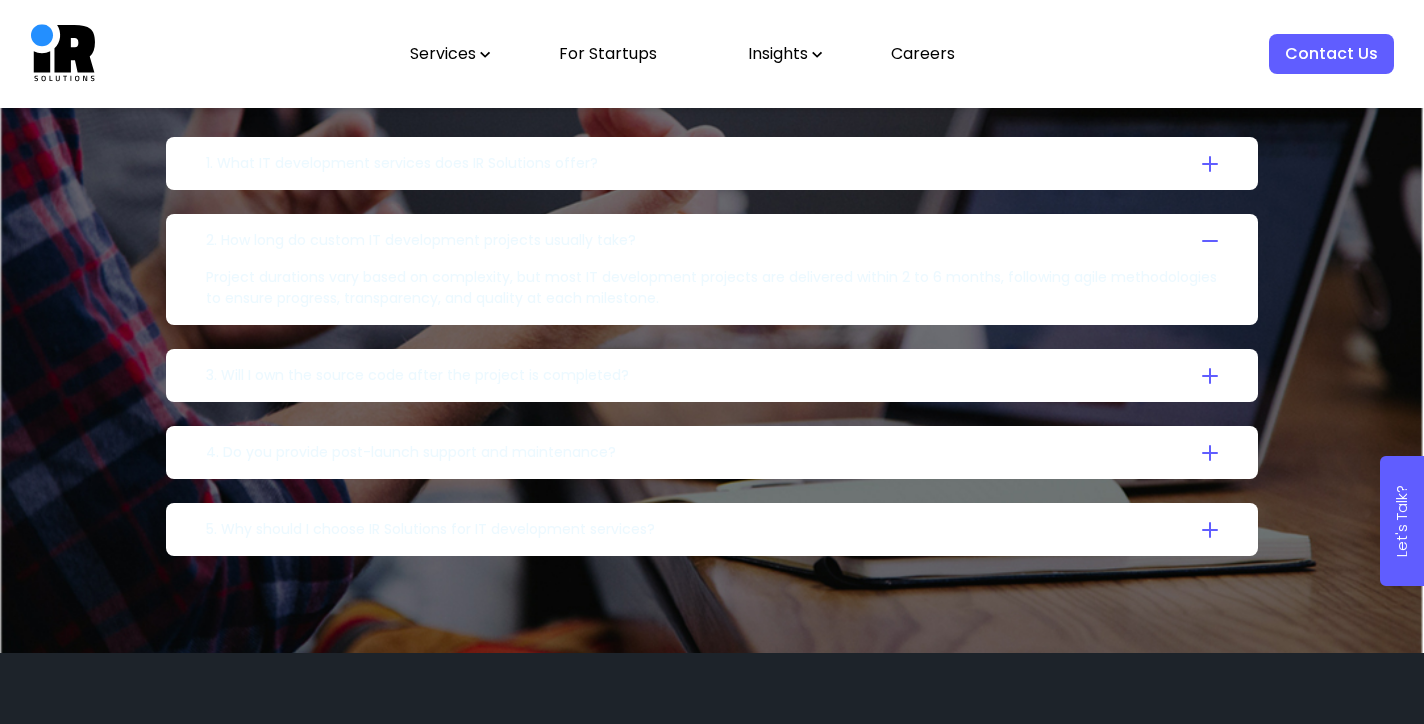 scroll, scrollTop: 6027, scrollLeft: 0, axis: vertical 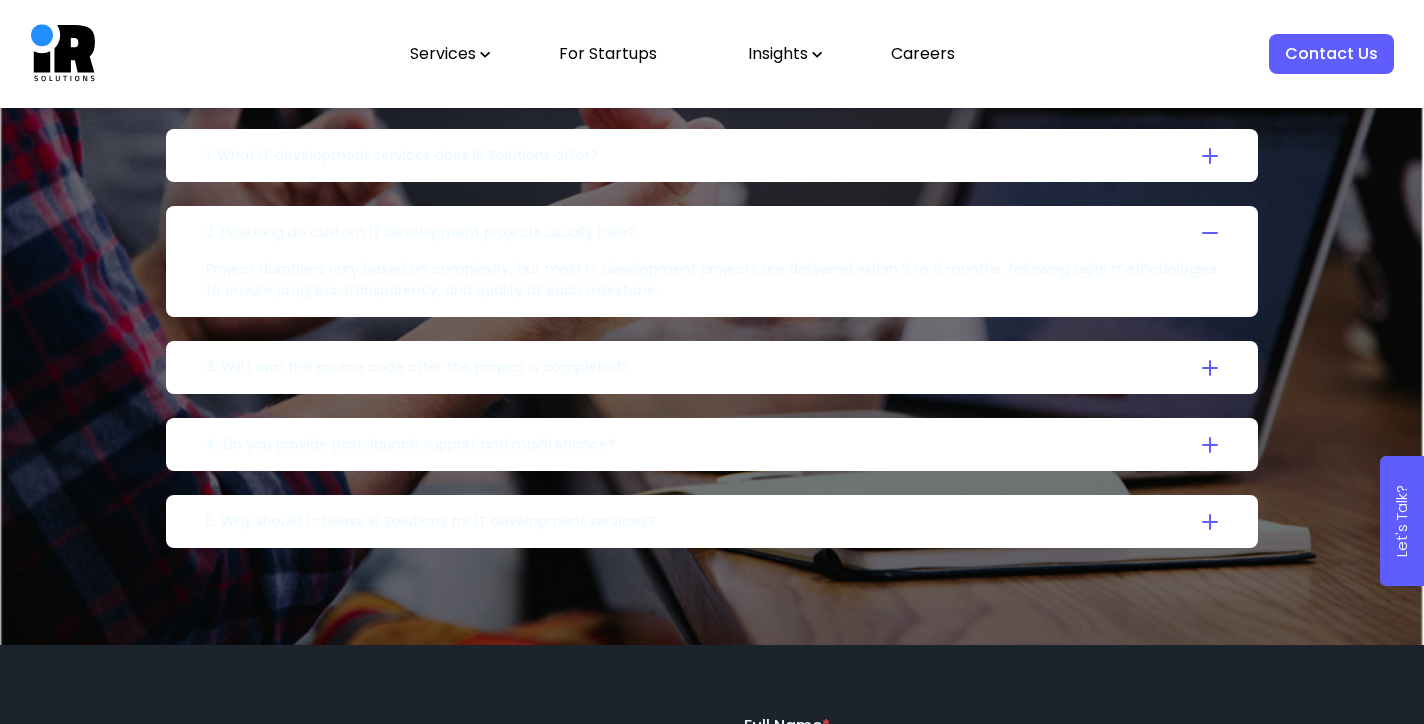 click on "[YEAR] Will I own the source code after the project is completed?
Yes. We ensure full source code ownership and IP rights are transferred to you after project delivery, whether it's a mobile app, blockchain solution, or enterprise platform." at bounding box center (711, 155) 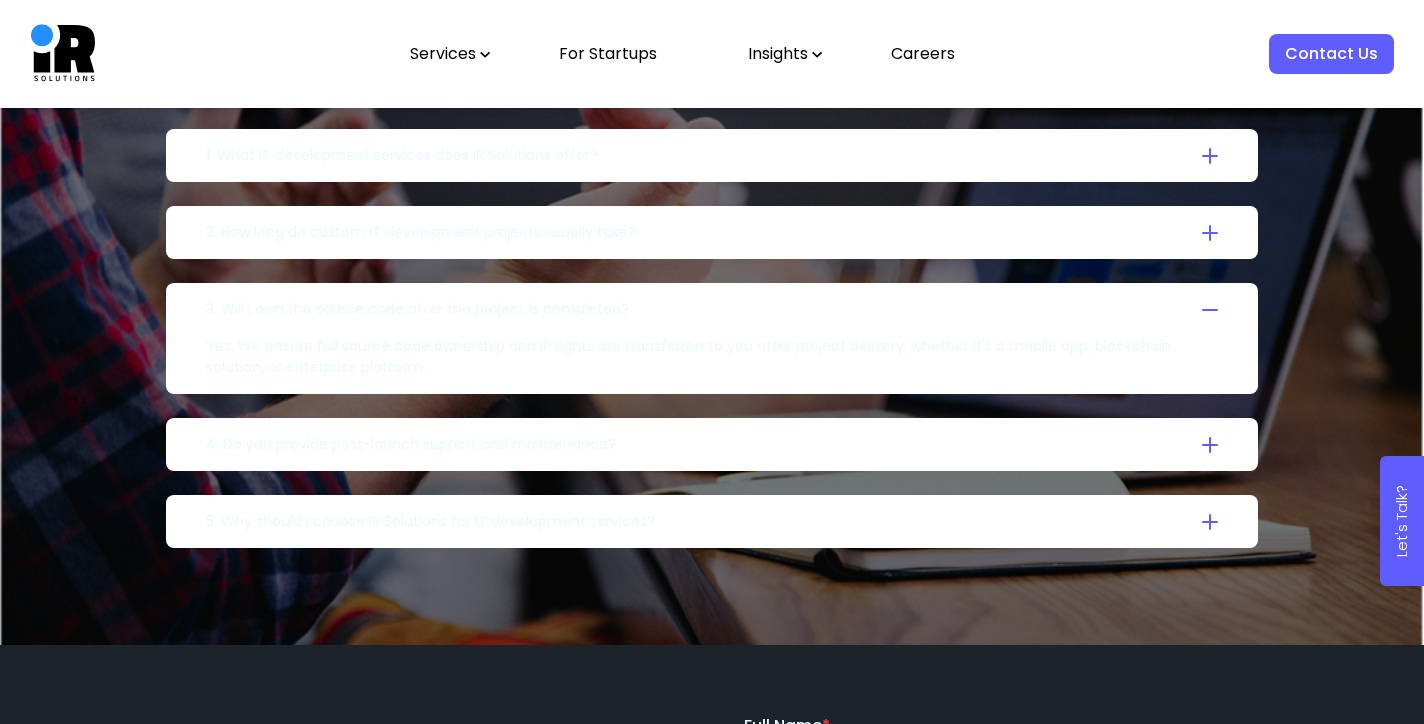 click on "4. Do you provide post-launch support and maintenance?
Absolutely. Our IT development services include ongoing support, feature enhancements, bug fixes, and security updates, ensuring your solution continues to perform optimally." at bounding box center [712, 444] 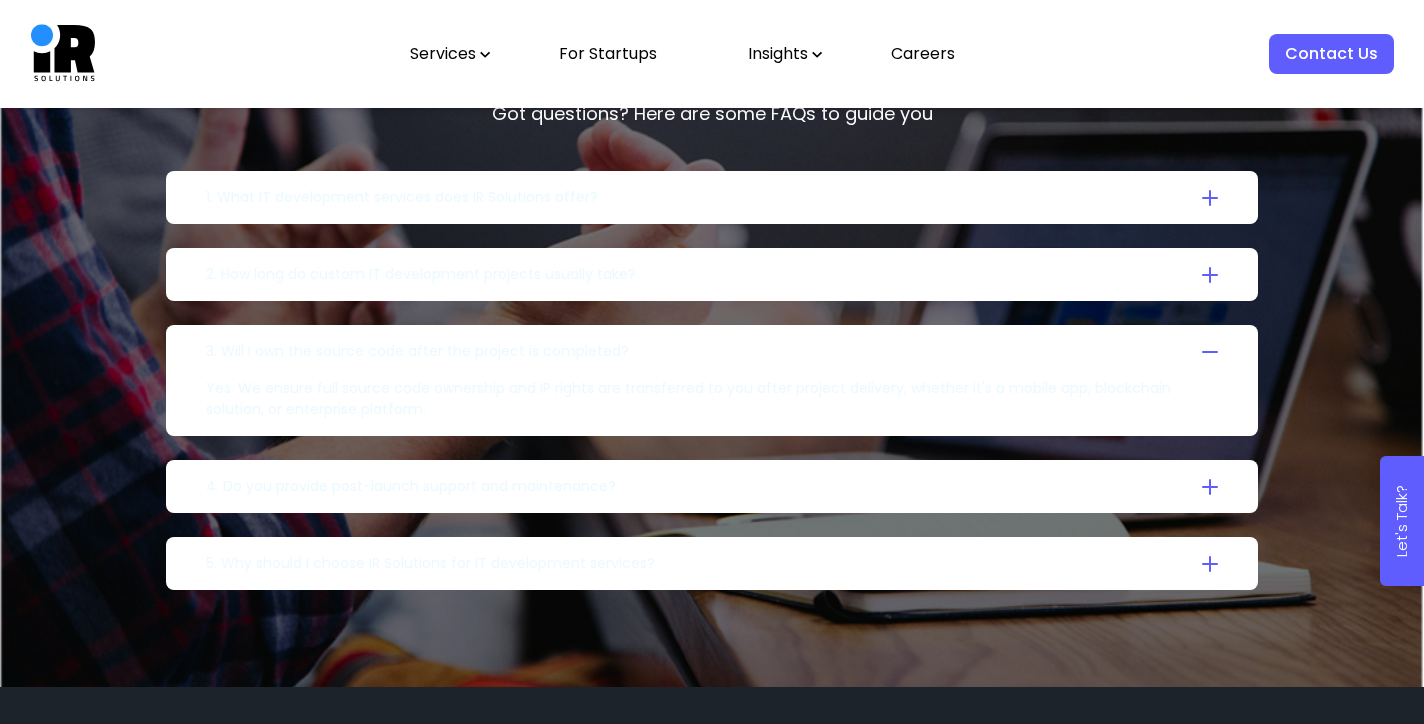 click on "4. Do you provide post-launch support and maintenance?" at bounding box center (711, 197) 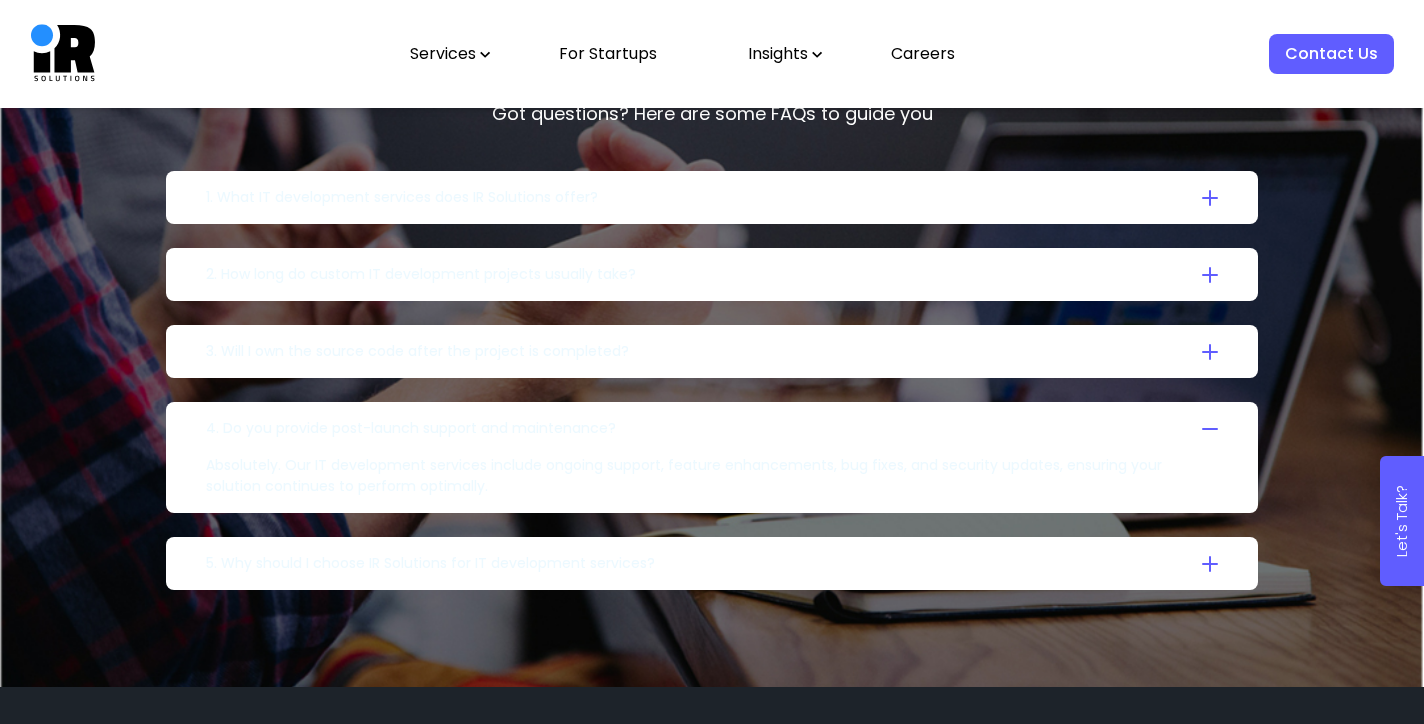 click on "5. Why should I choose IR Solutions for IT development services?
IR Solutions ensures reliable and cost-effective IT development services through a combination of technical expertise, transparent communication, and agile project management. We guarantee your project is delivered on time, within scope, and on budget without compromising quality." at bounding box center (711, 197) 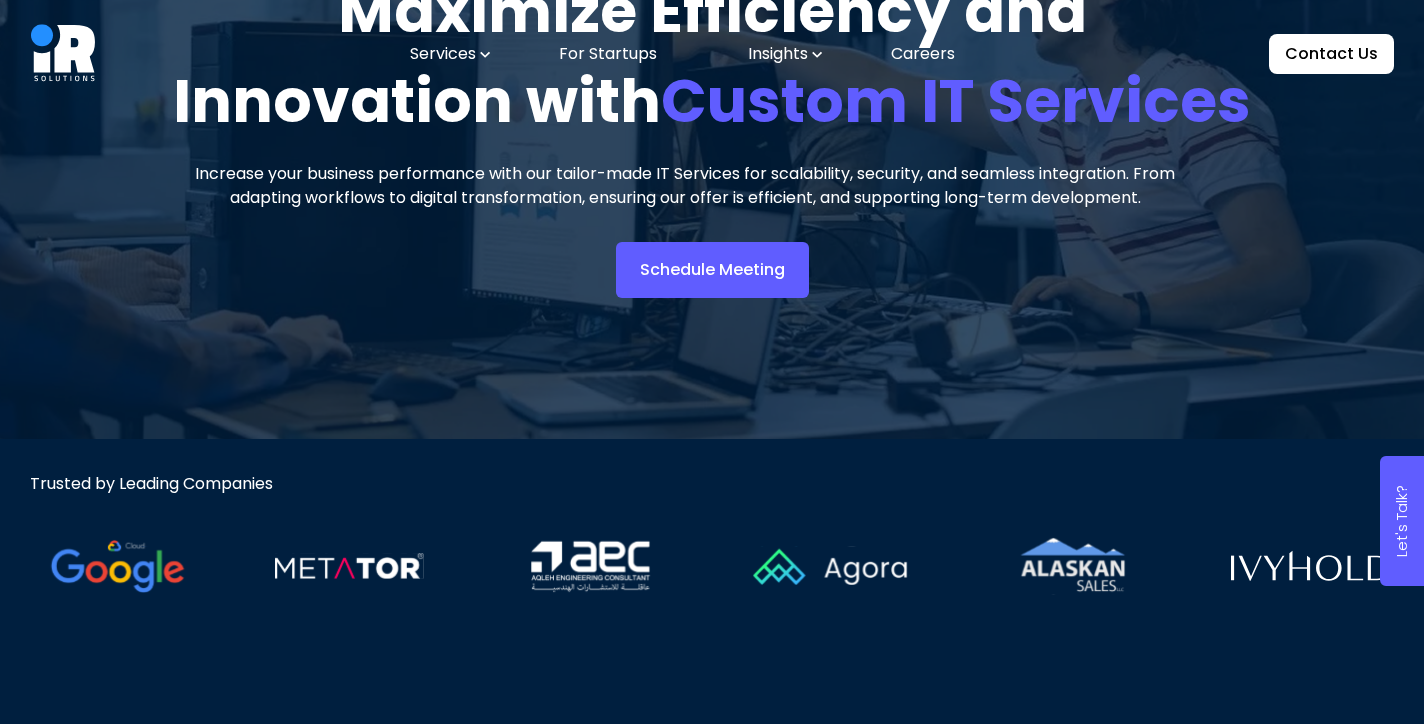 scroll, scrollTop: 0, scrollLeft: 0, axis: both 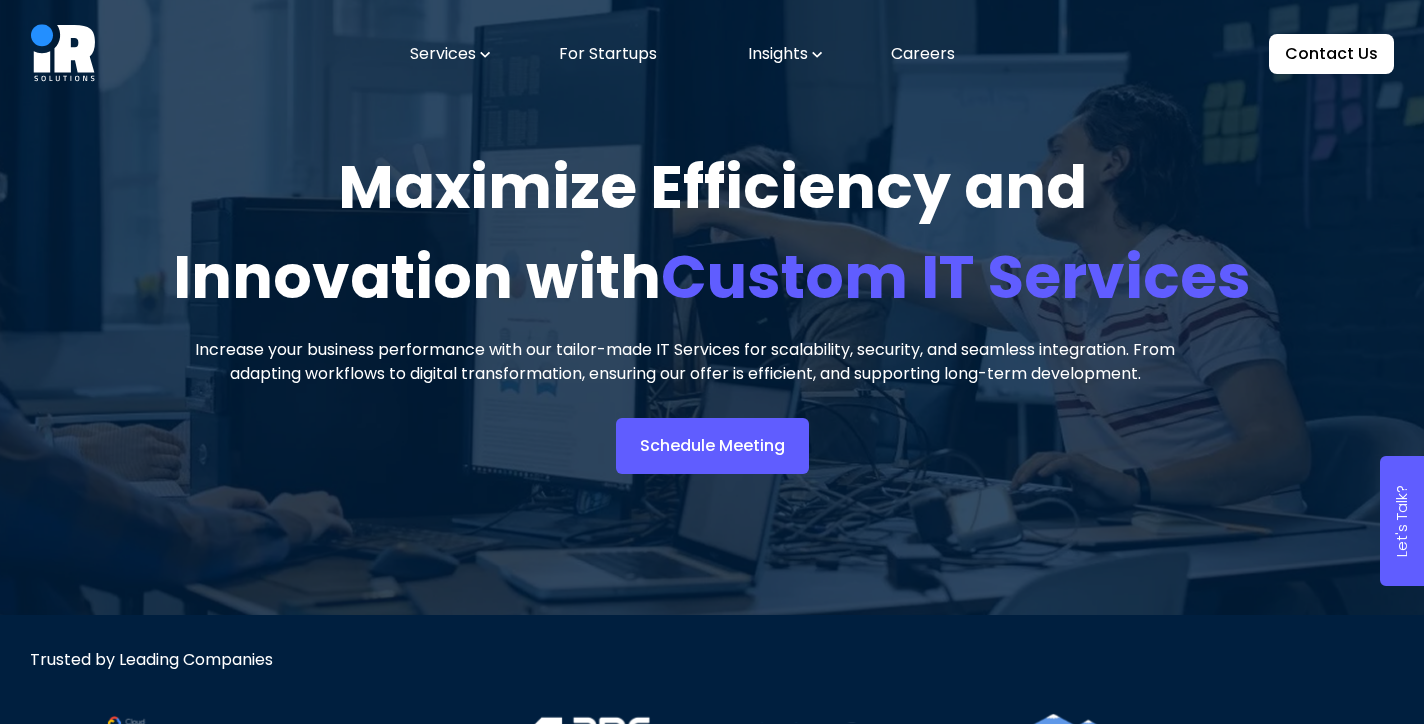 click on "Insights" at bounding box center (785, 54) 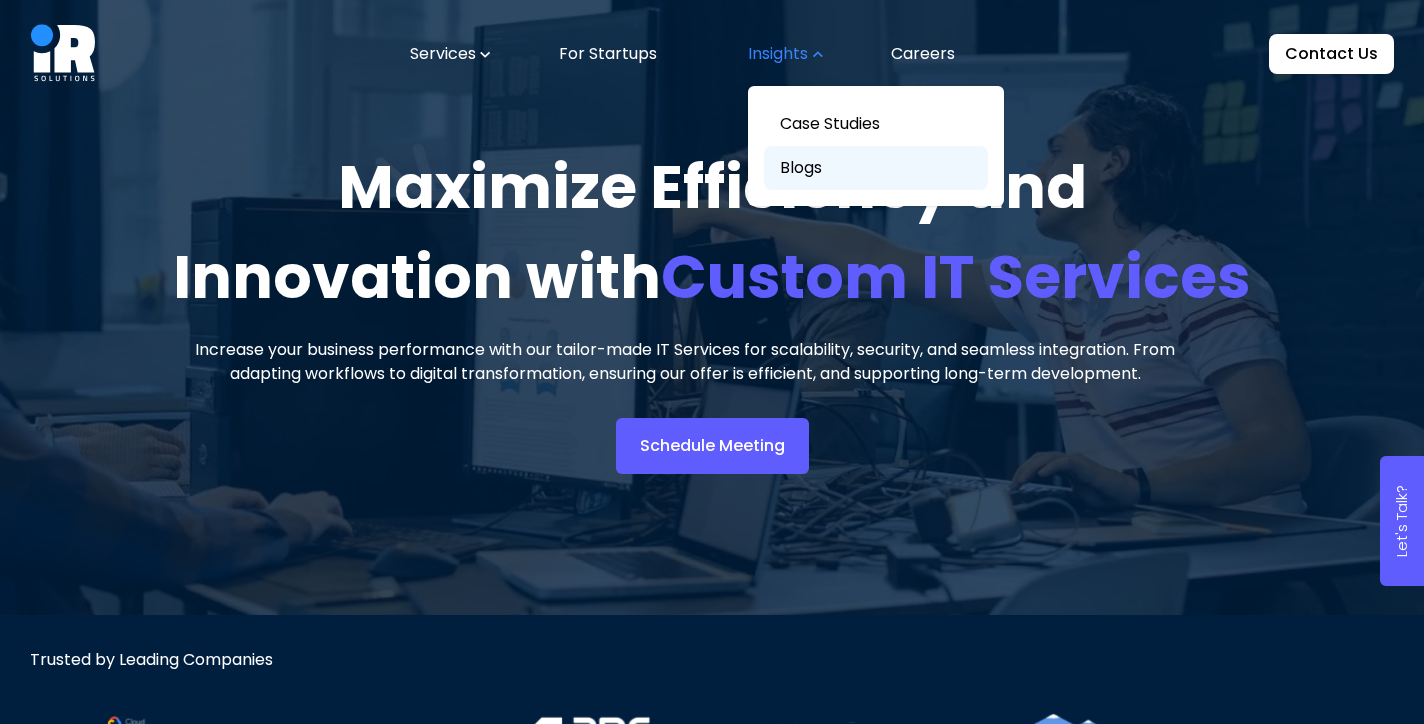 click on "Blogs" at bounding box center (876, 168) 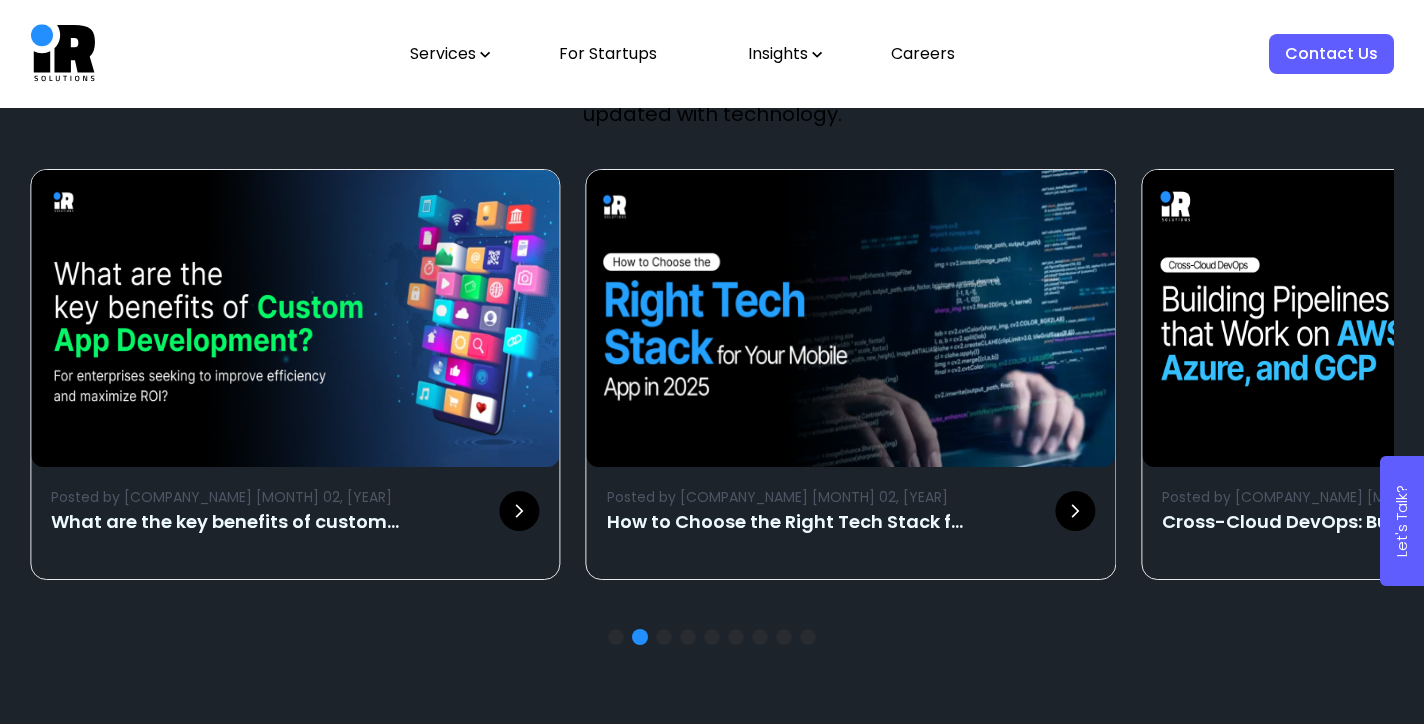 scroll, scrollTop: 278, scrollLeft: 0, axis: vertical 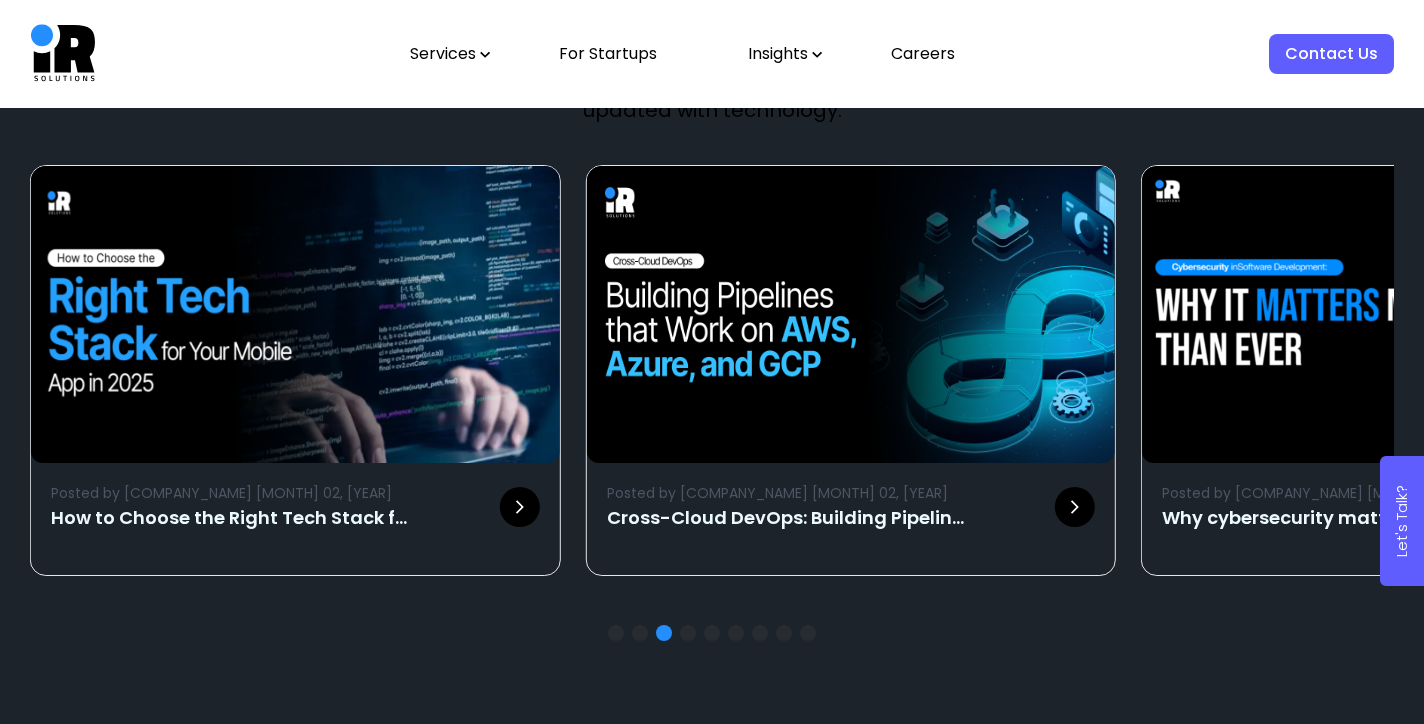 click at bounding box center (688, 633) 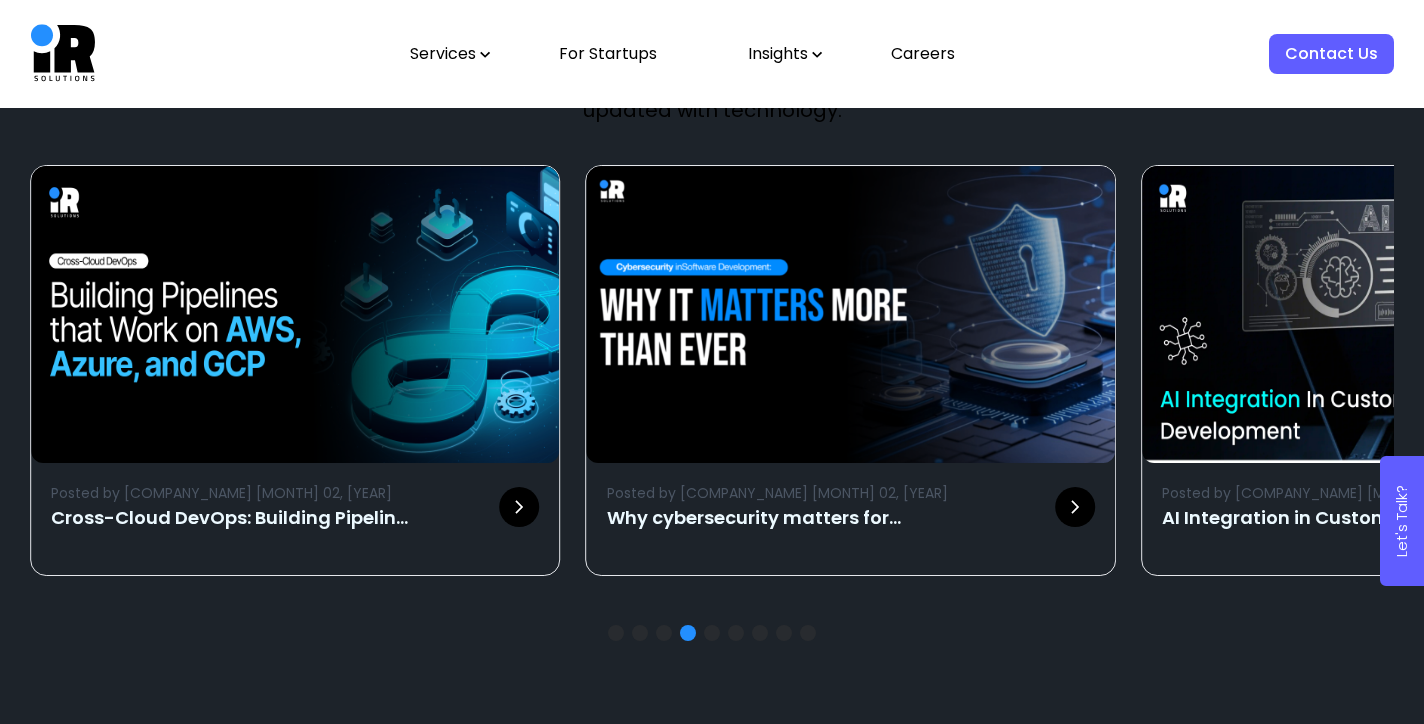 click at bounding box center (712, 633) 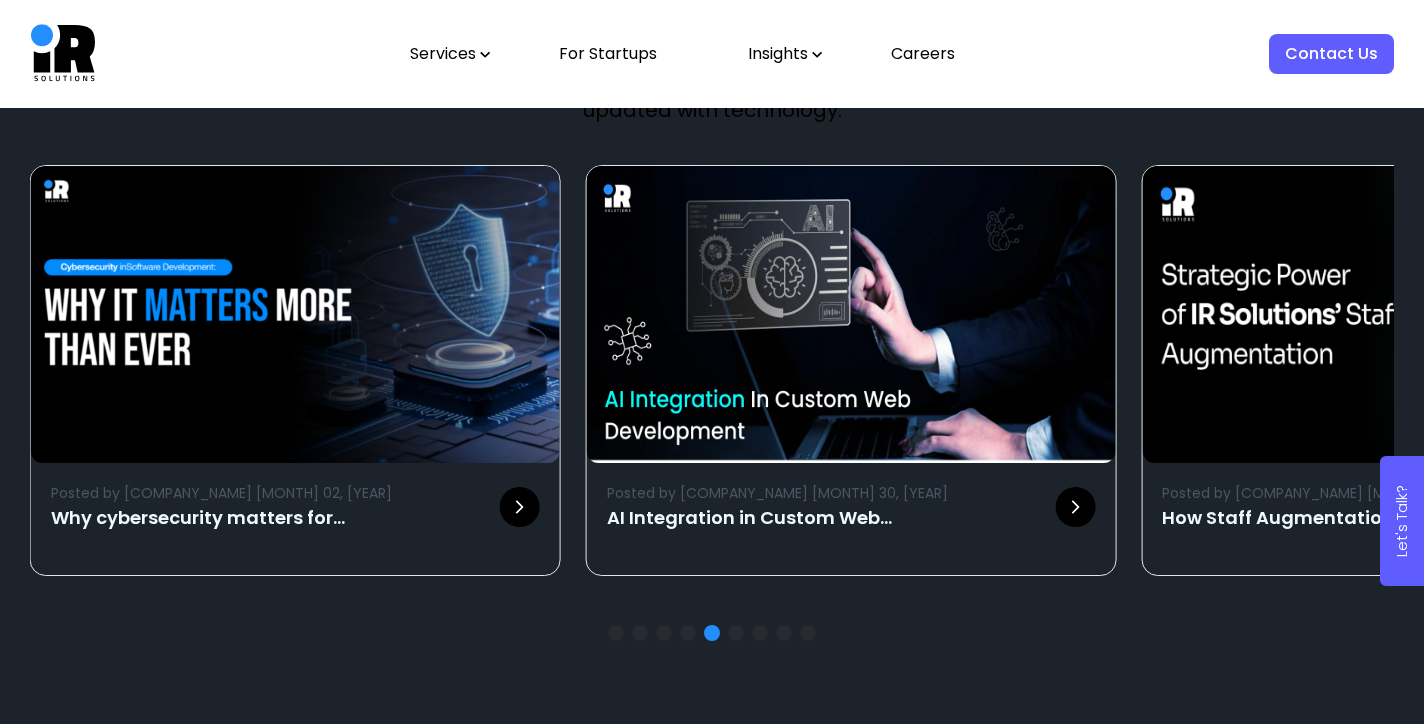 click at bounding box center [736, 633] 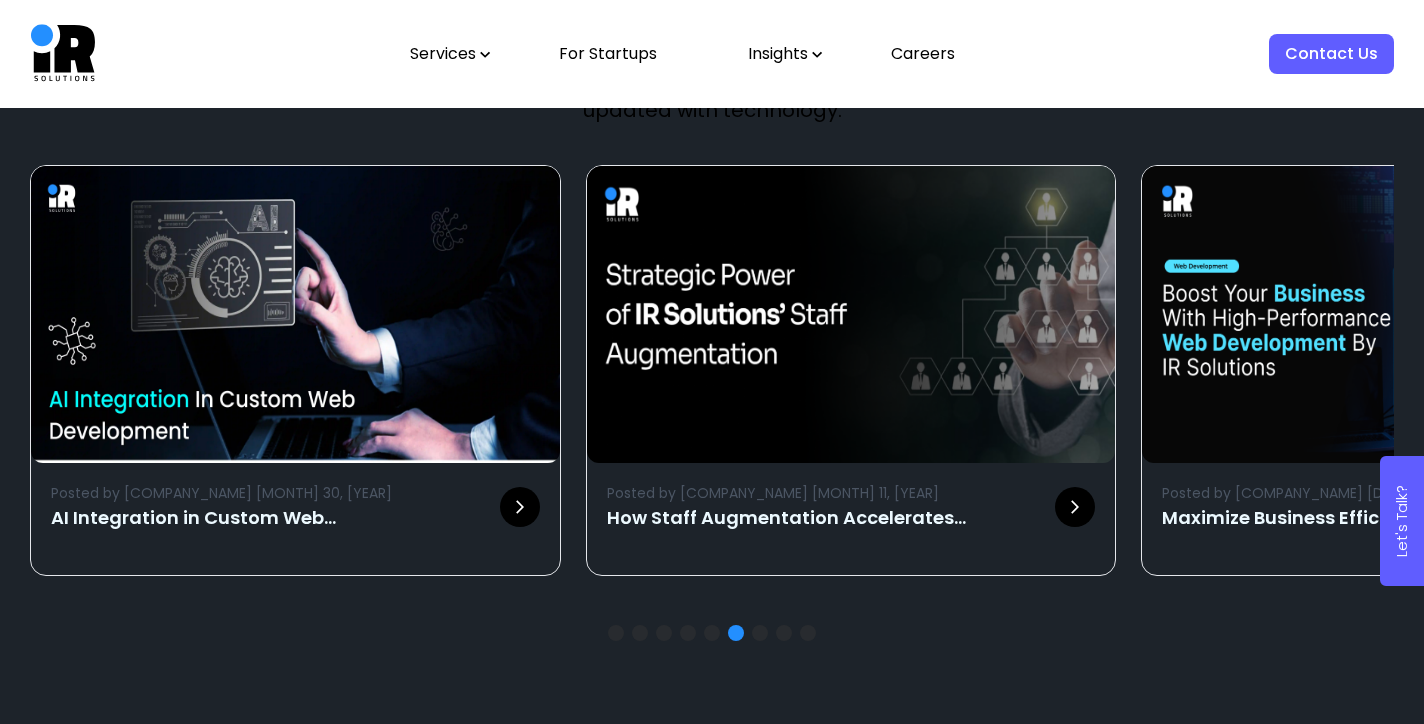 click at bounding box center (760, 633) 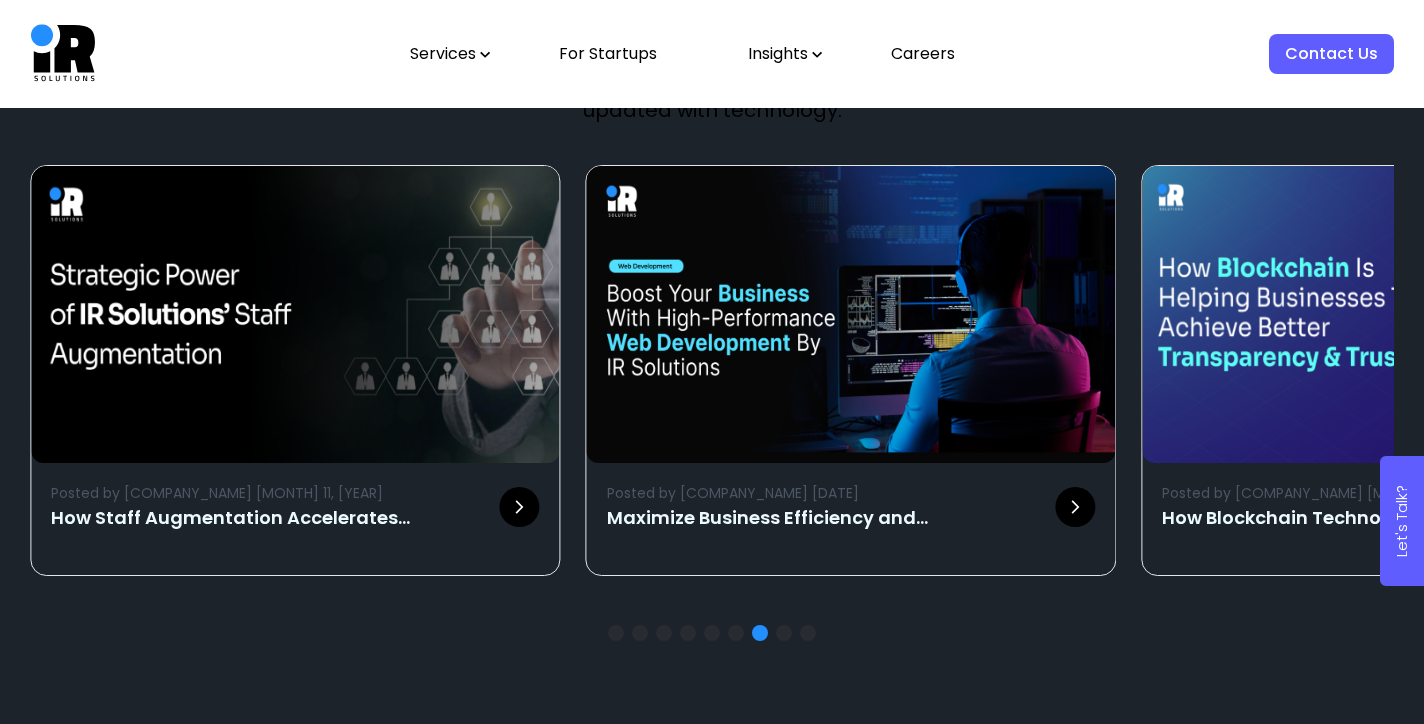 click at bounding box center (784, 633) 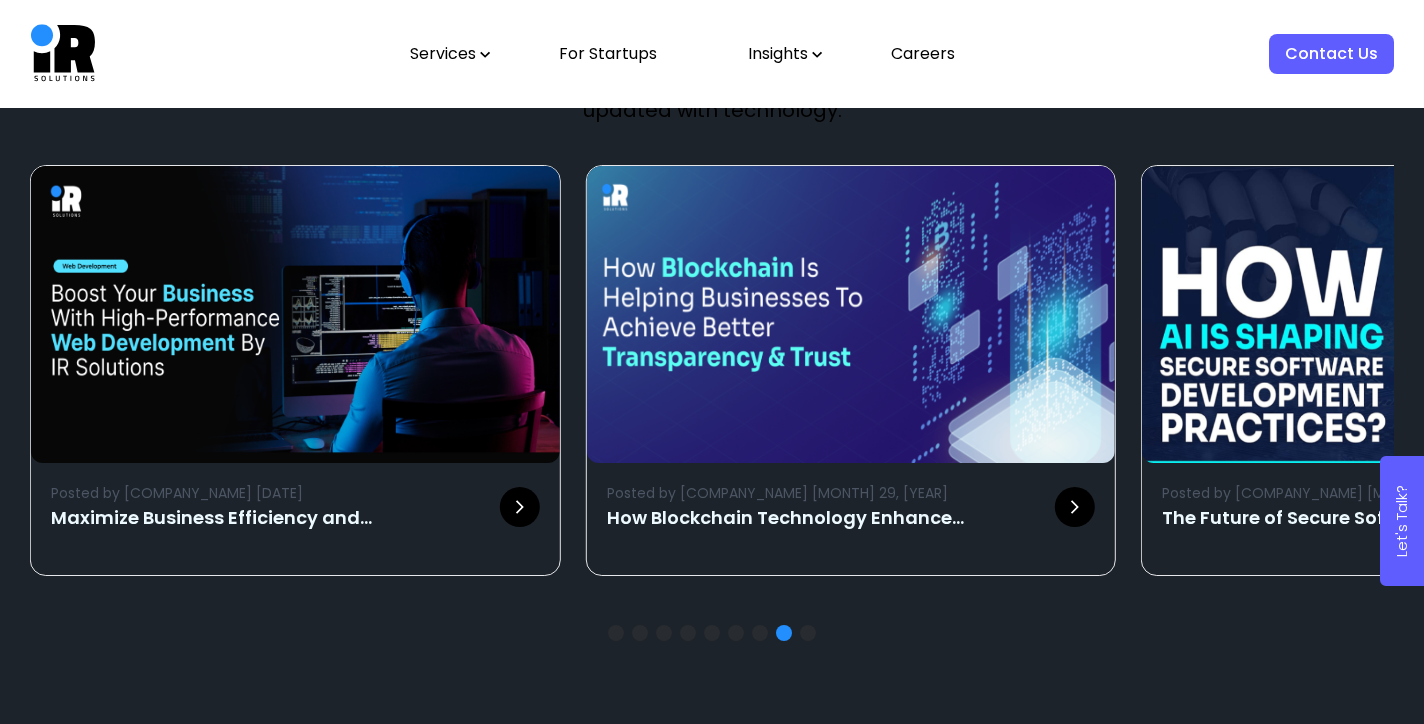 click at bounding box center [808, 633] 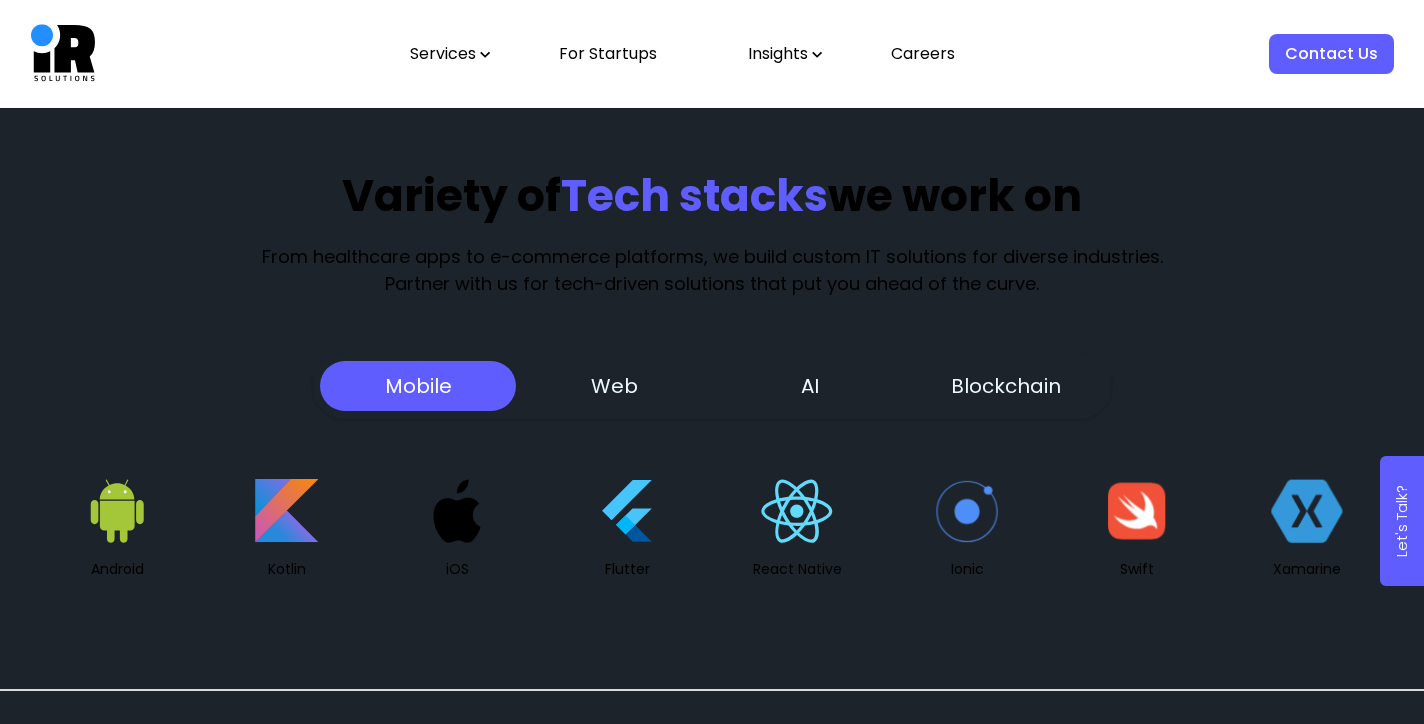 scroll, scrollTop: 2679, scrollLeft: 0, axis: vertical 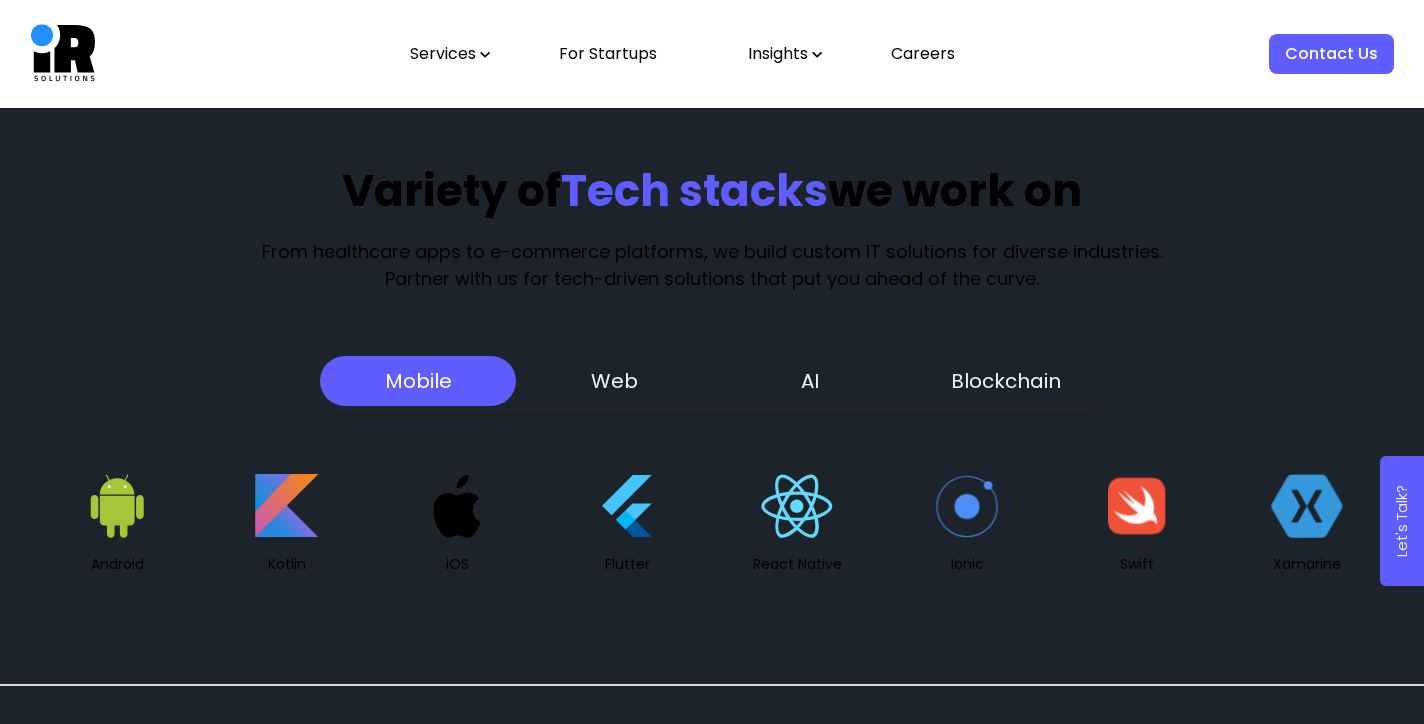 click on "Web" at bounding box center (614, 381) 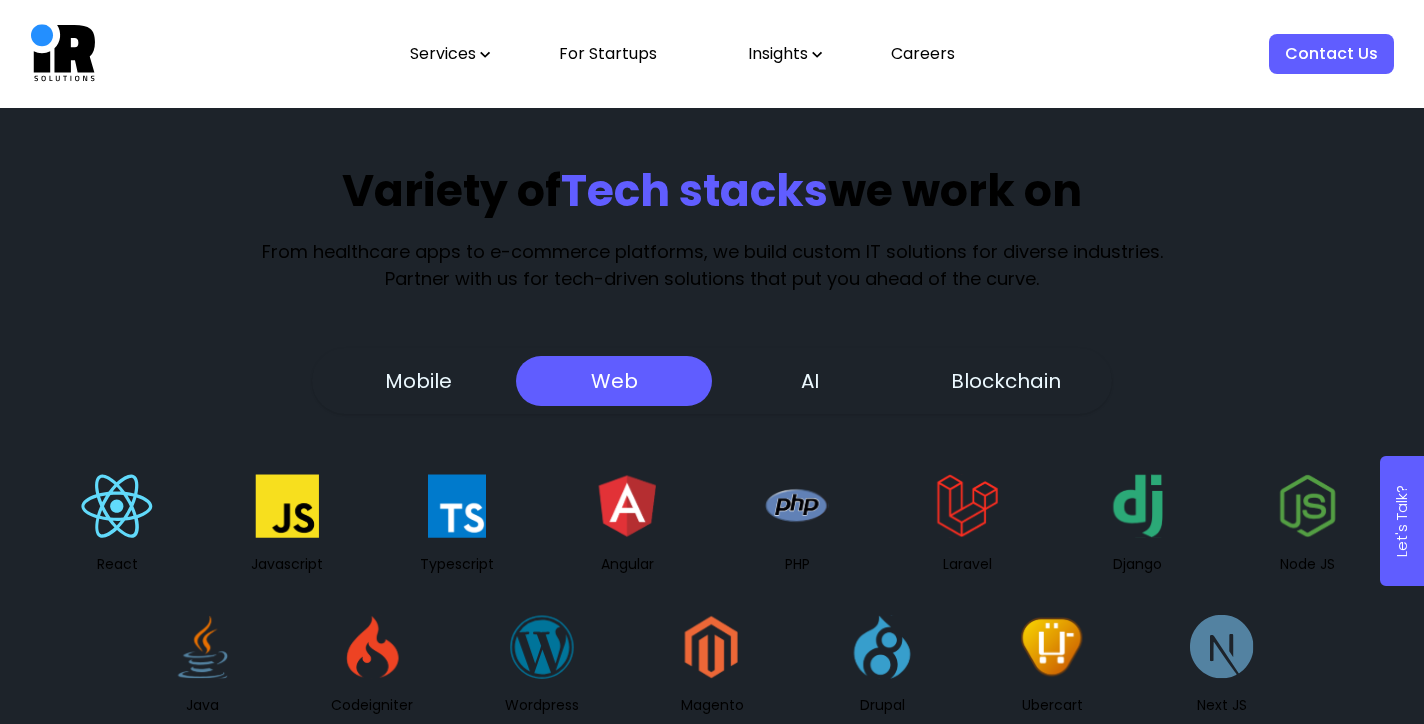 click on "AI" at bounding box center [810, 381] 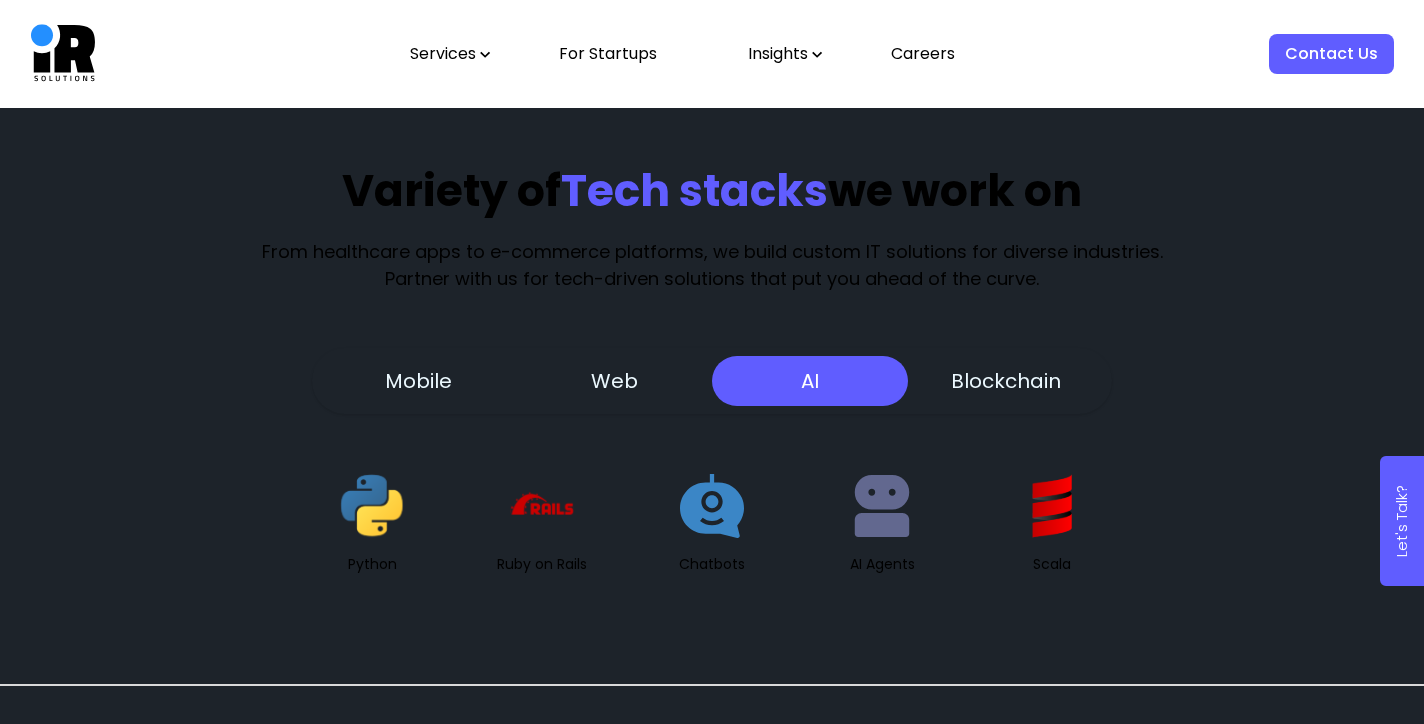 click on "Blockchain" at bounding box center [1006, 381] 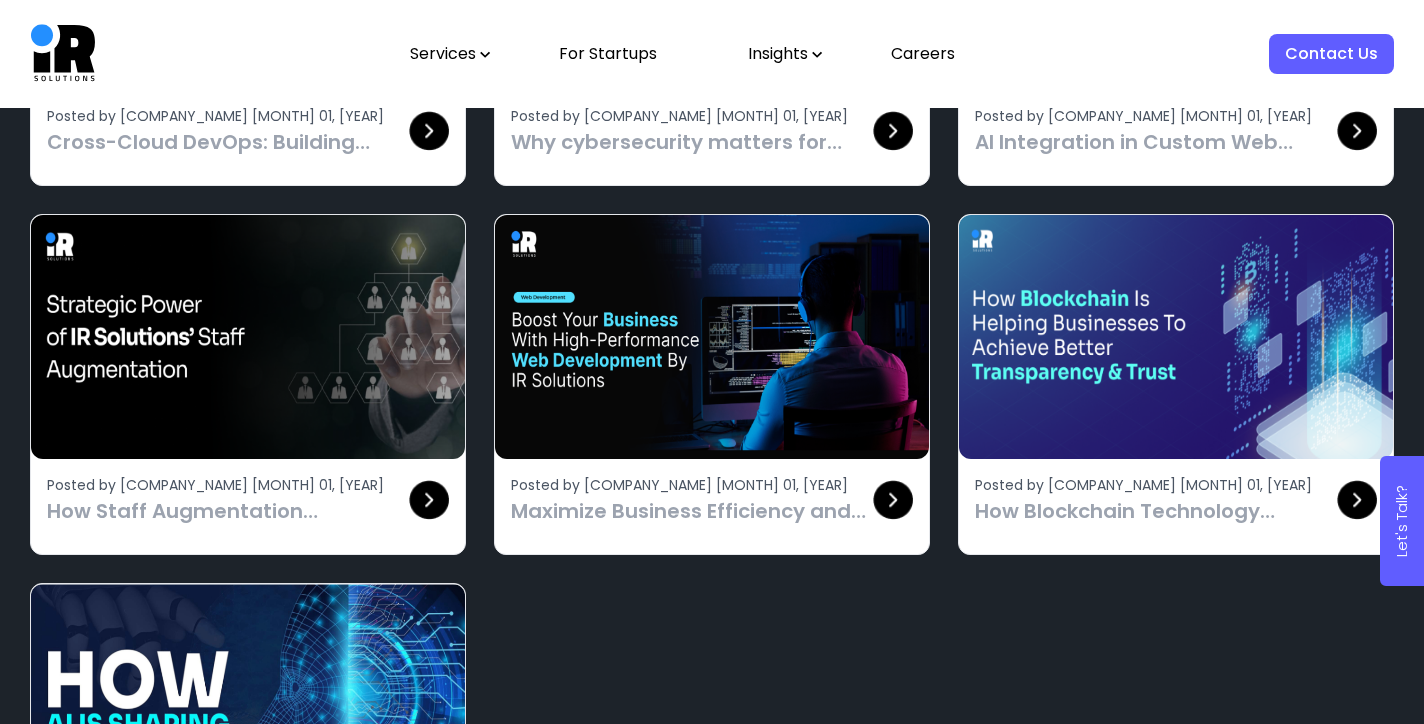 scroll, scrollTop: 1748, scrollLeft: 0, axis: vertical 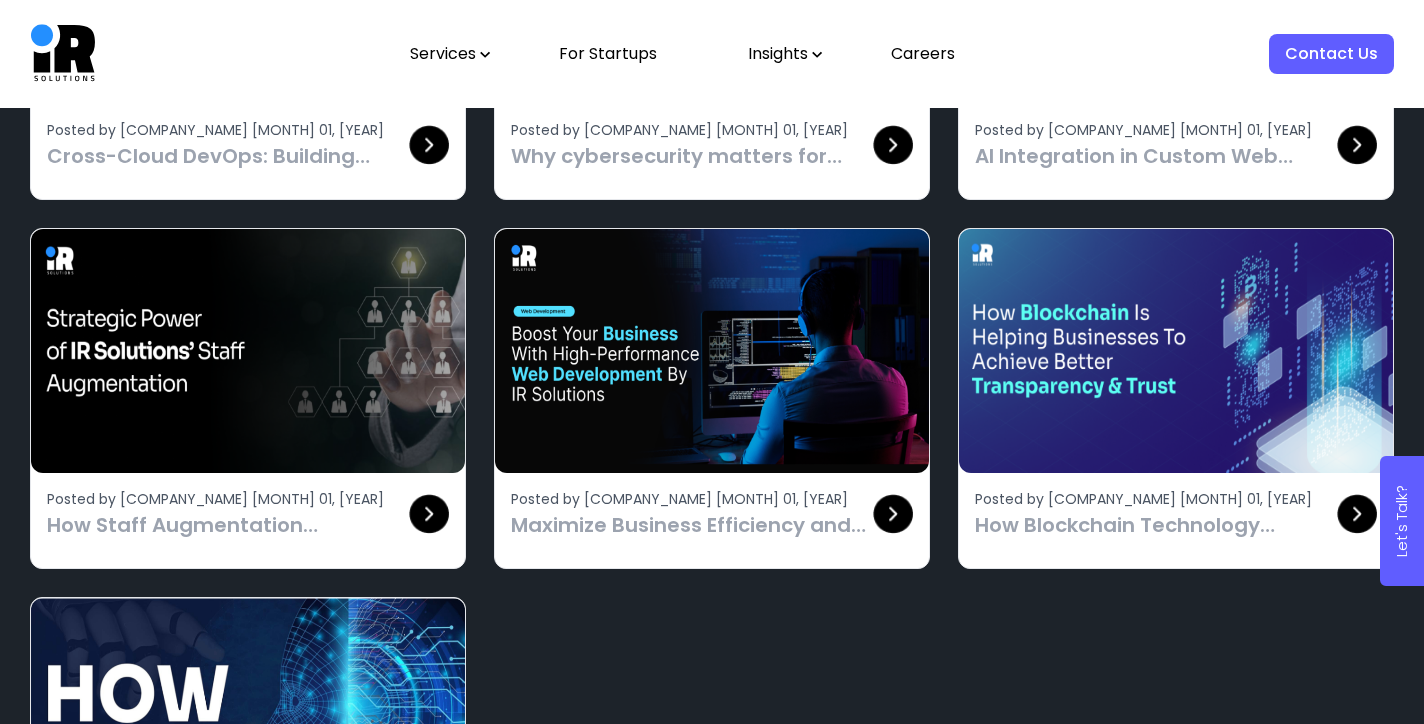 click at bounding box center (63, 54) 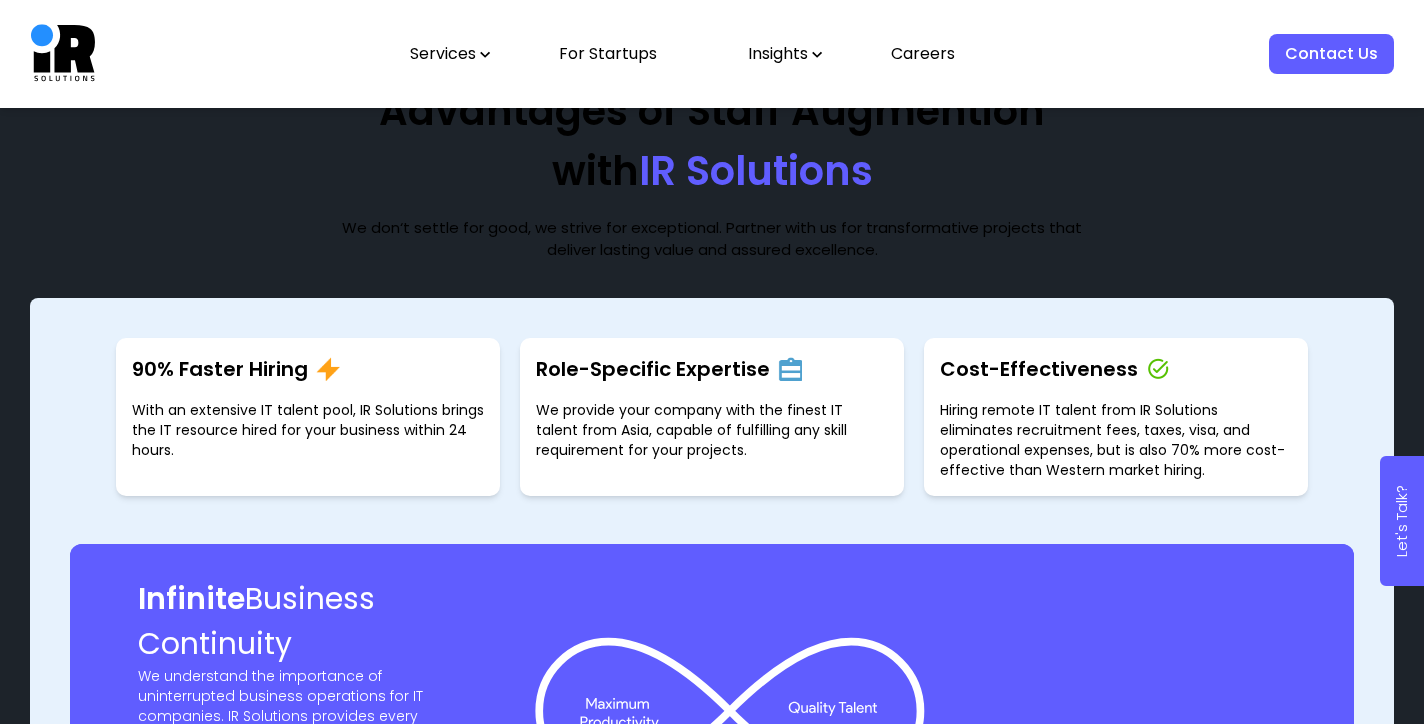 scroll, scrollTop: 2840, scrollLeft: 0, axis: vertical 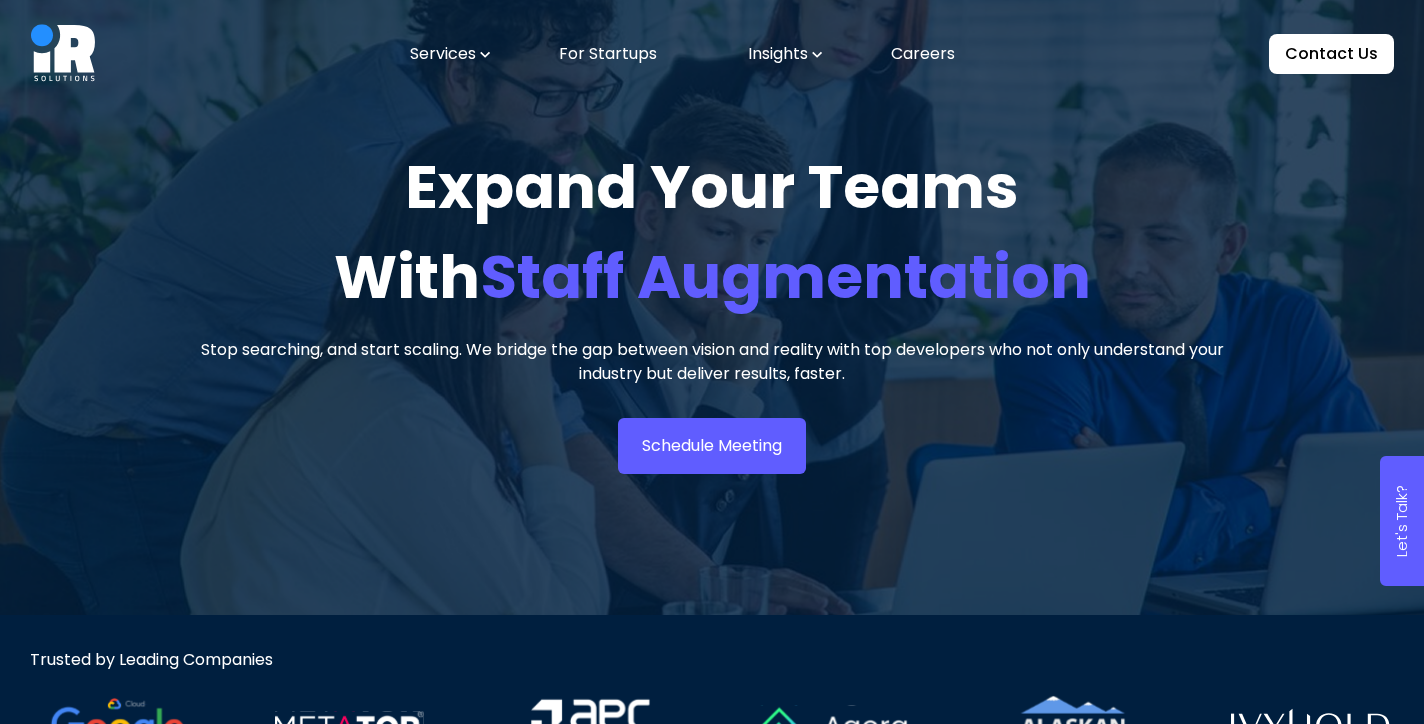 click at bounding box center (63, 54) 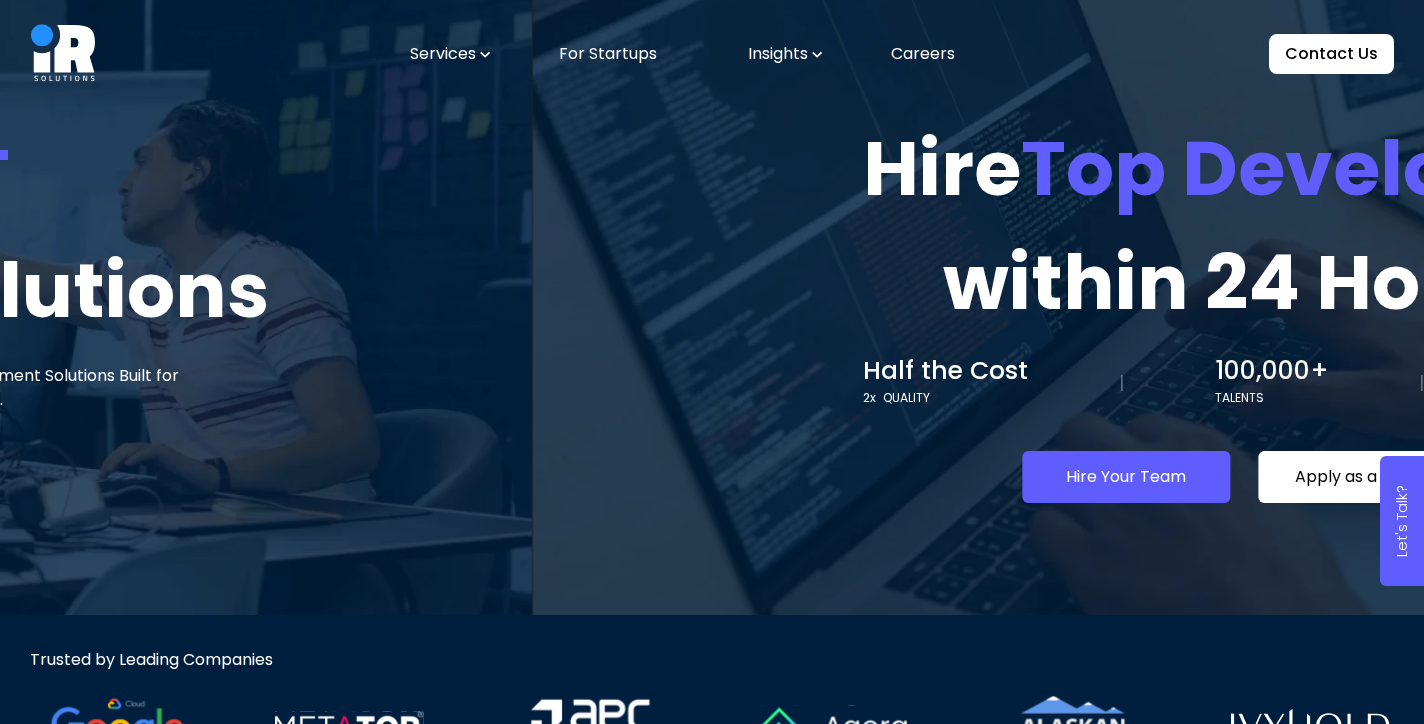 click on "Hire  Top    Developers" at bounding box center [1244, 169] 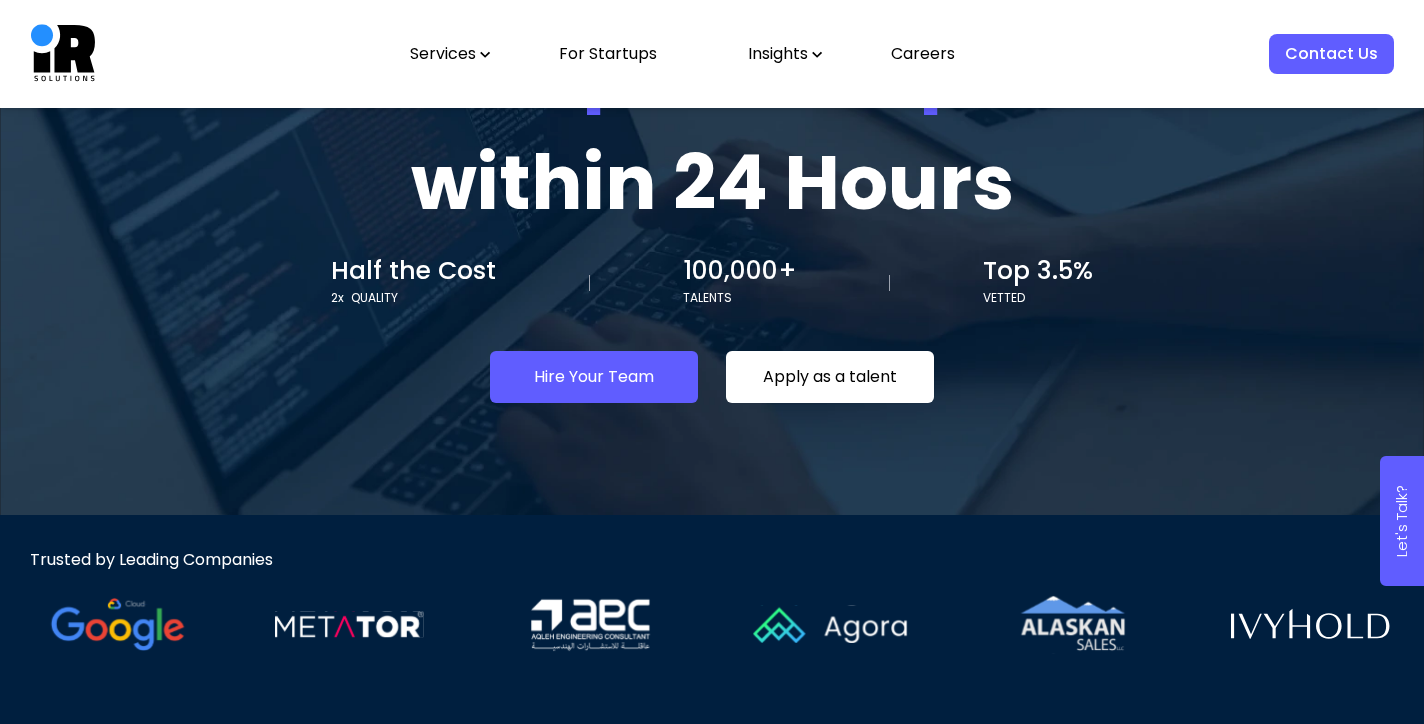 scroll, scrollTop: 0, scrollLeft: 0, axis: both 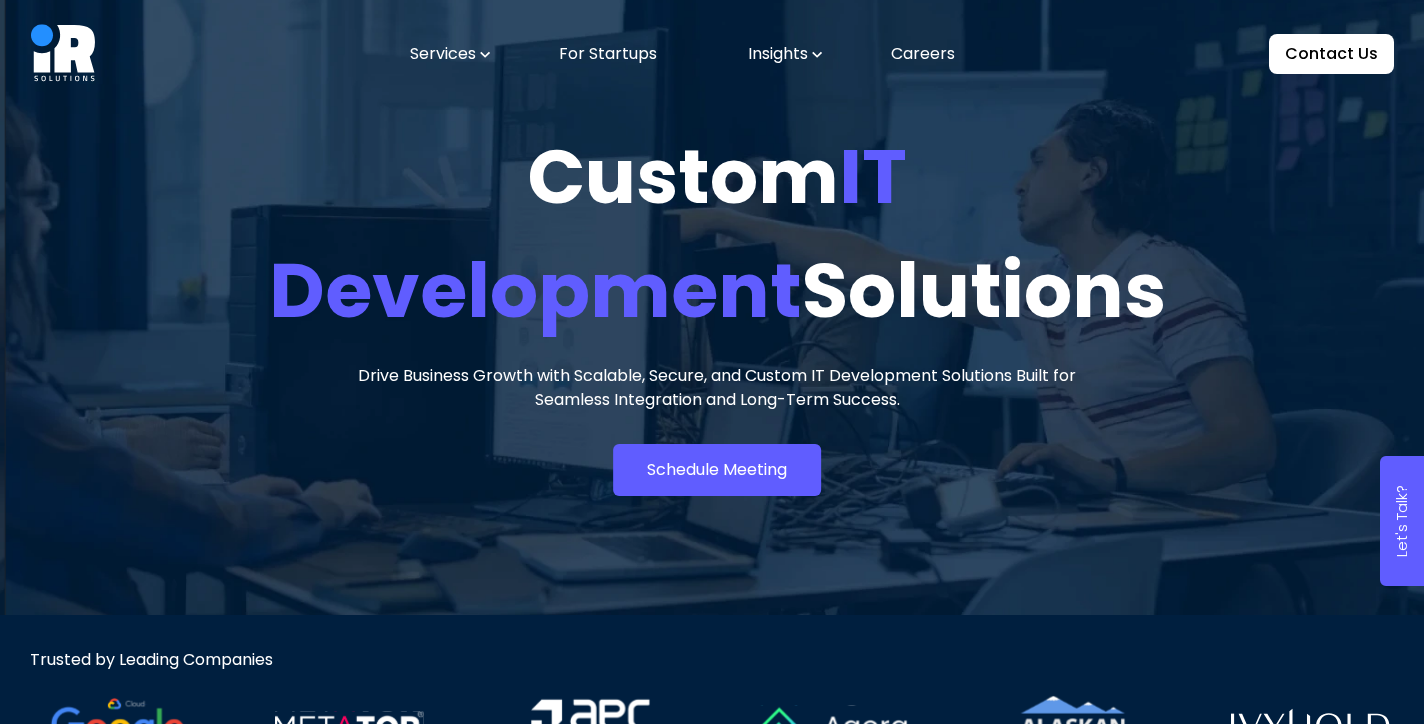 click on "Development  Solutions" at bounding box center [717, 290] 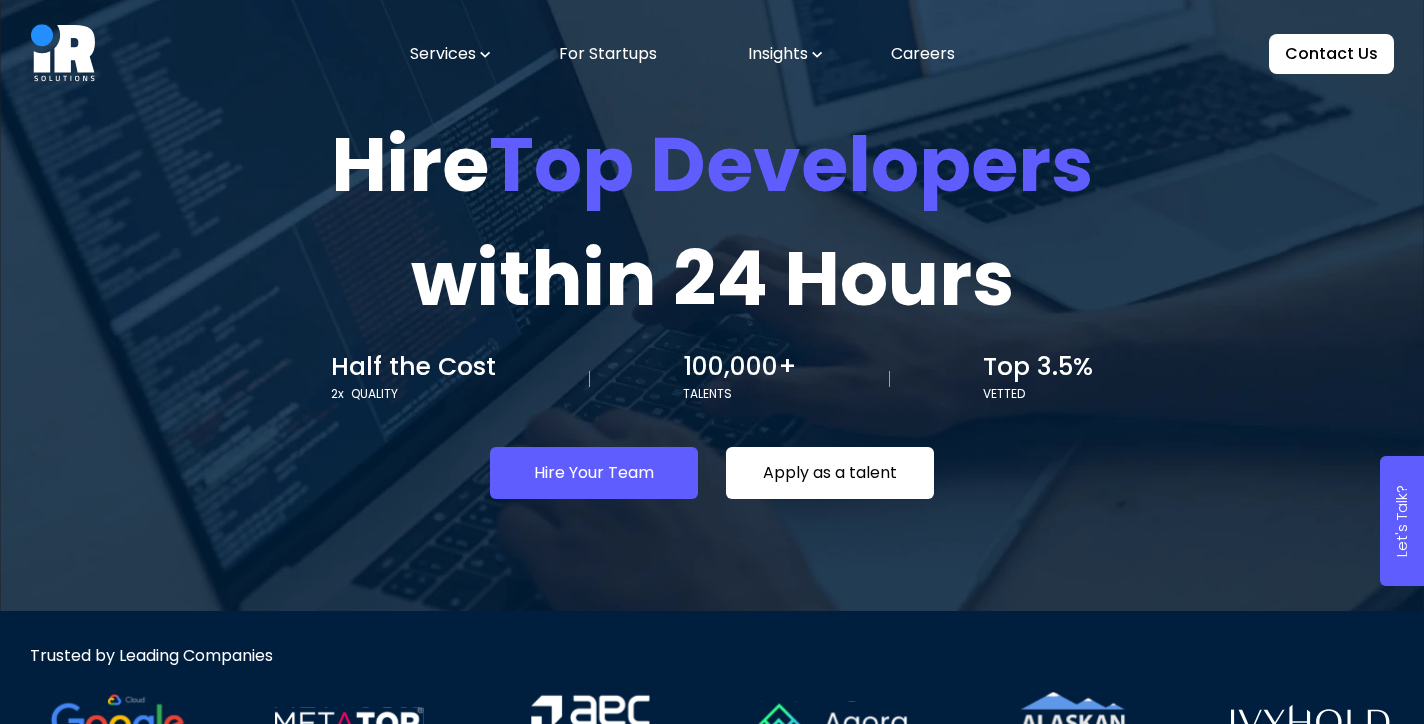 scroll, scrollTop: 0, scrollLeft: 0, axis: both 